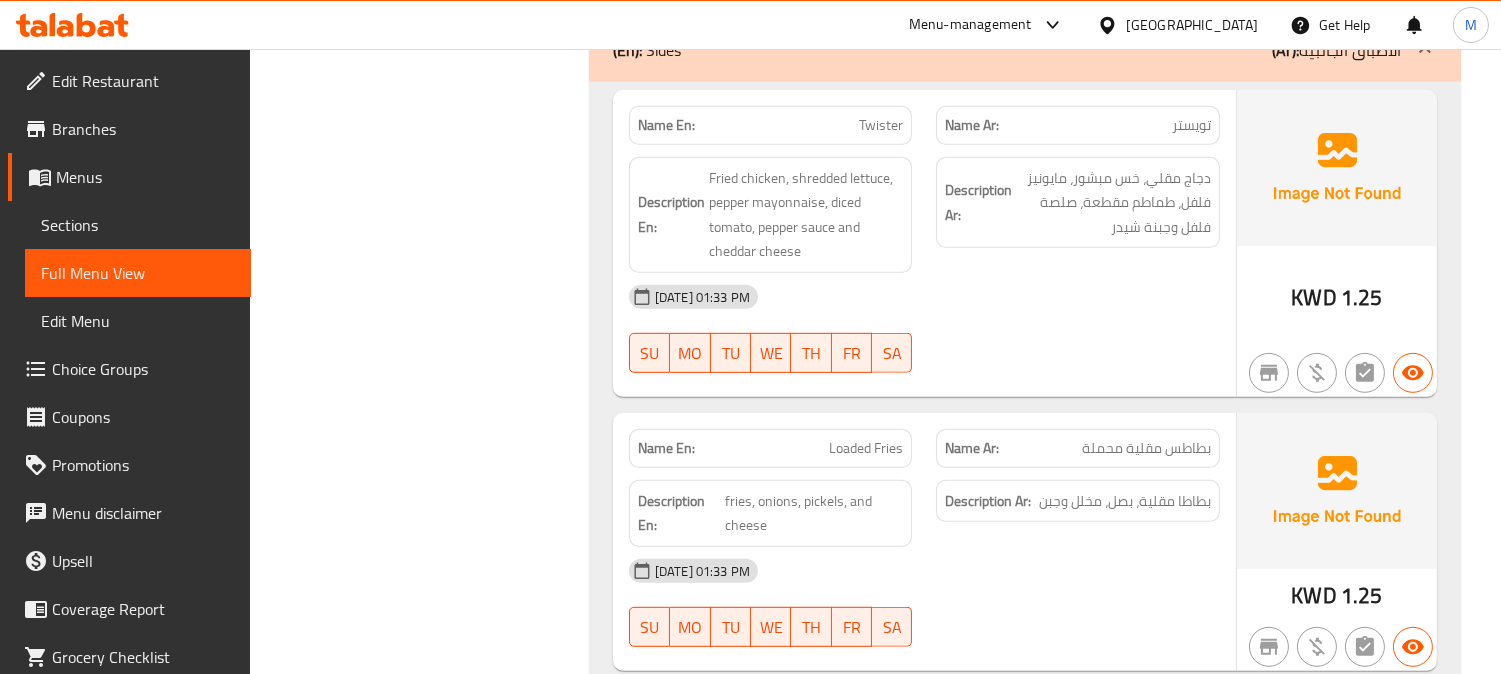 scroll, scrollTop: 2056, scrollLeft: 0, axis: vertical 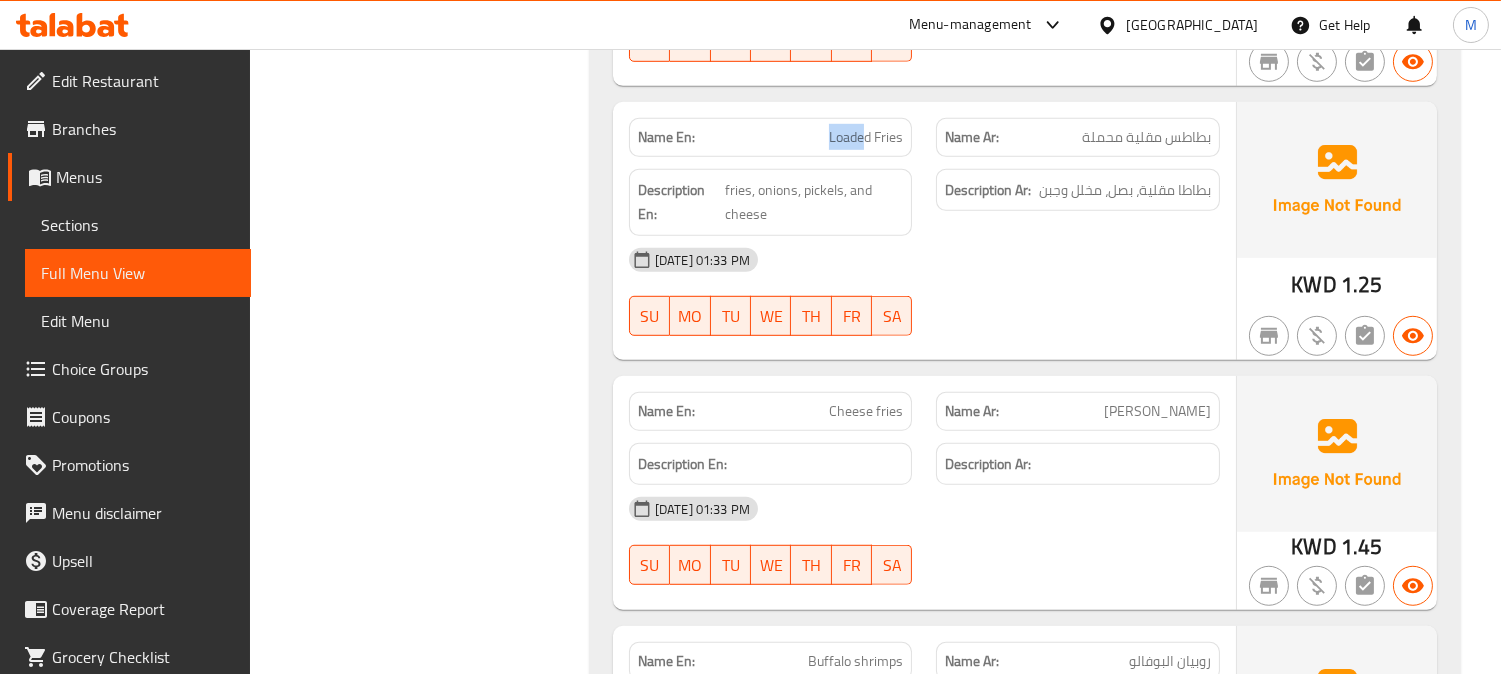 drag, startPoint x: 867, startPoint y: 111, endPoint x: 828, endPoint y: 115, distance: 39.20459 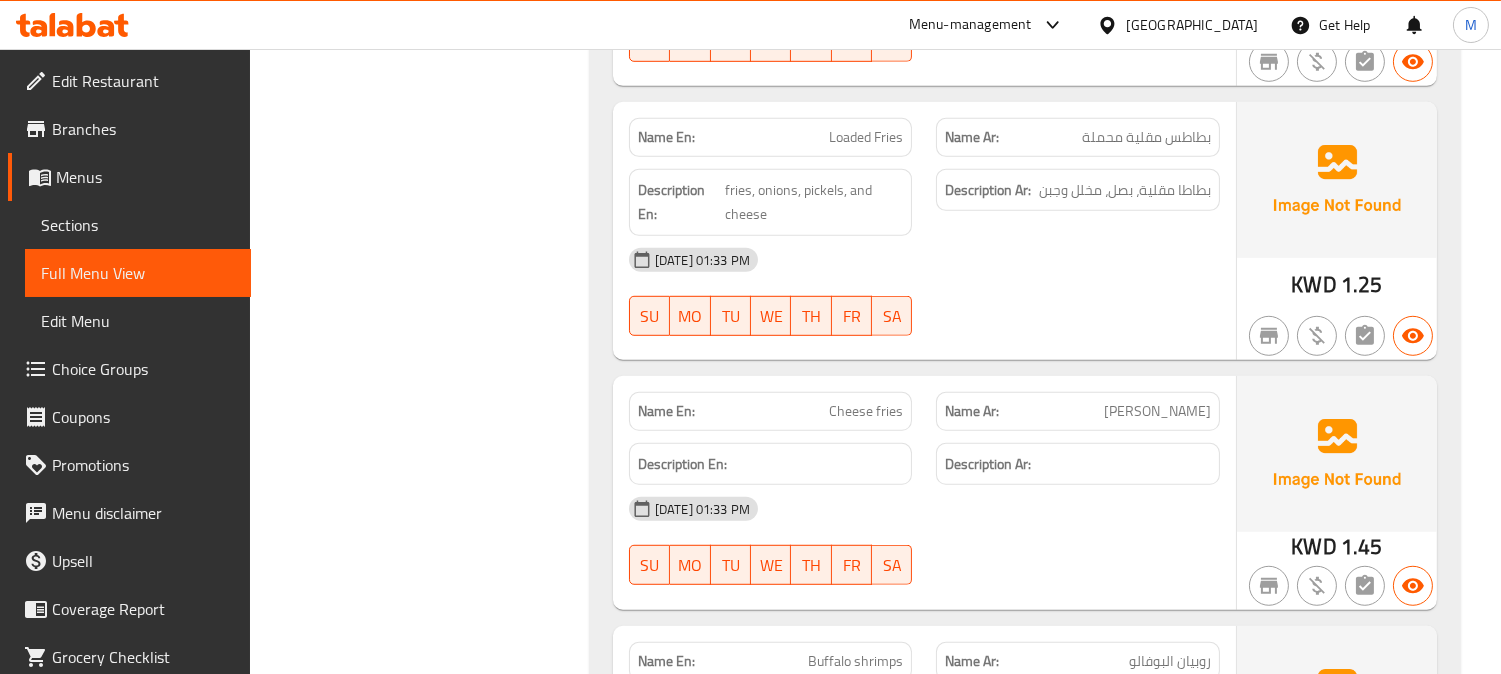 click on "15-07-2025 01:33 PM SU MO TU WE TH FR SA" at bounding box center (924, -1562) 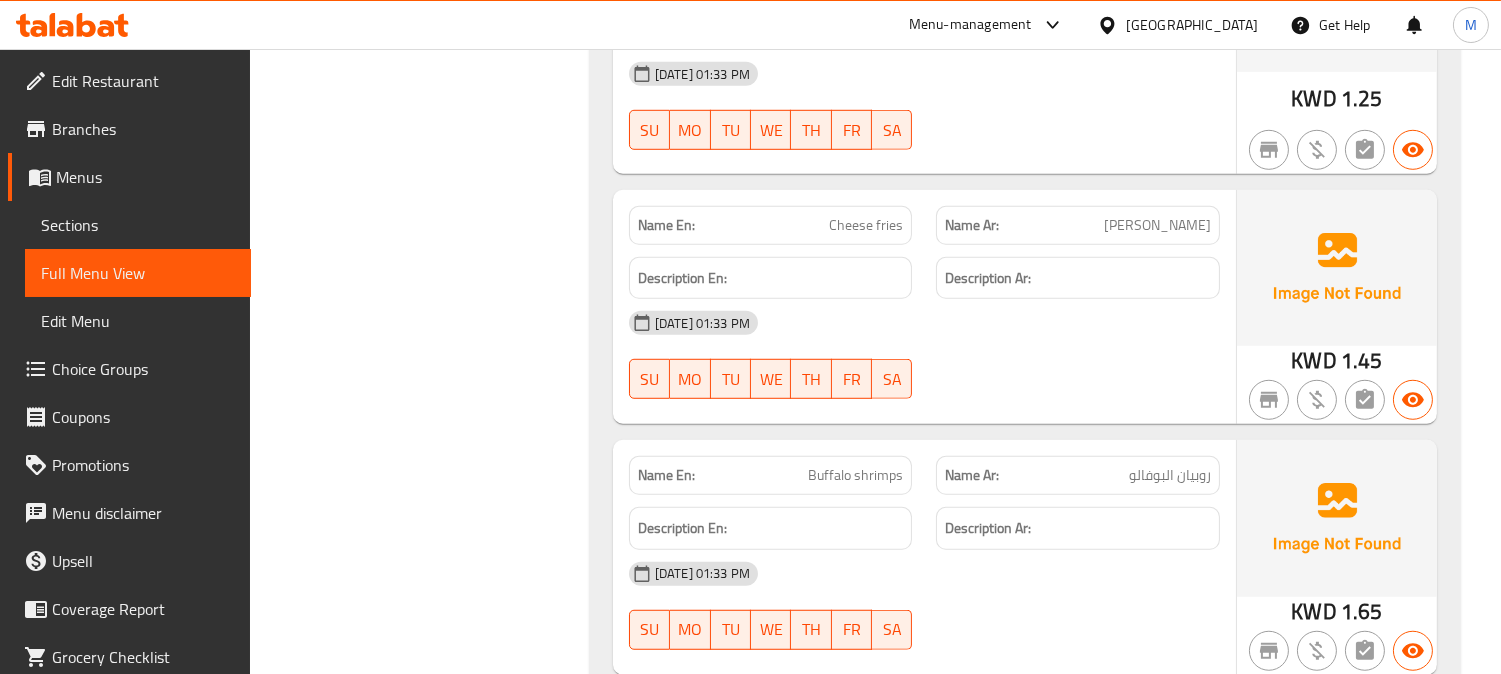 scroll, scrollTop: 2634, scrollLeft: 0, axis: vertical 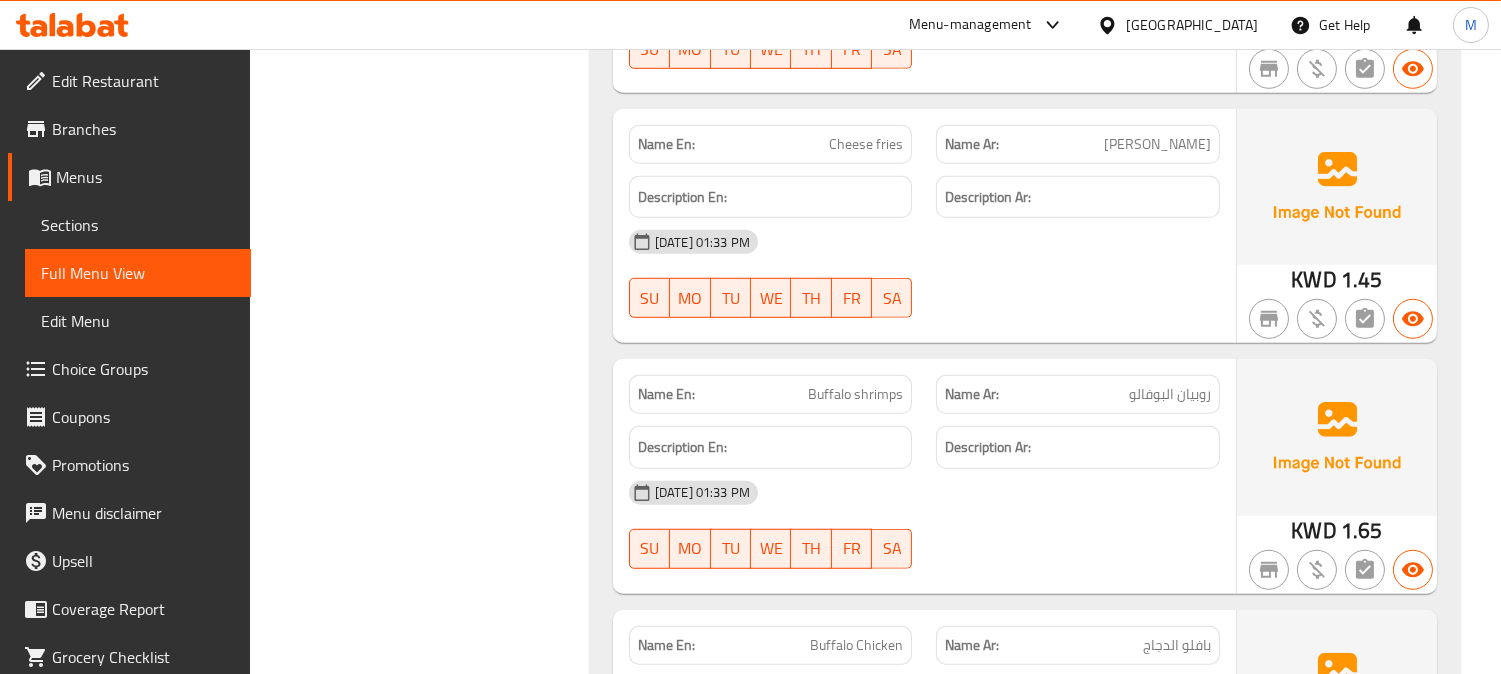 click on "Name En: Cheese fries Name Ar: تشيز فرايز Description En: Description Ar: 15-07-2025 01:33 PM SU MO TU WE TH FR SA" at bounding box center [924, -1616] 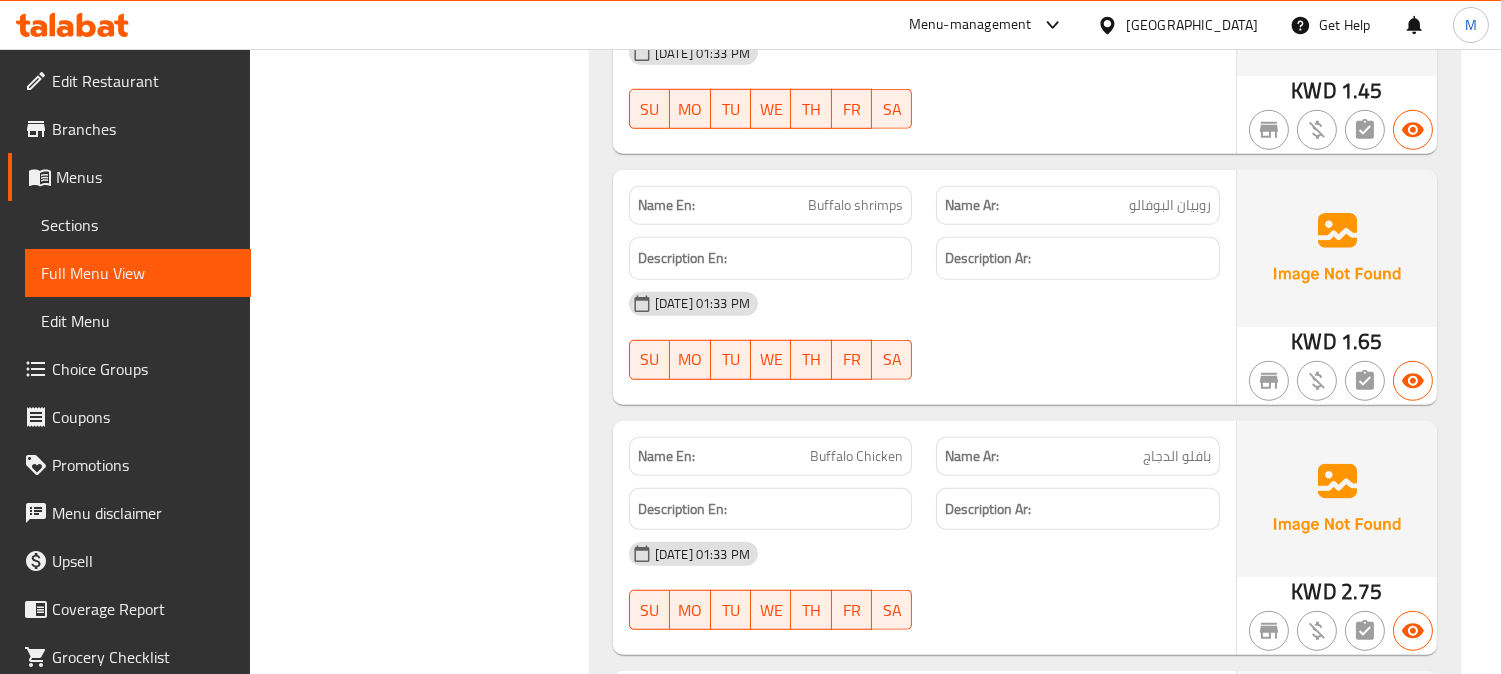 scroll, scrollTop: 2901, scrollLeft: 0, axis: vertical 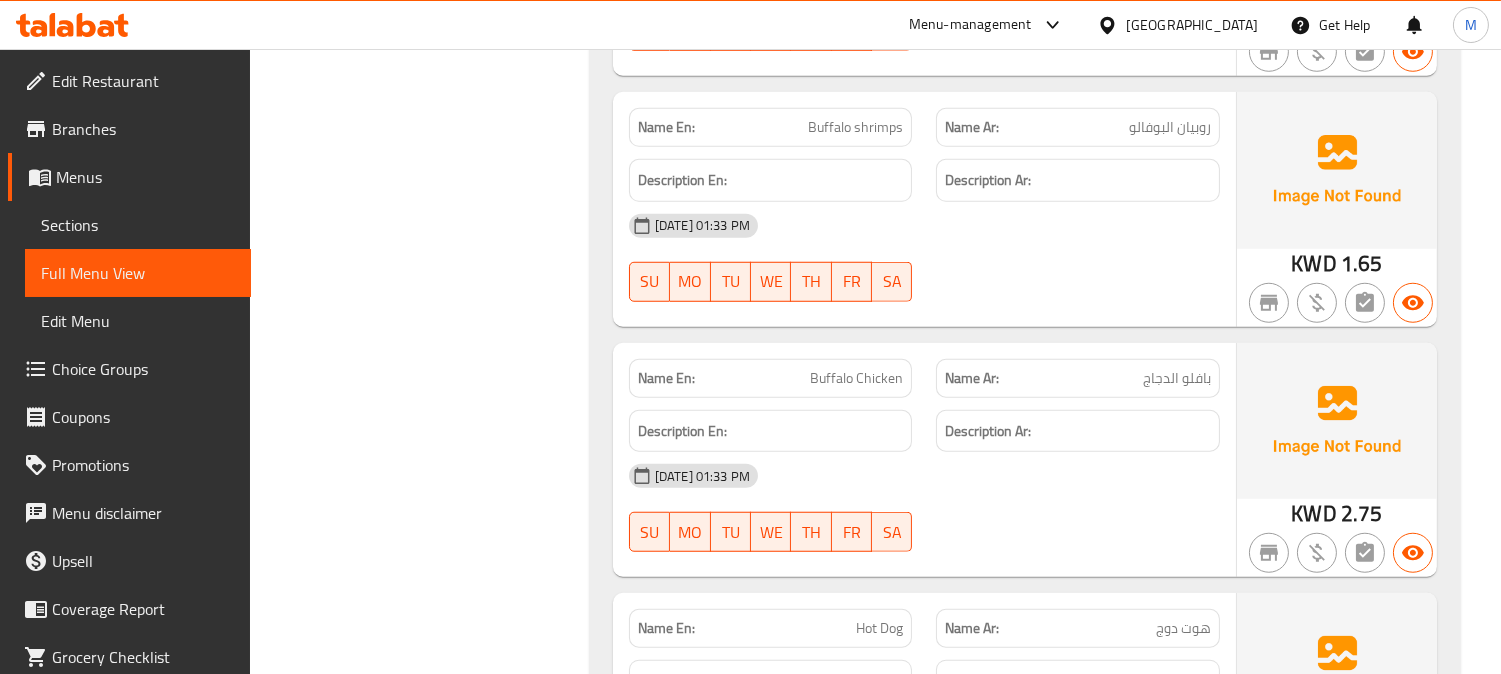 click on "Buffalo shrimps" at bounding box center (852, -1703) 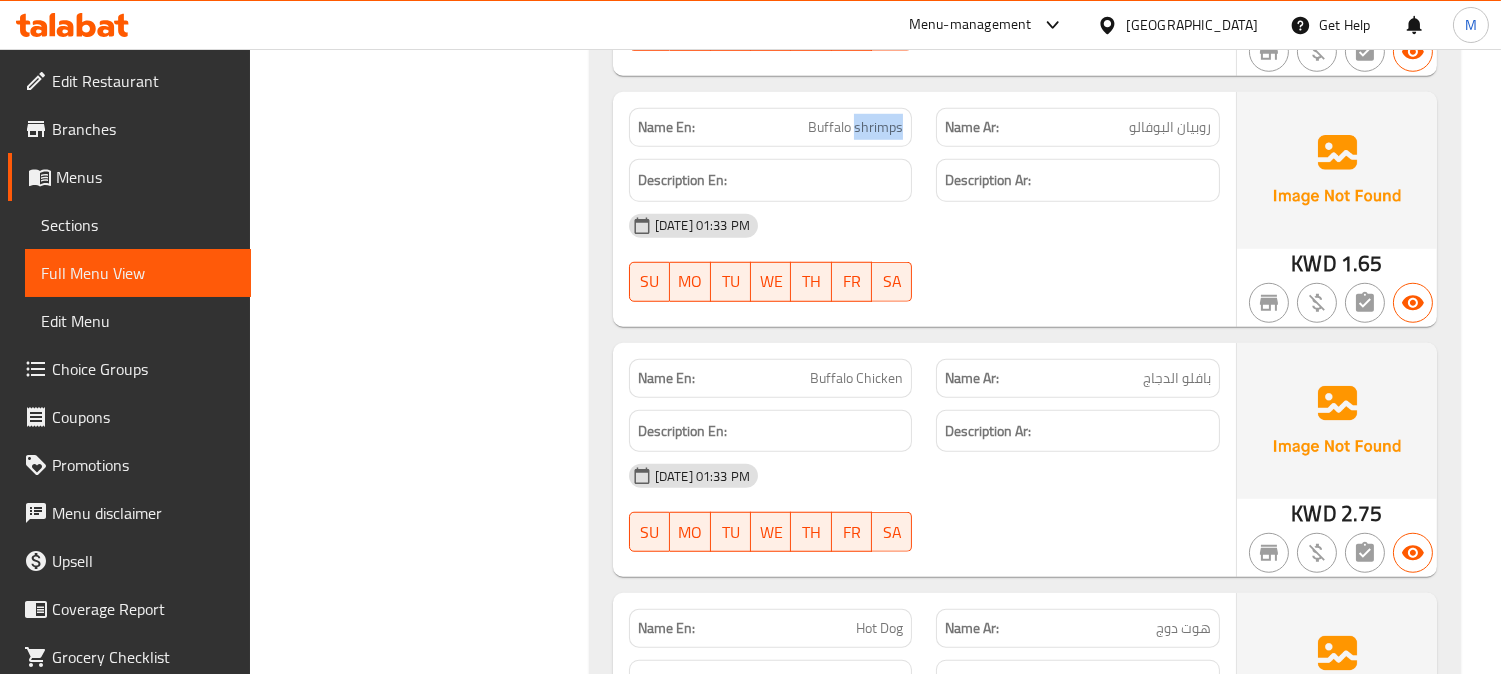 click on "Buffalo shrimps" at bounding box center [852, -1703] 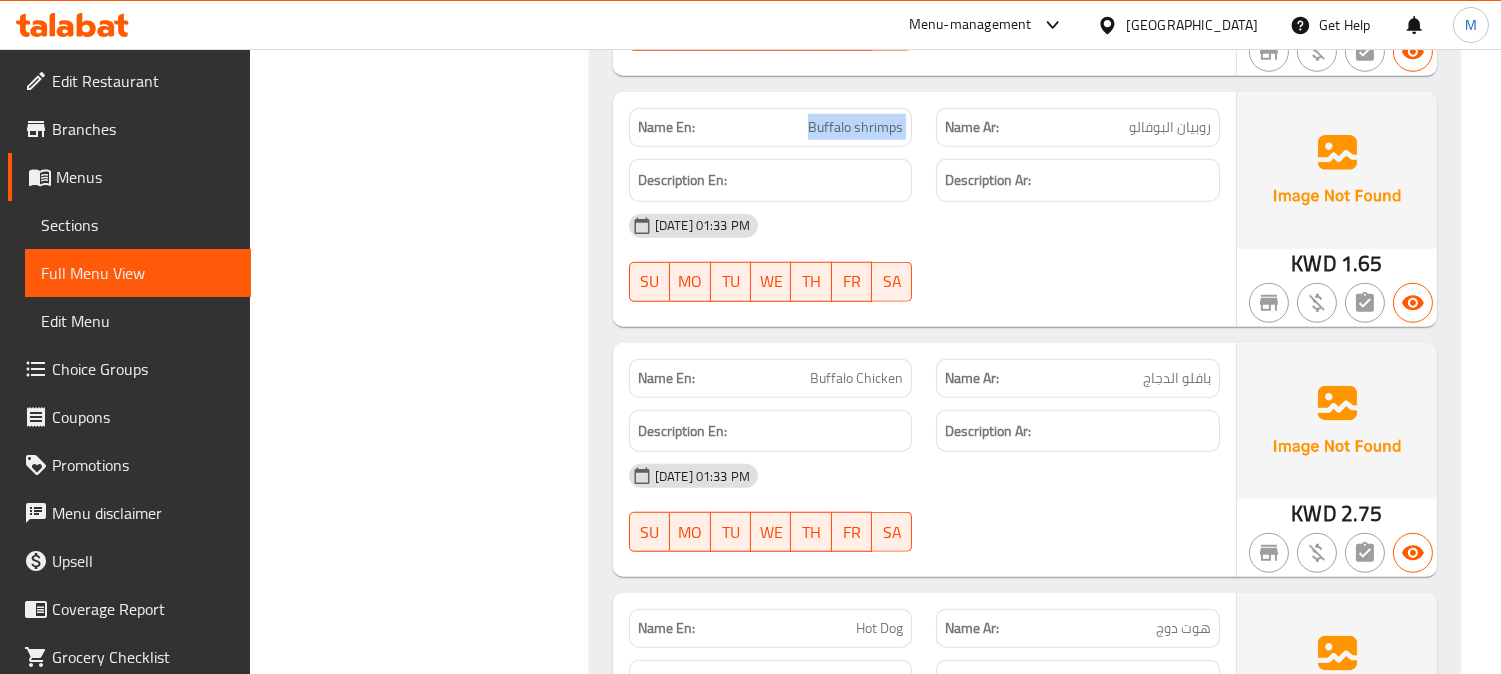click on "Buffalo shrimps" at bounding box center [852, -1703] 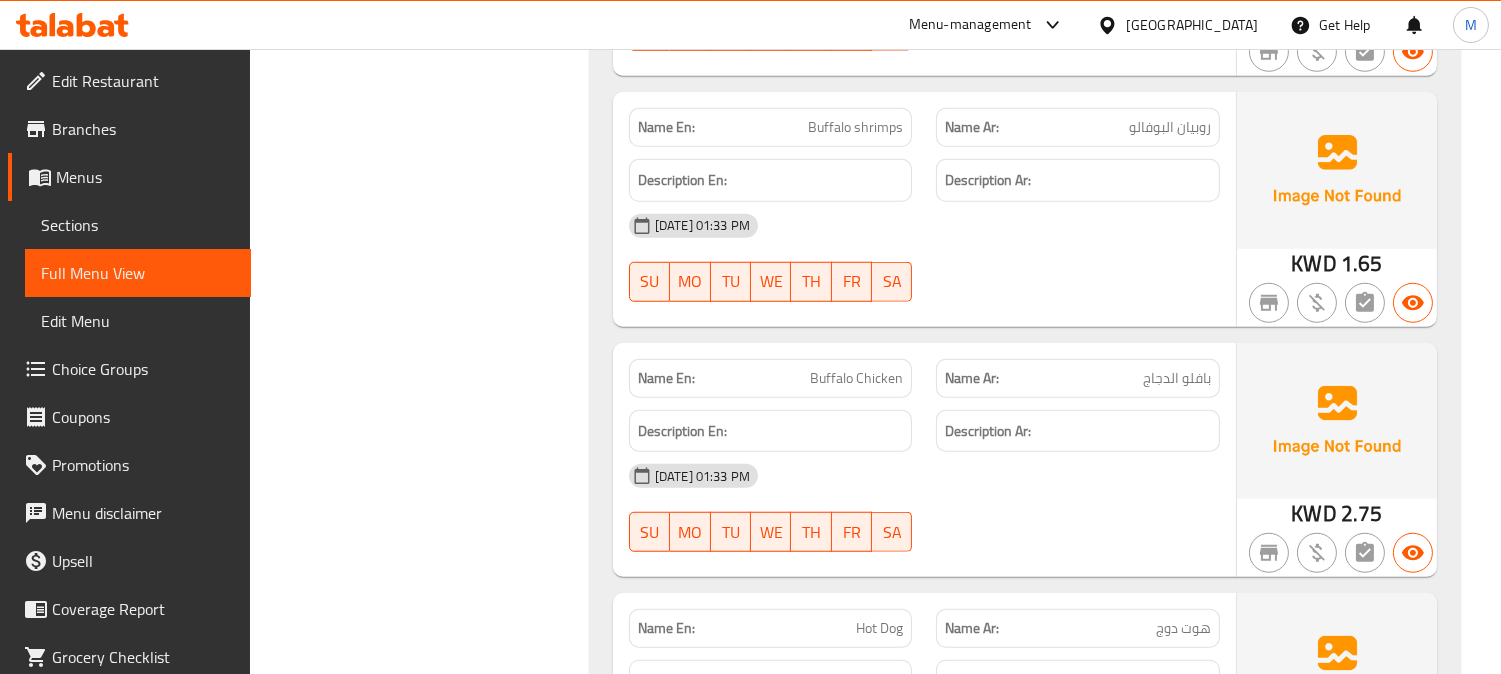 click on "[DATE] 01:33 PM" at bounding box center [924, -1282] 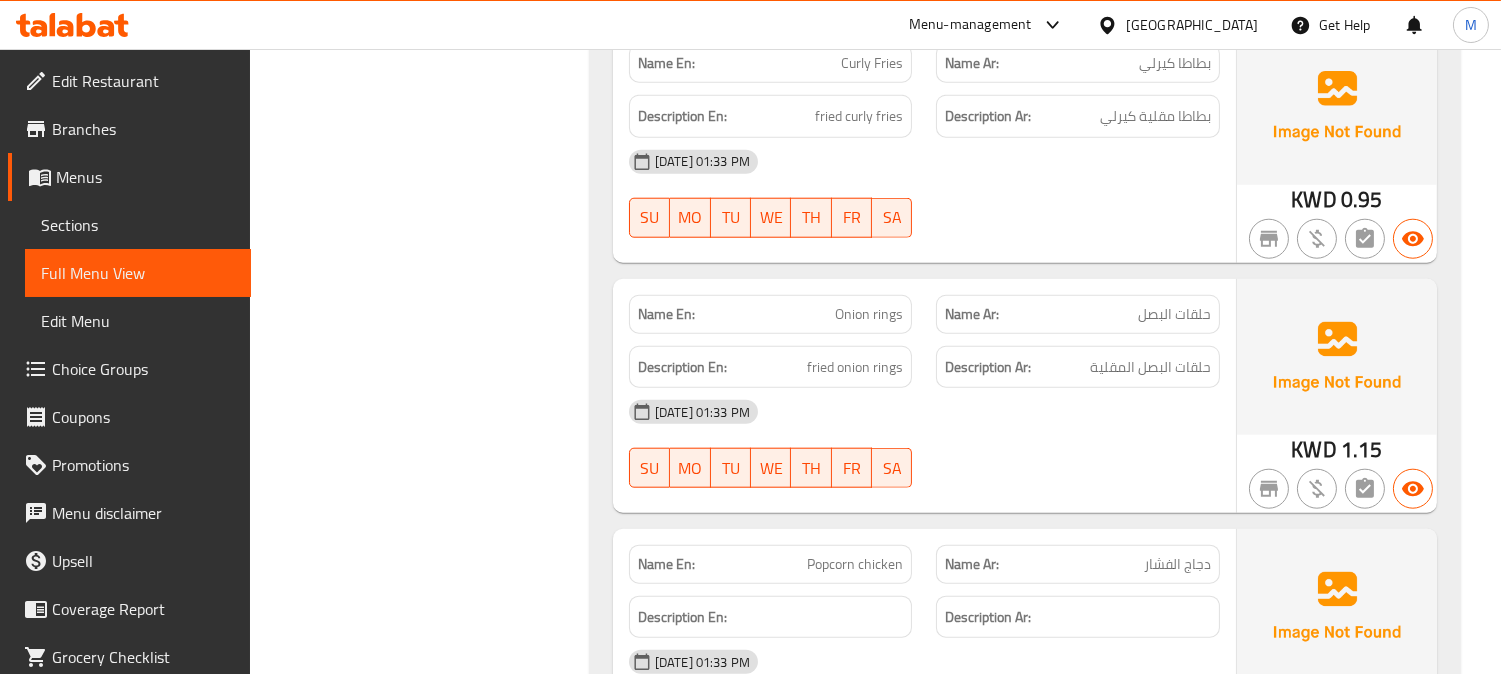 scroll, scrollTop: 3745, scrollLeft: 0, axis: vertical 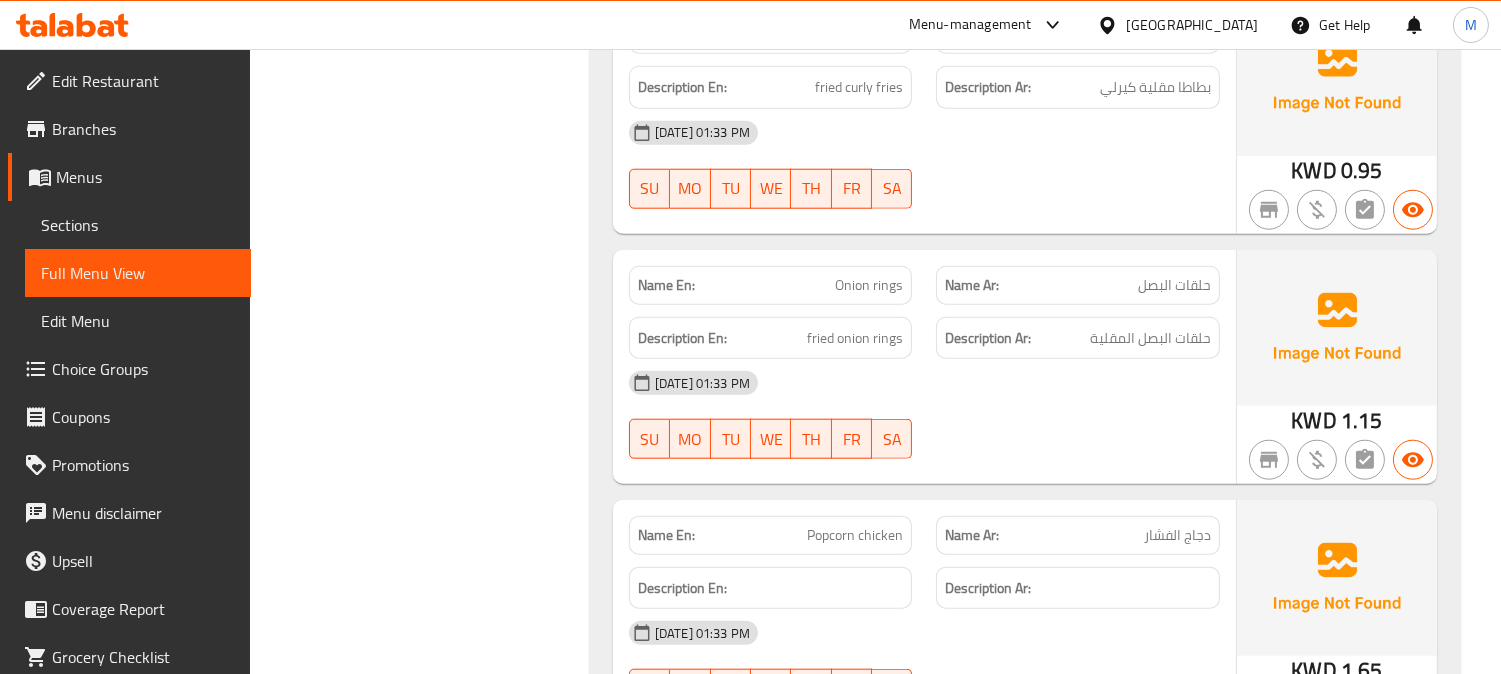 click on "Onion rings" at bounding box center [869, 285] 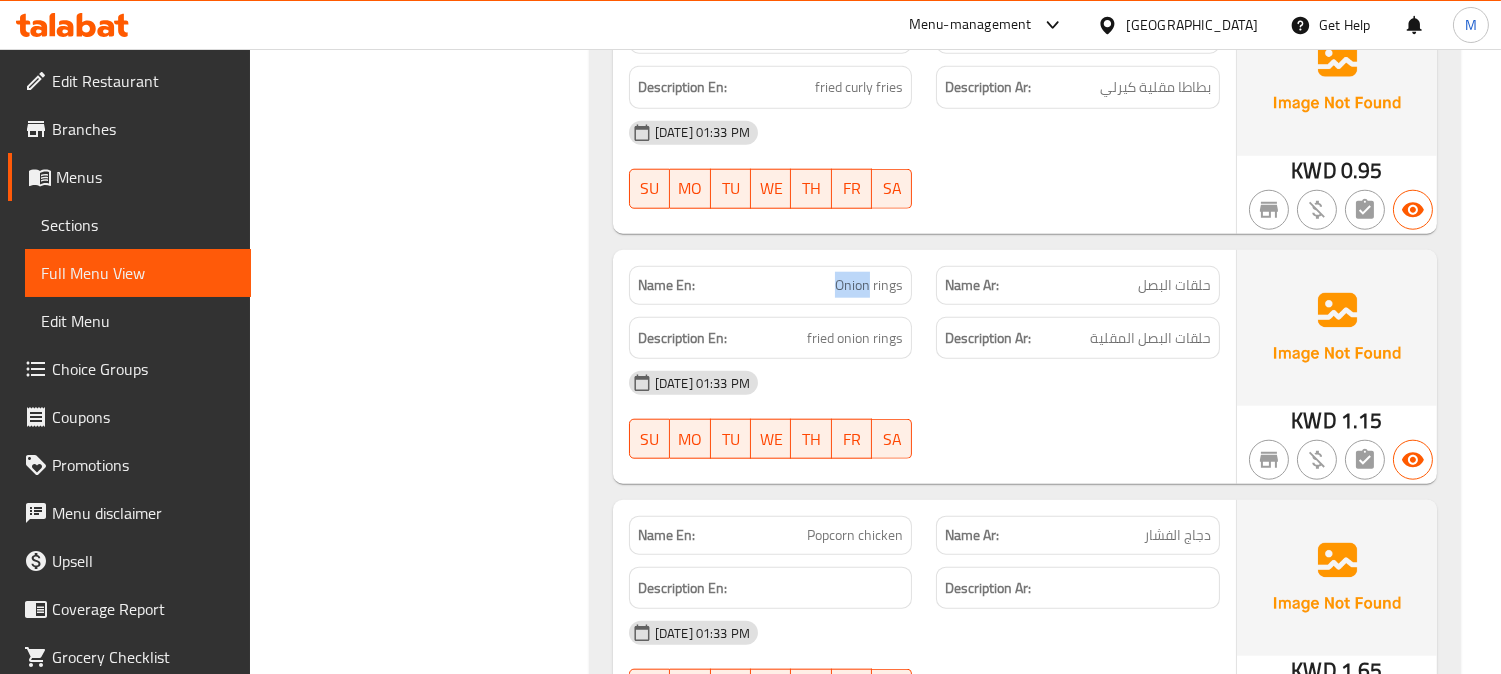 click on "Onion rings" at bounding box center [869, 285] 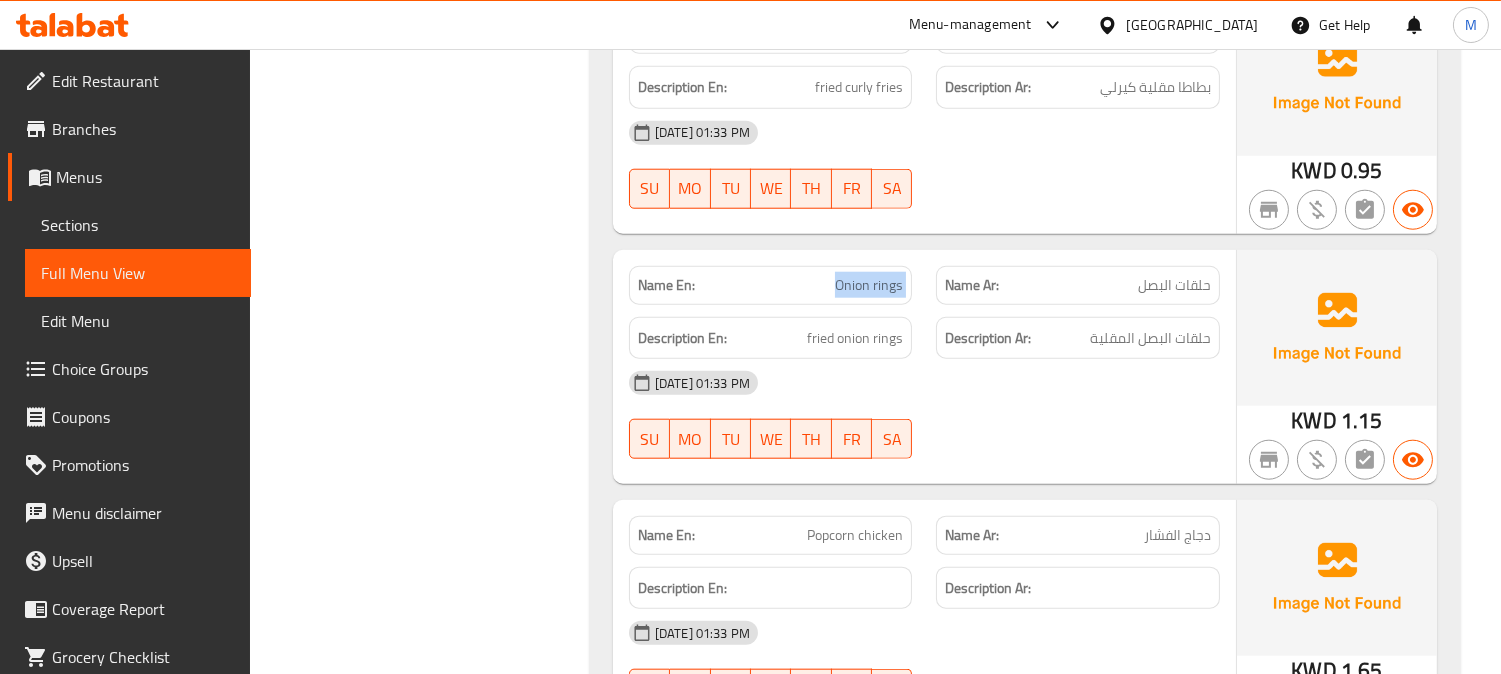 click on "Onion rings" at bounding box center (869, 285) 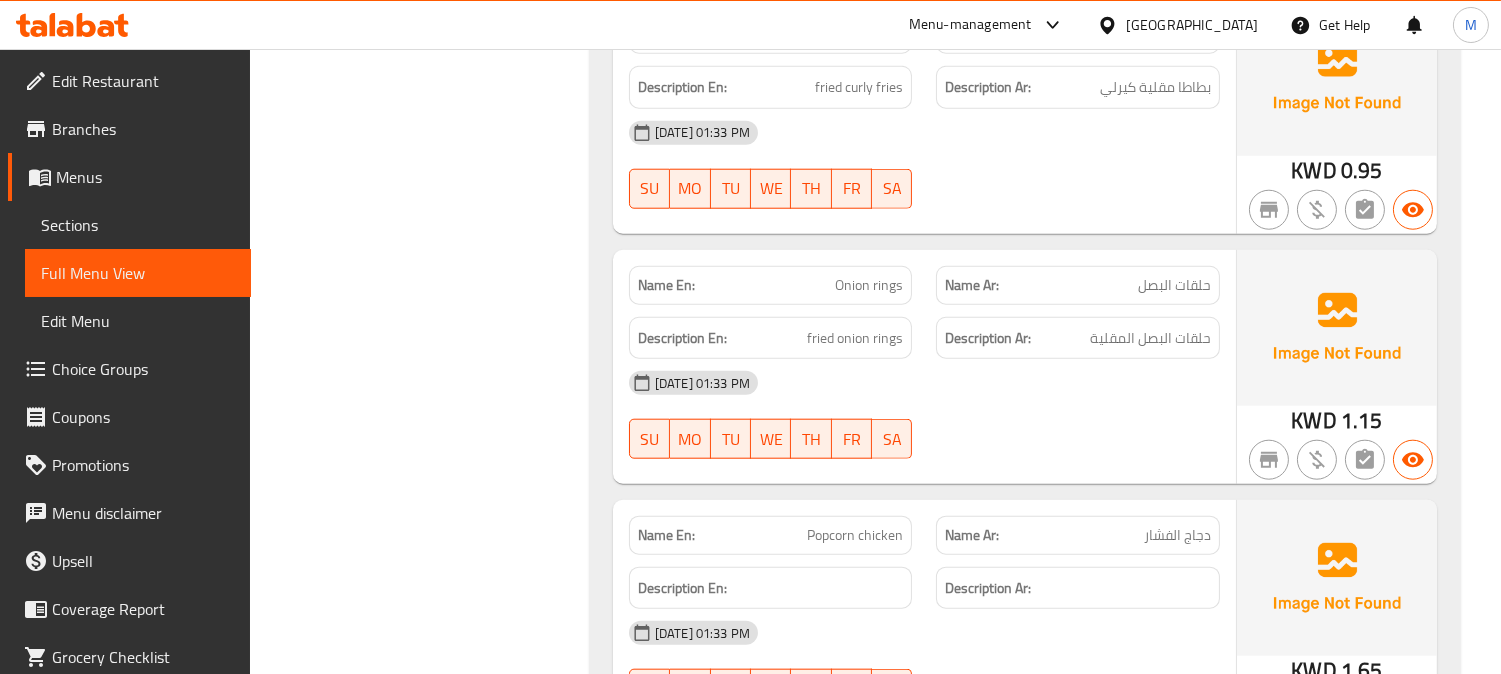 click on "[DATE] 01:33 PM" at bounding box center (924, 383) 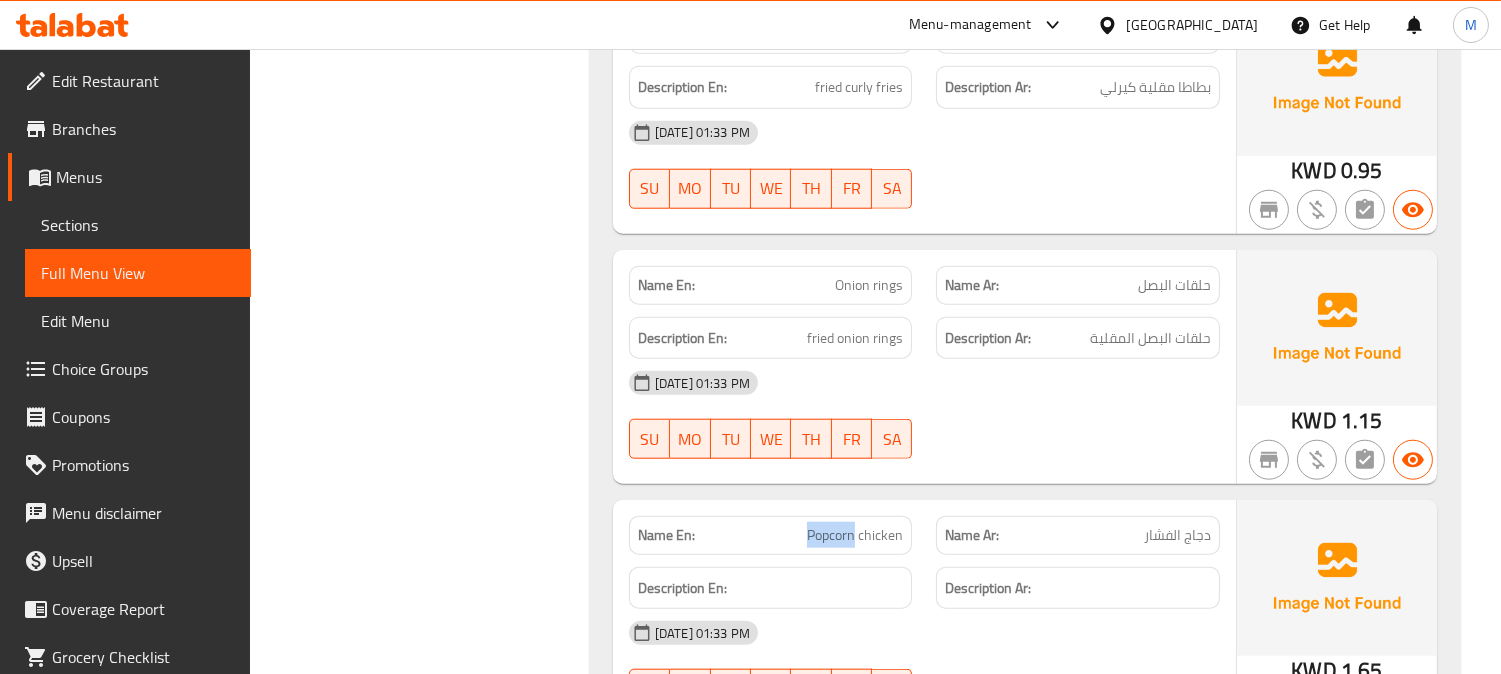 click on "Popcorn chicken" at bounding box center [855, 535] 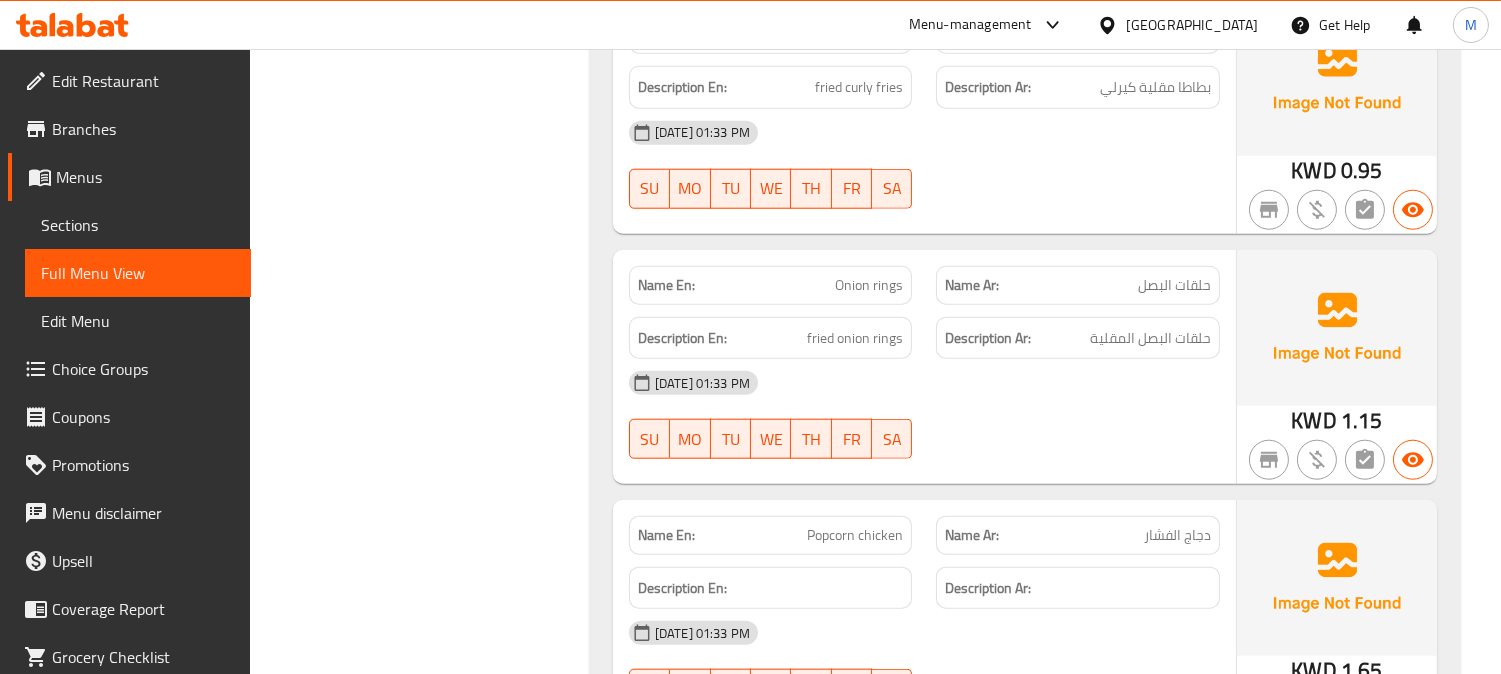 click on "Name En: Twister Name Ar: تويستر Description En: Fried chicken, shredded lettuce, pepper mayonnaise, diced tomato, pepper sauce and cheddar cheese Description Ar: دجاج مقلي، خس مبشور، مايونيز فلفل، طماطم مقطعة، صلصة فلفل وجبنة شيدر 15-07-2025 01:33 PM SU MO TU WE TH FR SA KWD 1.25 Name En: Loaded Fries Name Ar: بطاطس مقلية محملة Description En: fries, onions, pickels, and cheese Description Ar: بطاطا مقلية، بصل، مخلل وجبن 15-07-2025 01:33 PM SU MO TU WE TH FR SA KWD 1.25 Name En: Cheese fries Name Ar: تشيز فرايز Description En: Description Ar: 15-07-2025 01:33 PM SU MO TU WE TH FR SA KWD 1.45 Name En: Buffalo shrimps Name Ar: روبيان البوفالو Description En: Description Ar: 15-07-2025 01:33 PM SU MO TU WE TH FR SA KWD 1.65 Name En: Buffalo Chicken Name Ar: بافلو الدجاج Description En: Description Ar: 15-07-2025 01:33 PM SU MO TU WE TH FR SA KWD 2.75 Name En: Hot Dog Name Ar: SU" at bounding box center [1025, -2550] 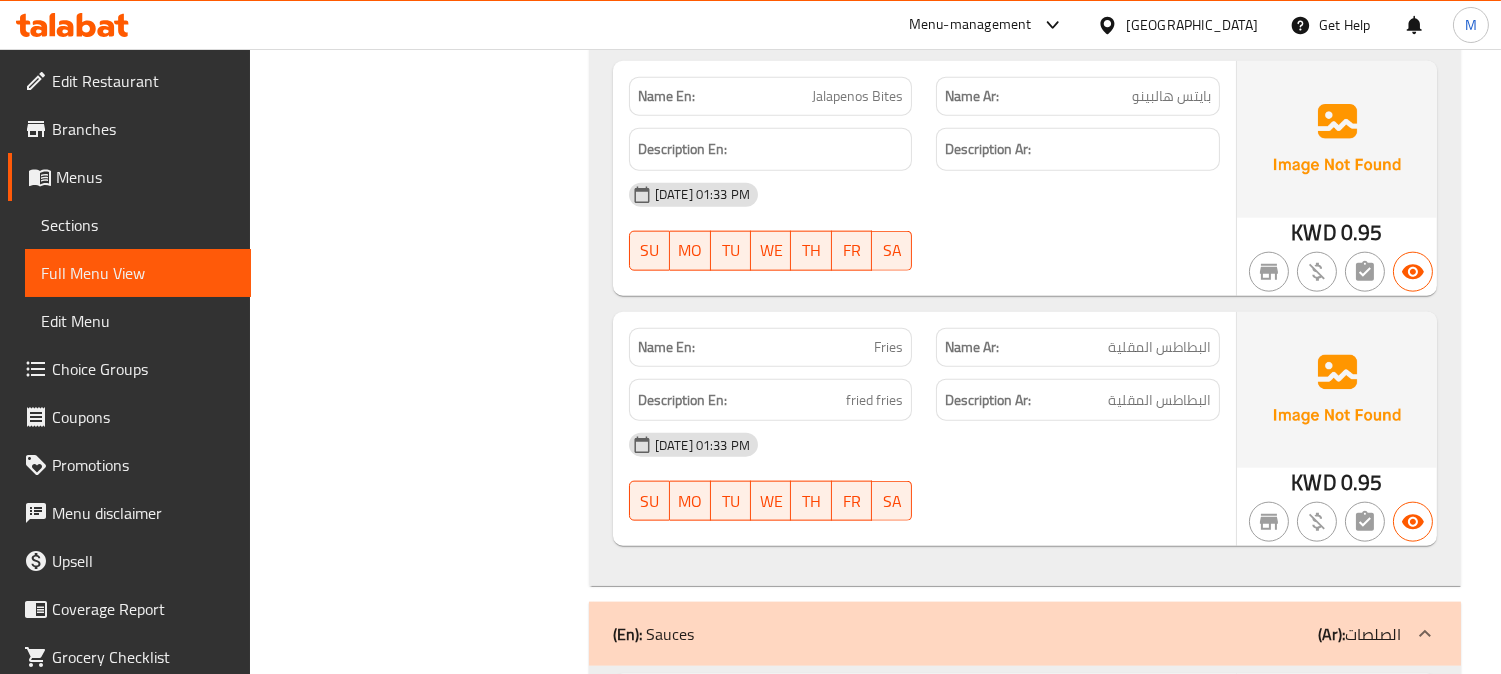 scroll, scrollTop: 4590, scrollLeft: 0, axis: vertical 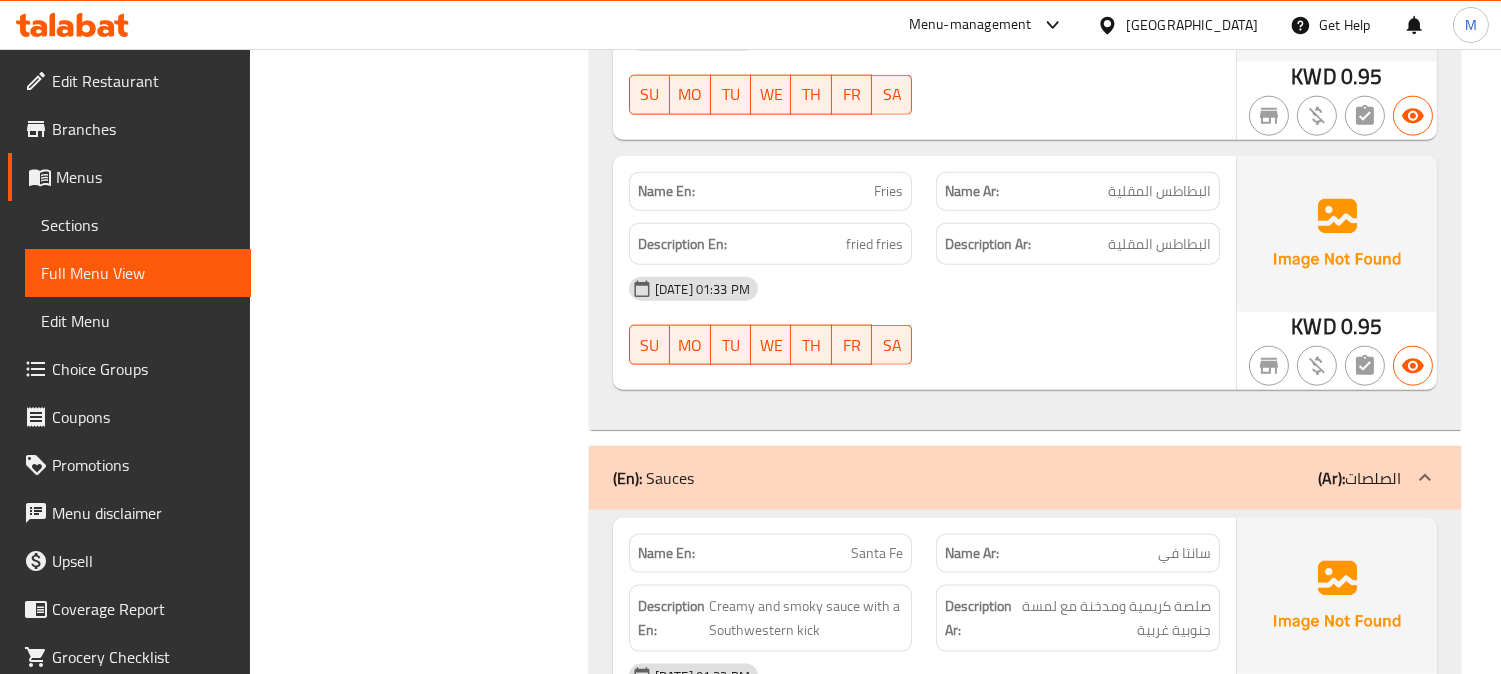 click on "Fries" at bounding box center [888, 191] 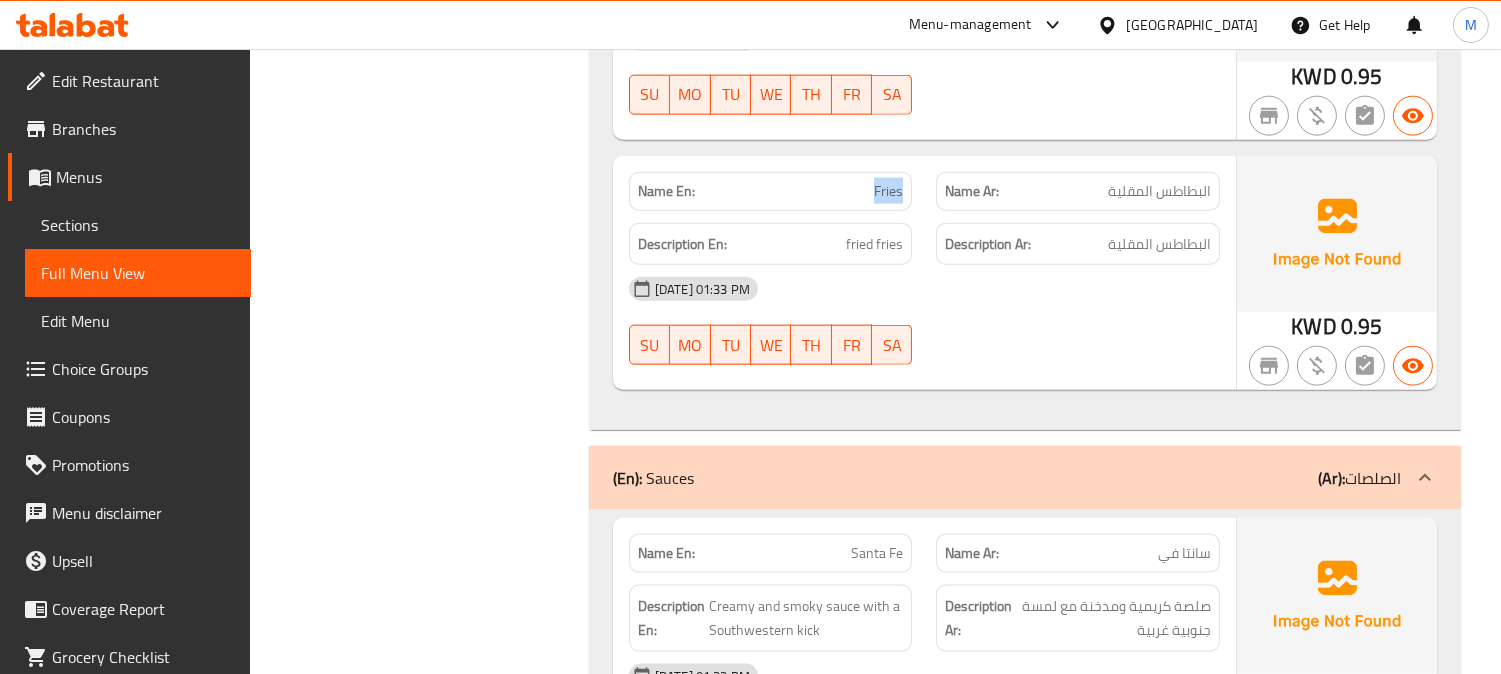 click on "Fries" at bounding box center (888, 191) 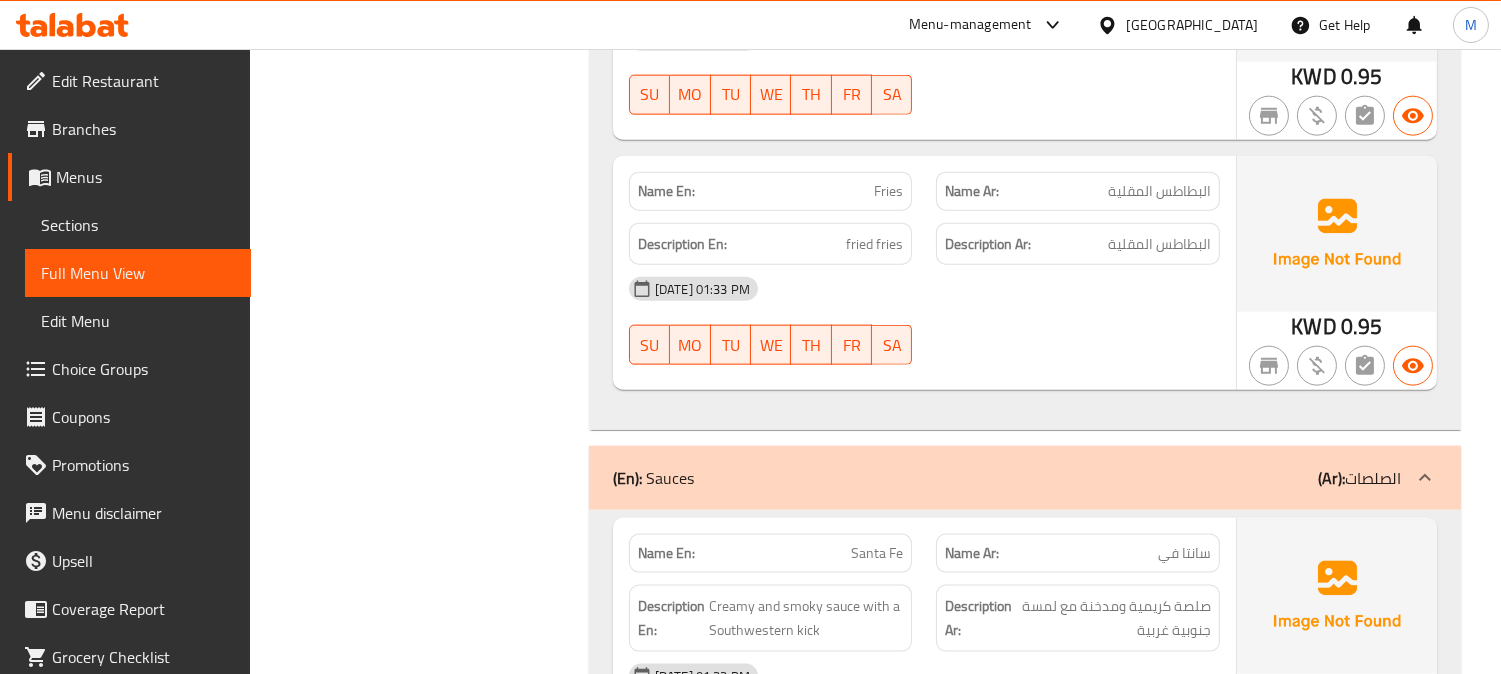 click on "[DATE] 01:33 PM" at bounding box center [924, 289] 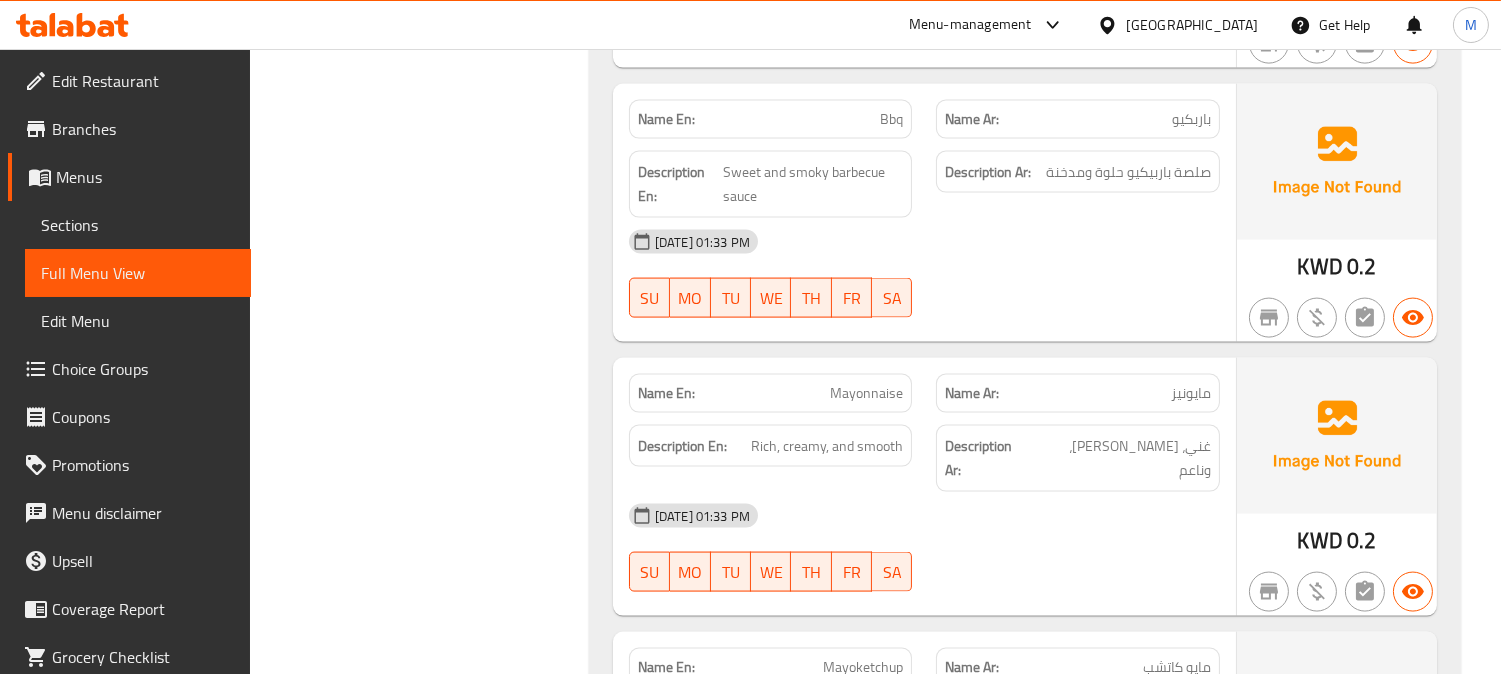 scroll, scrollTop: 5301, scrollLeft: 0, axis: vertical 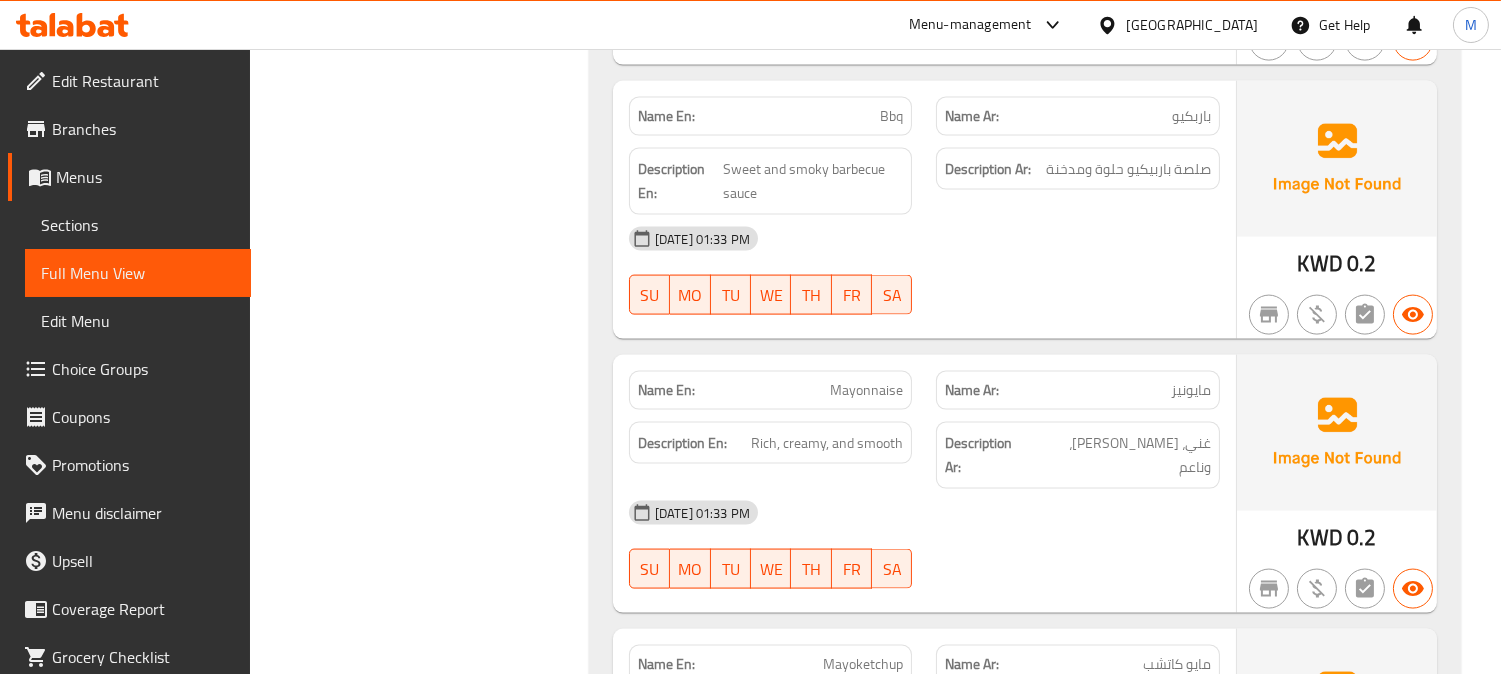 click on "Bbq" at bounding box center [851, -4651] 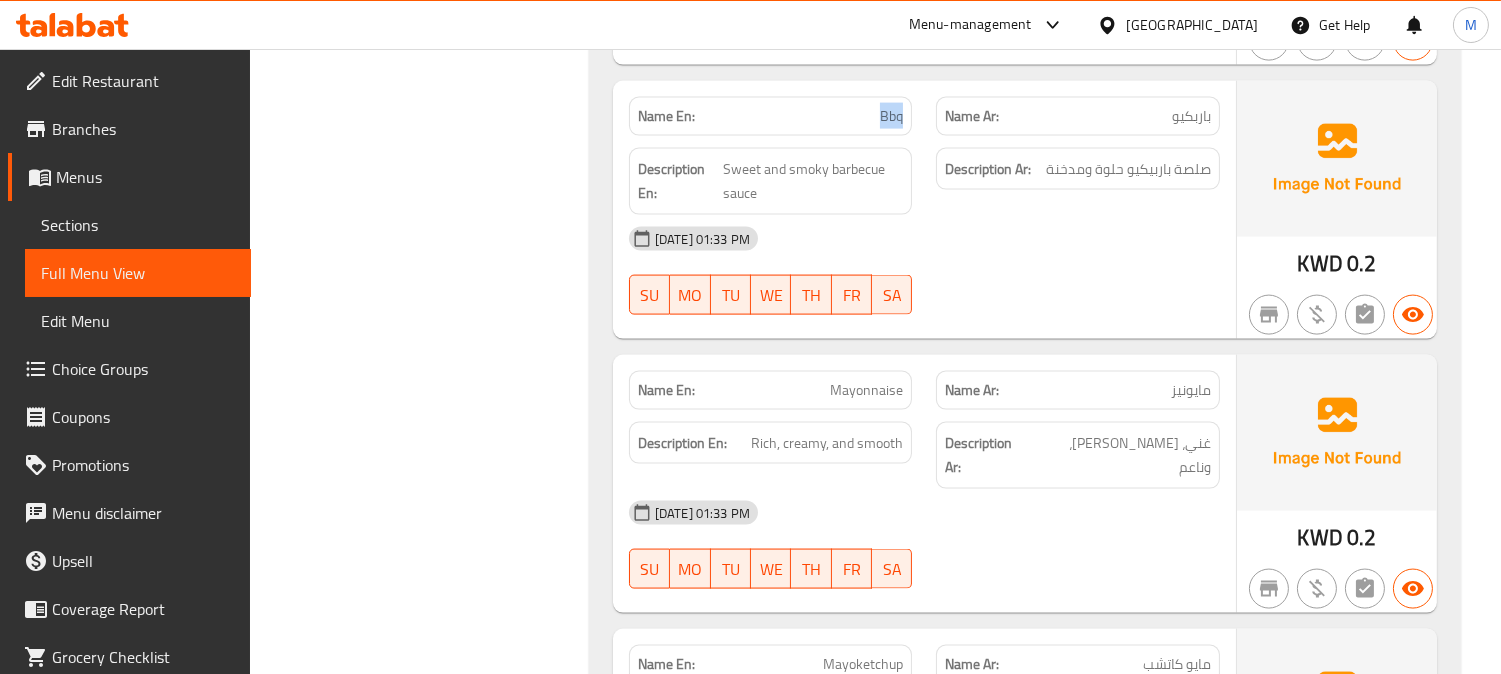 click on "Bbq" at bounding box center (851, -4651) 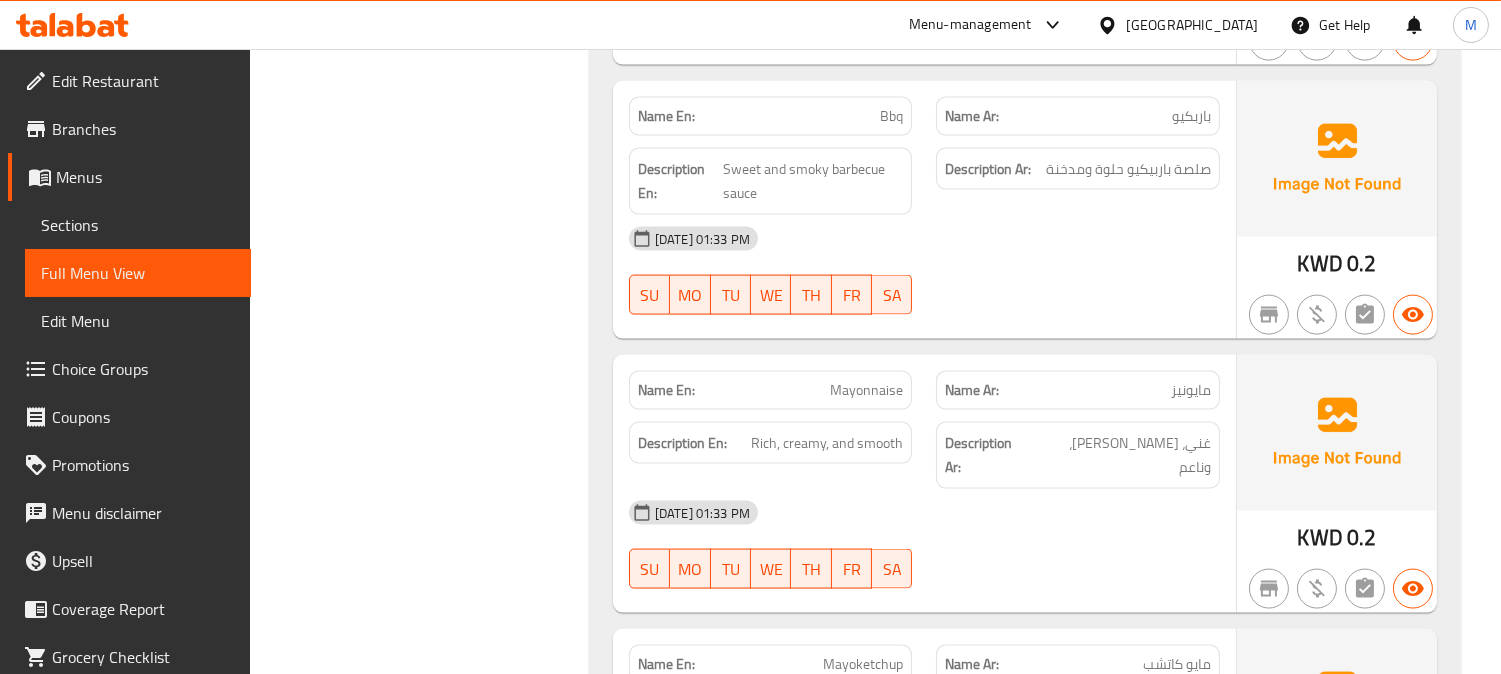 click on "[DATE] 01:33 PM" at bounding box center [924, -4254] 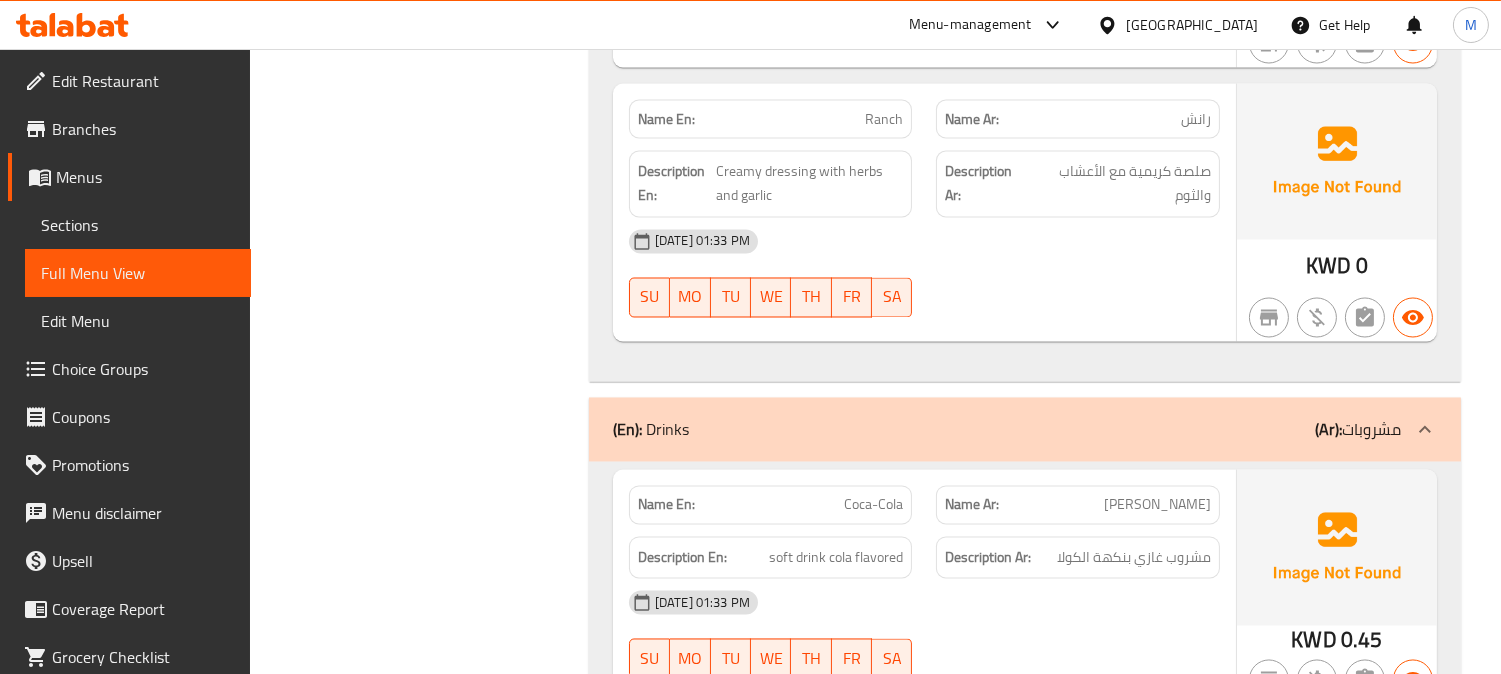 scroll, scrollTop: 6812, scrollLeft: 0, axis: vertical 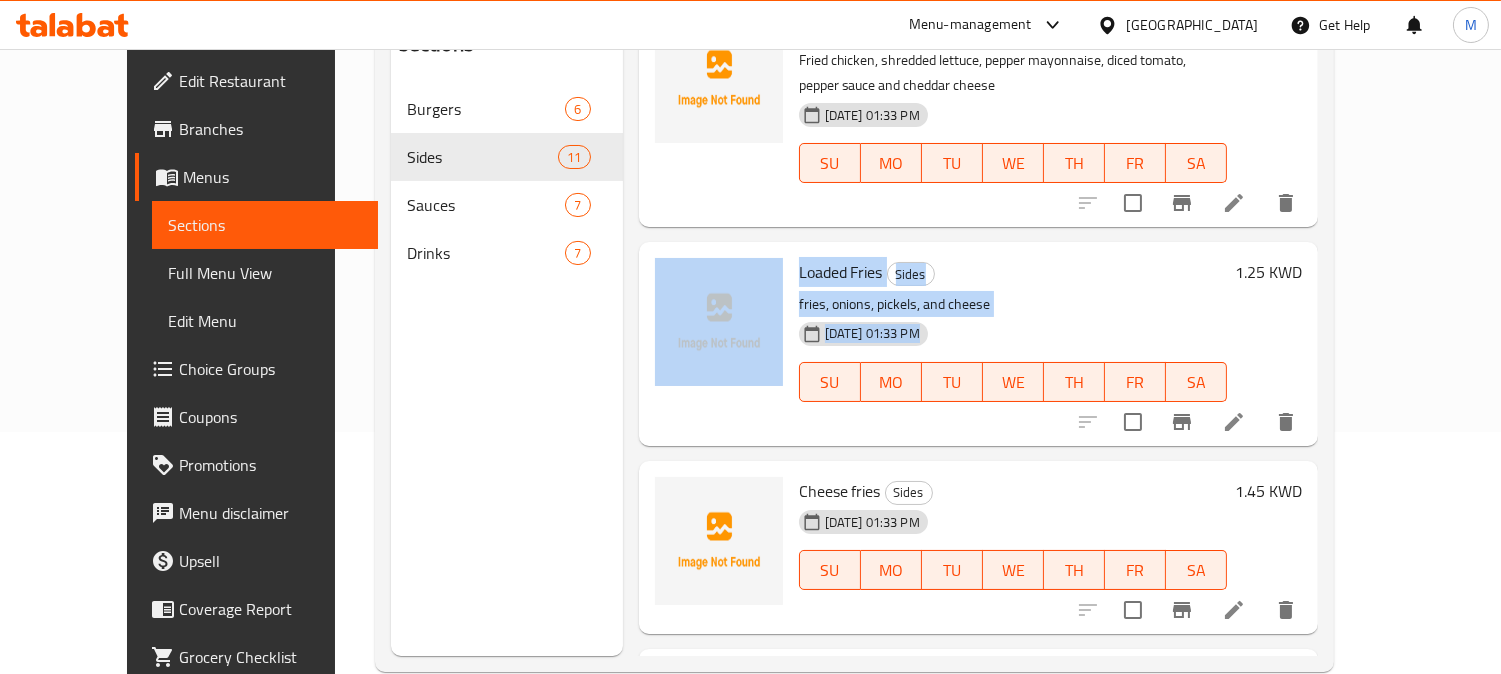 drag, startPoint x: 1391, startPoint y: 100, endPoint x: 1347, endPoint y: 394, distance: 297.2743 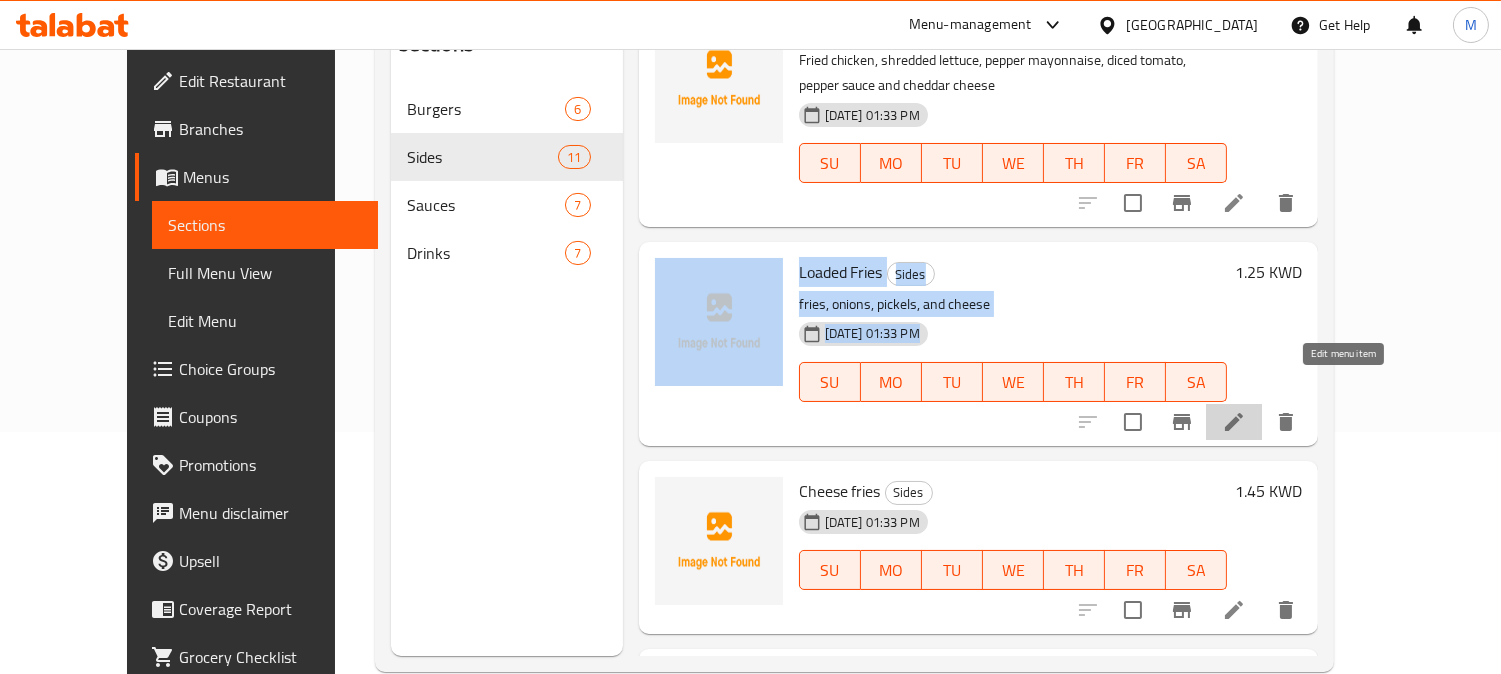 click 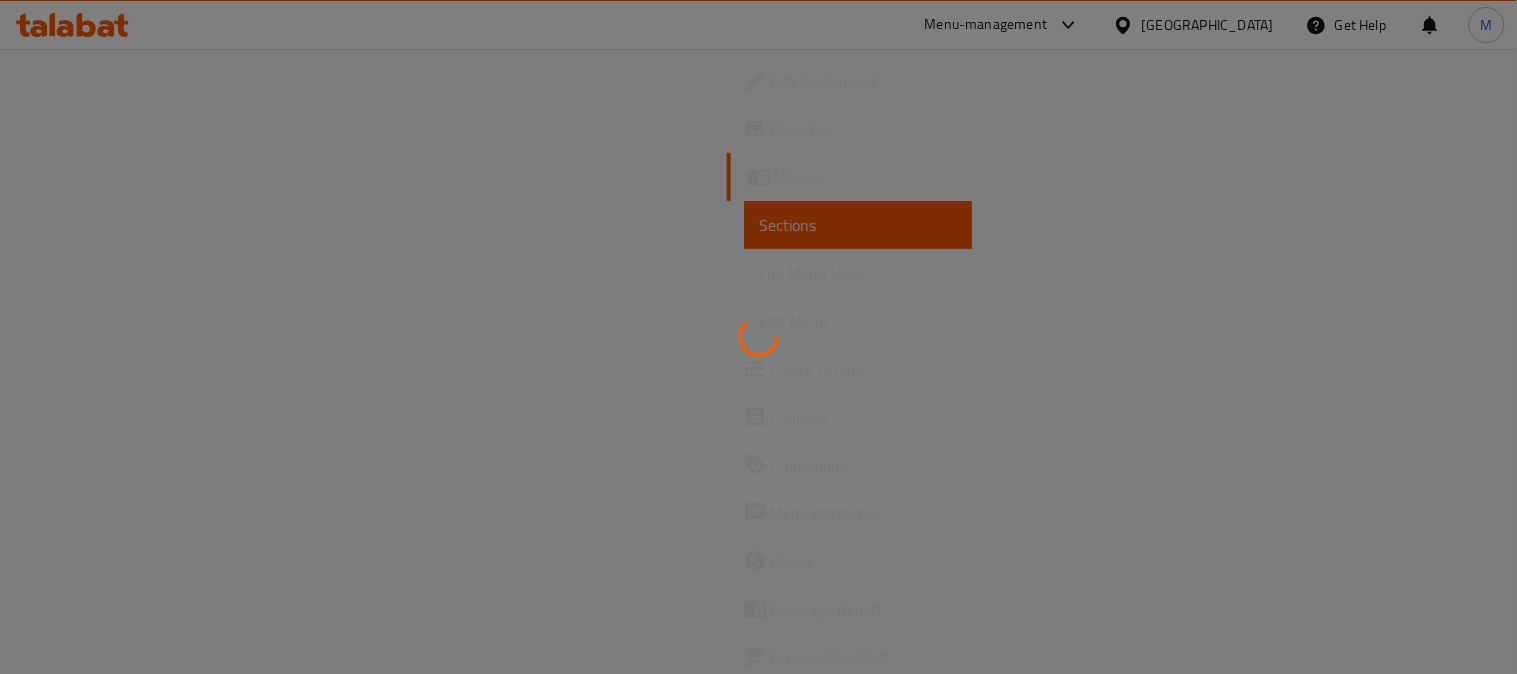 click at bounding box center (758, 337) 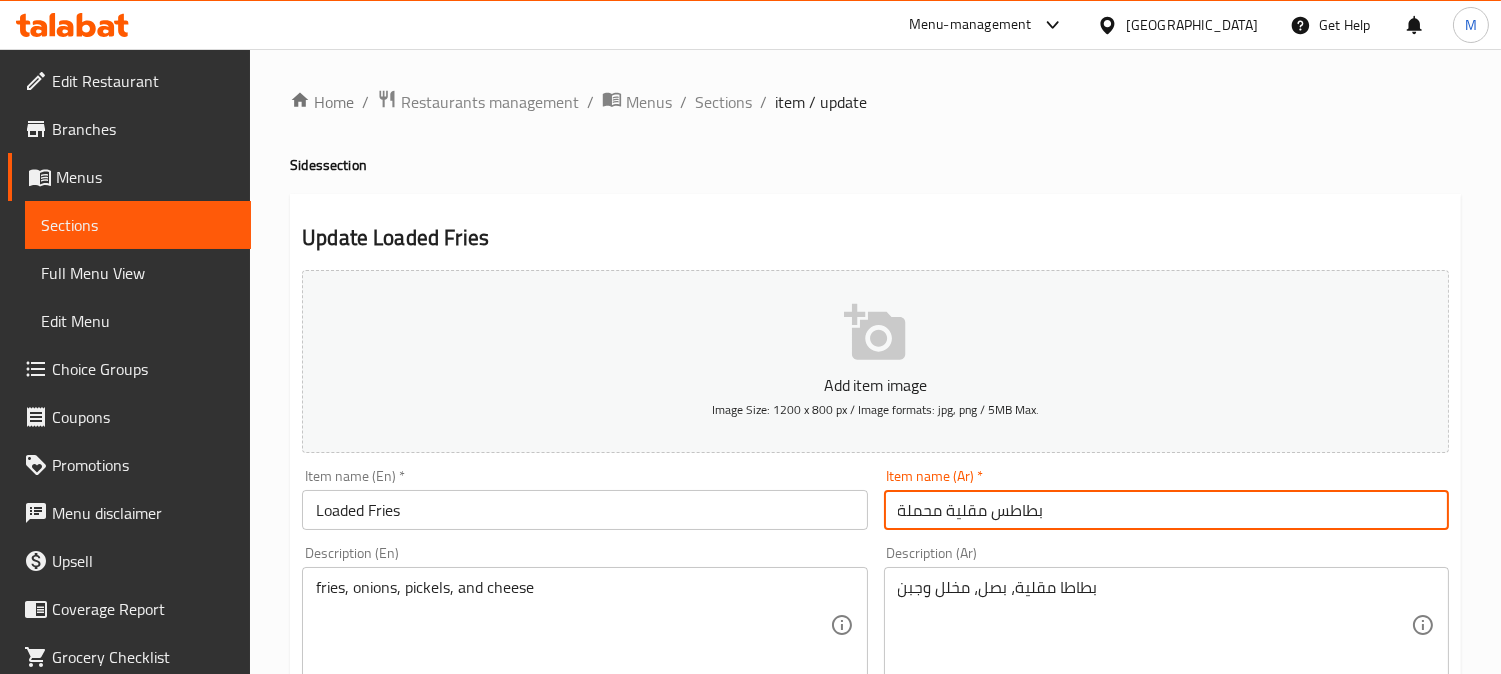 click on "بطاطس مقلية محملة" at bounding box center [1166, 510] 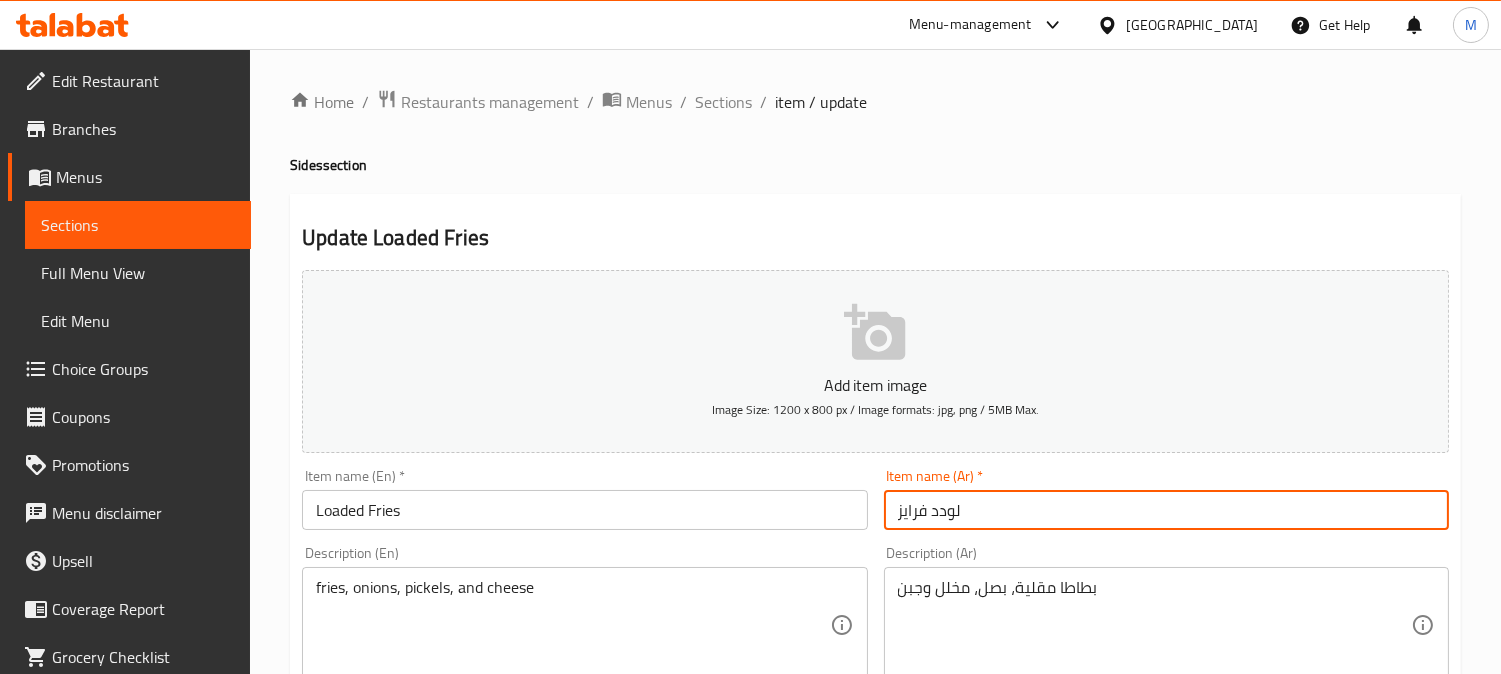 type on "لودد فرايز" 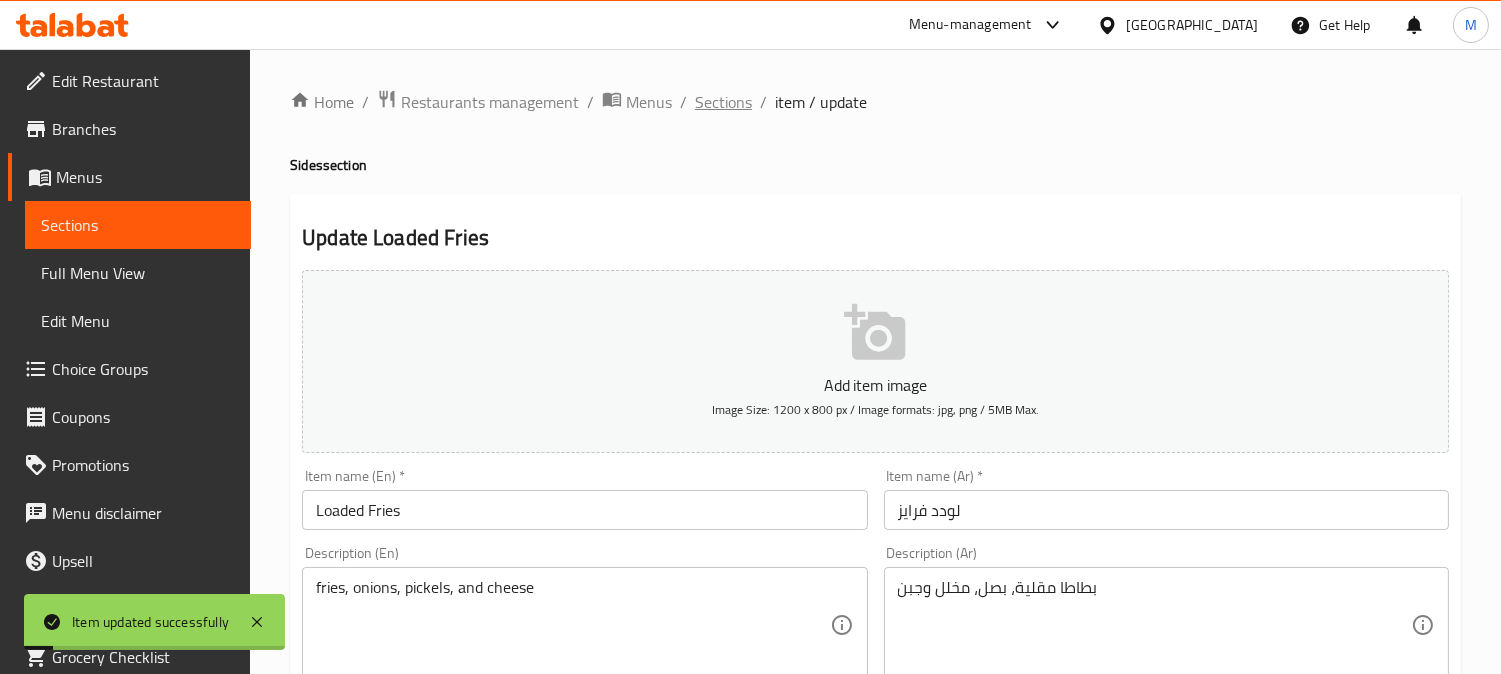 click on "Sections" at bounding box center [723, 102] 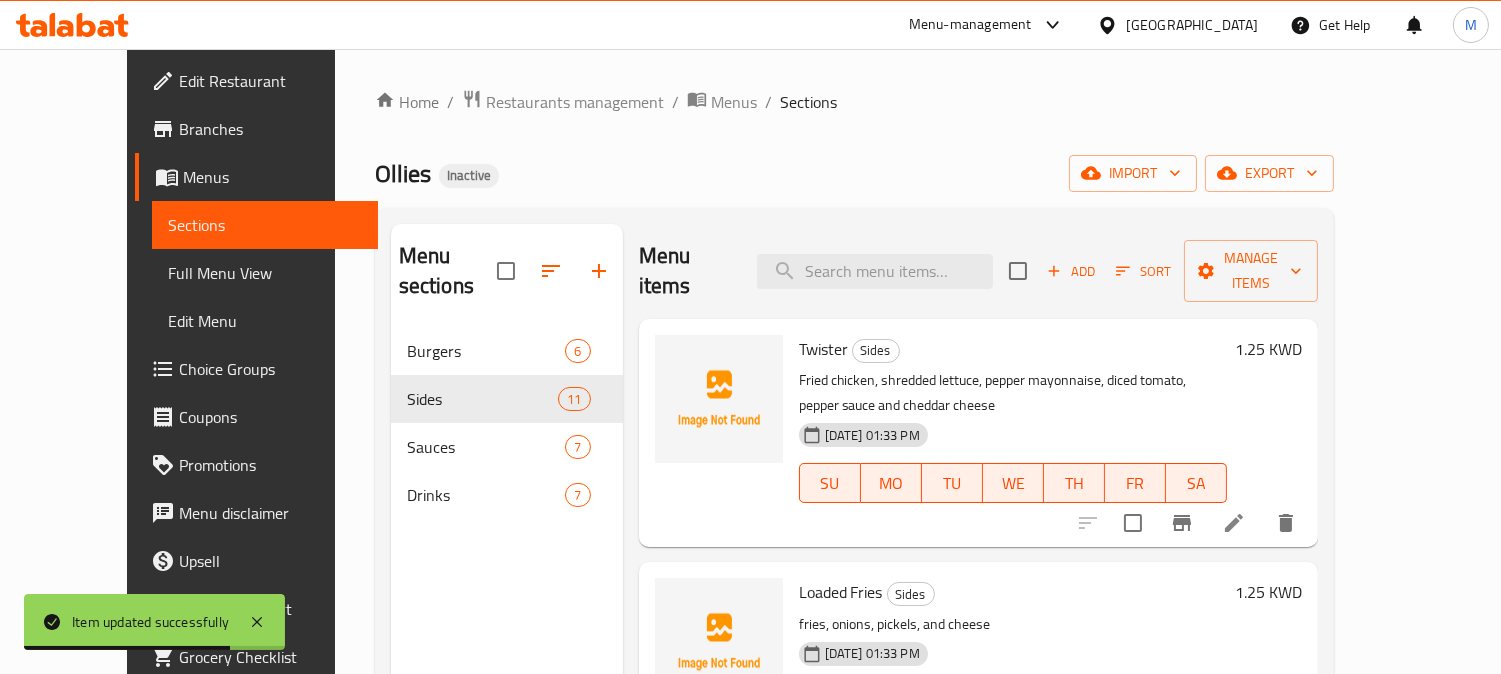 scroll, scrollTop: 407, scrollLeft: 0, axis: vertical 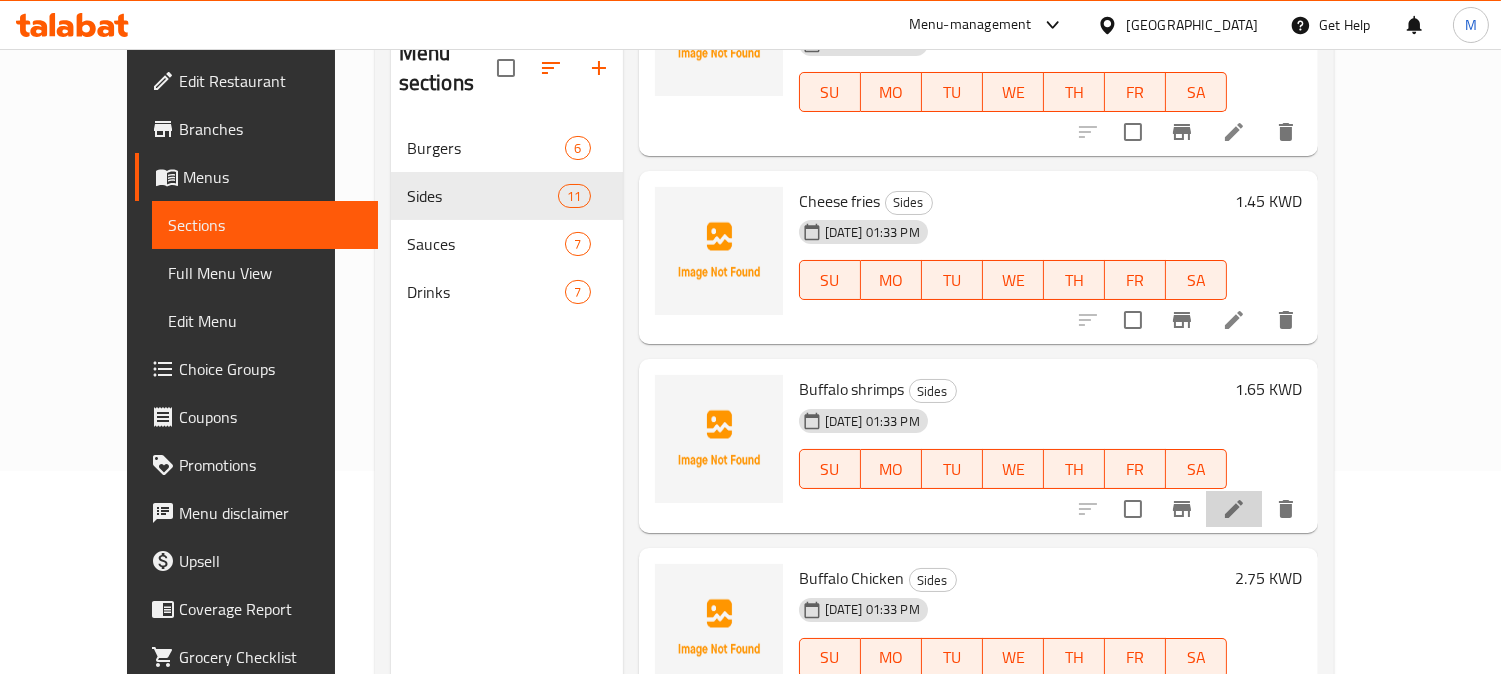 click at bounding box center [1234, 509] 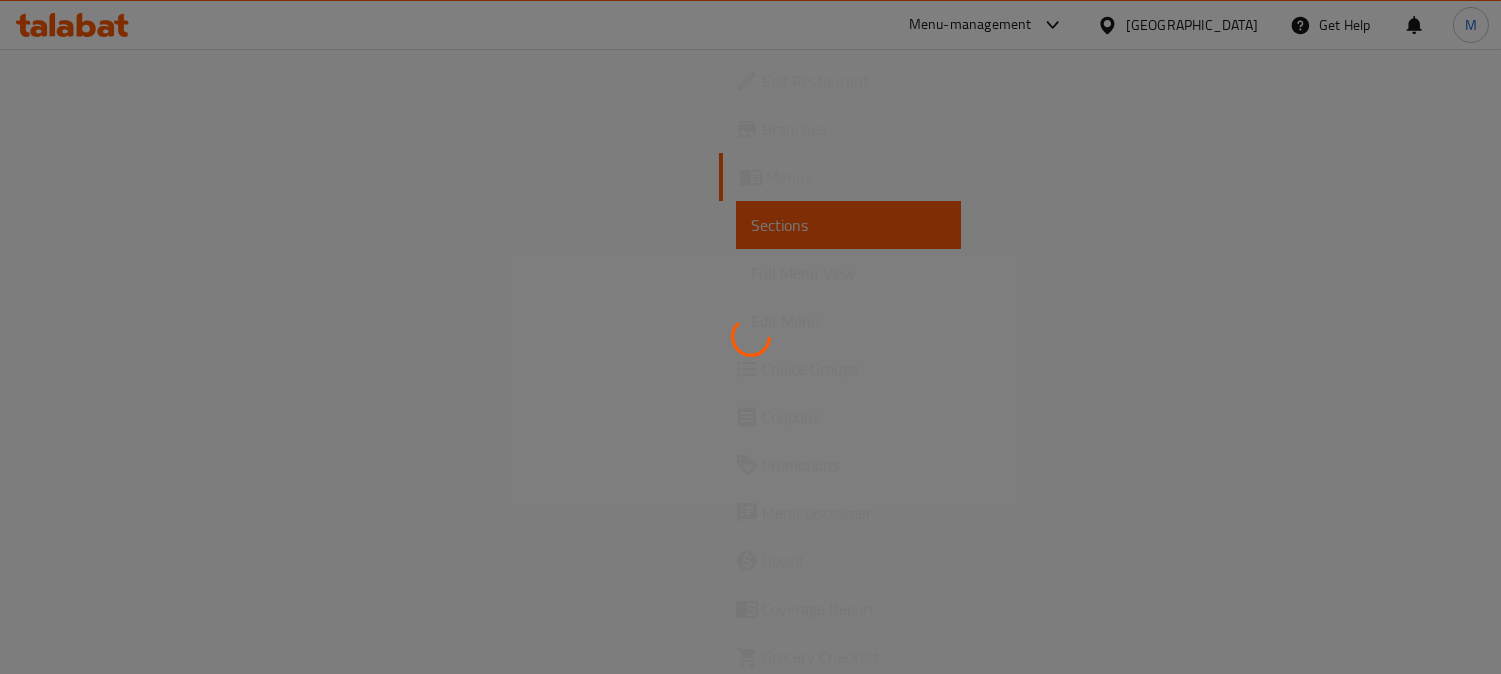 scroll, scrollTop: 0, scrollLeft: 0, axis: both 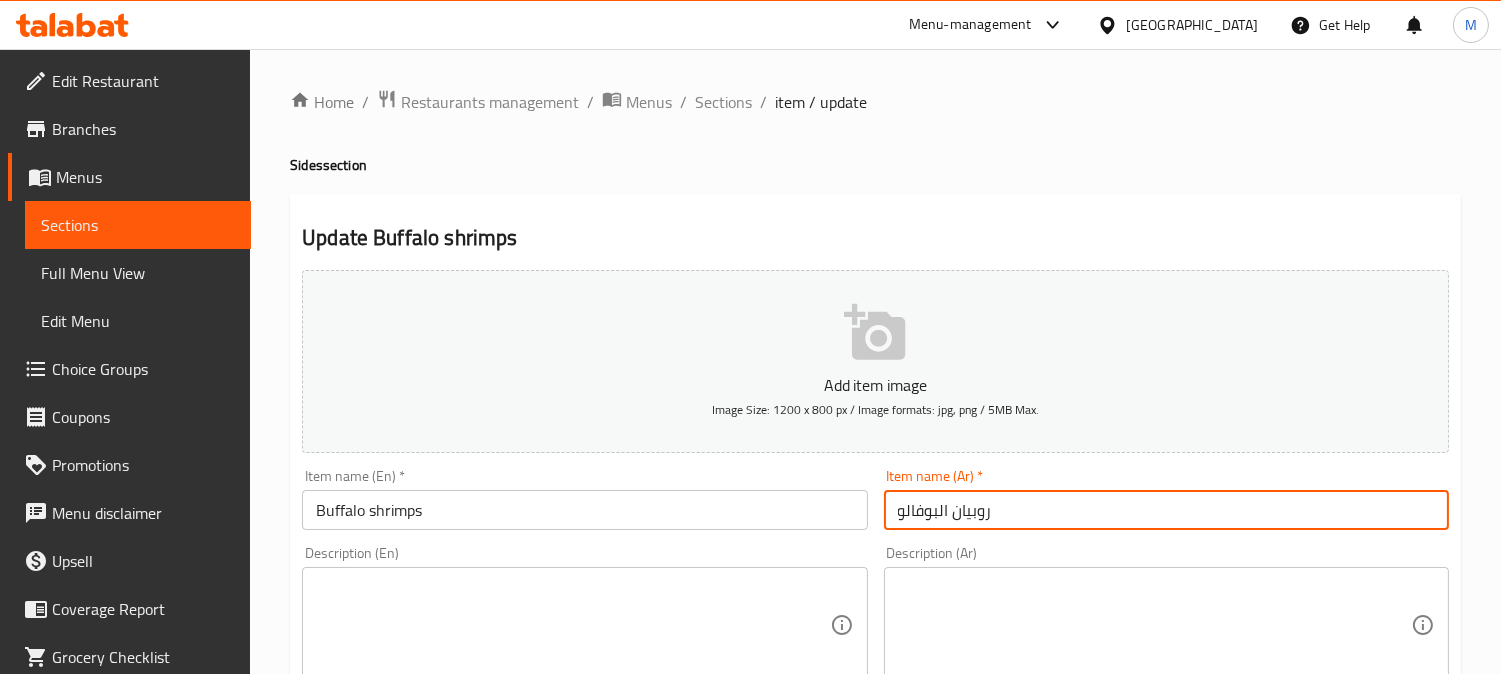 drag, startPoint x: 946, startPoint y: 517, endPoint x: 875, endPoint y: 518, distance: 71.00704 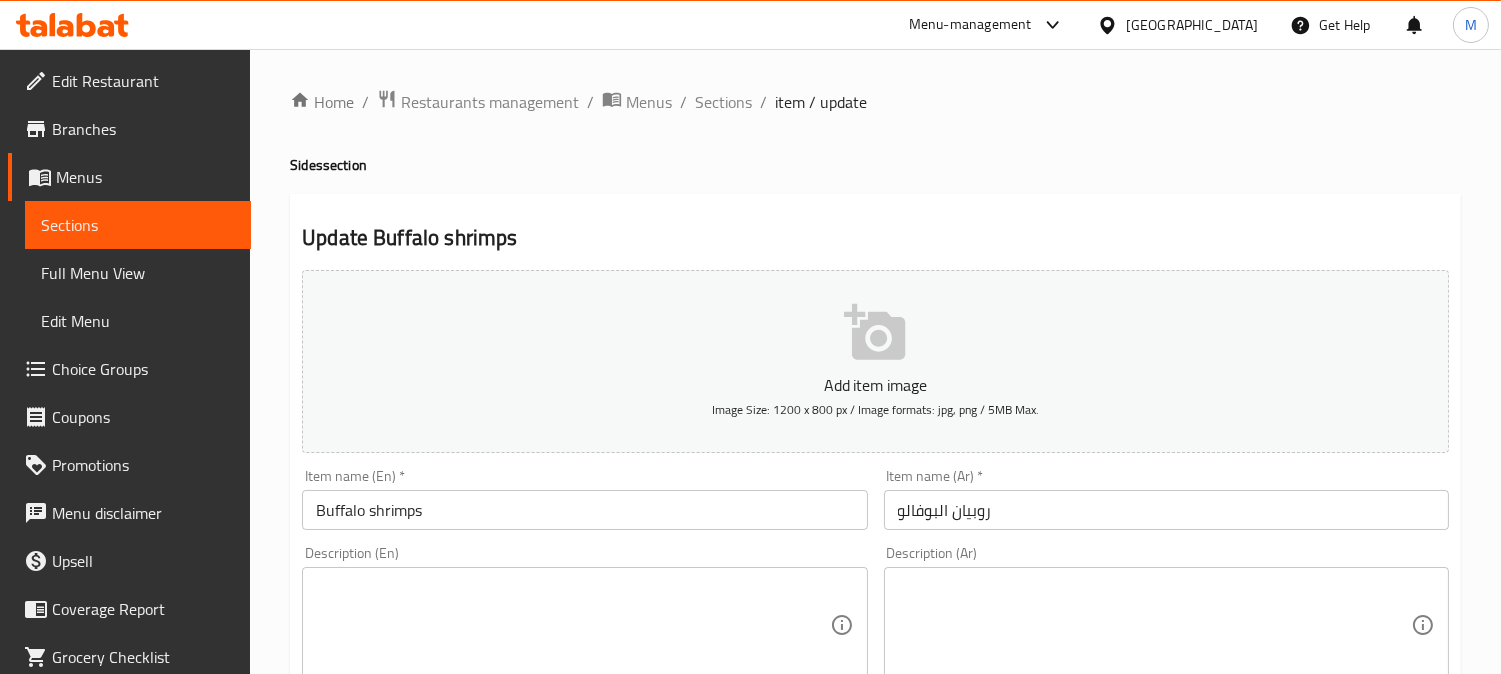 click on "Item name (Ar)   * [PERSON_NAME] Item name (Ar)  *" at bounding box center (1166, 499) 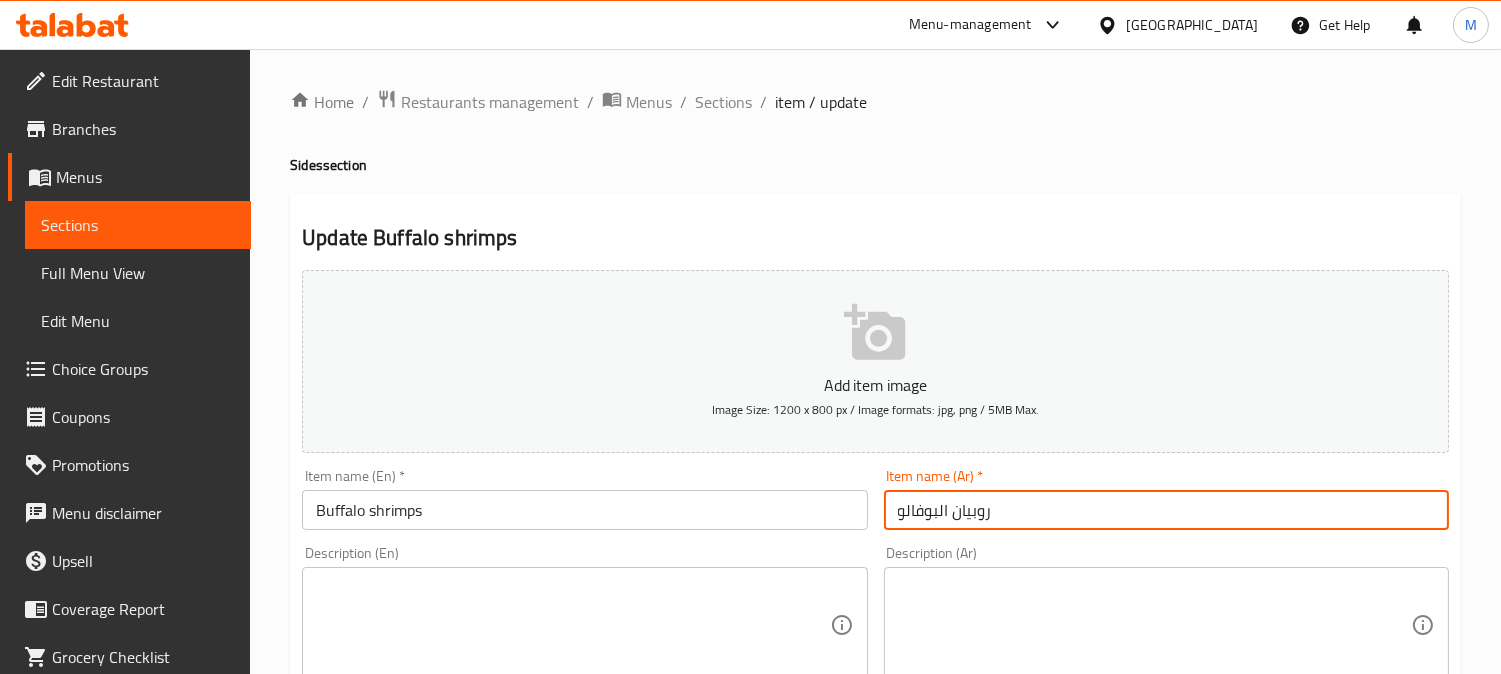click on "روبيان البوفالو" at bounding box center (1166, 510) 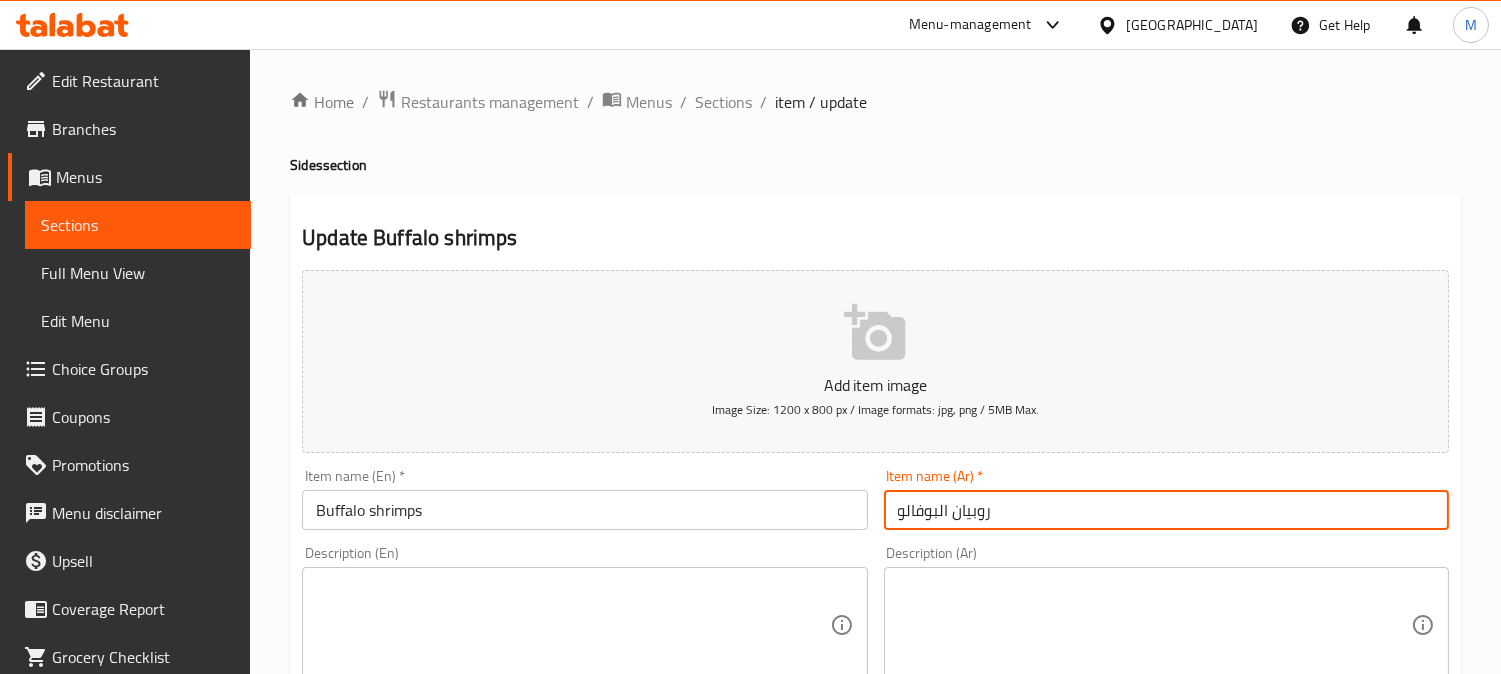 drag, startPoint x: 895, startPoint y: 515, endPoint x: 946, endPoint y: 520, distance: 51.24451 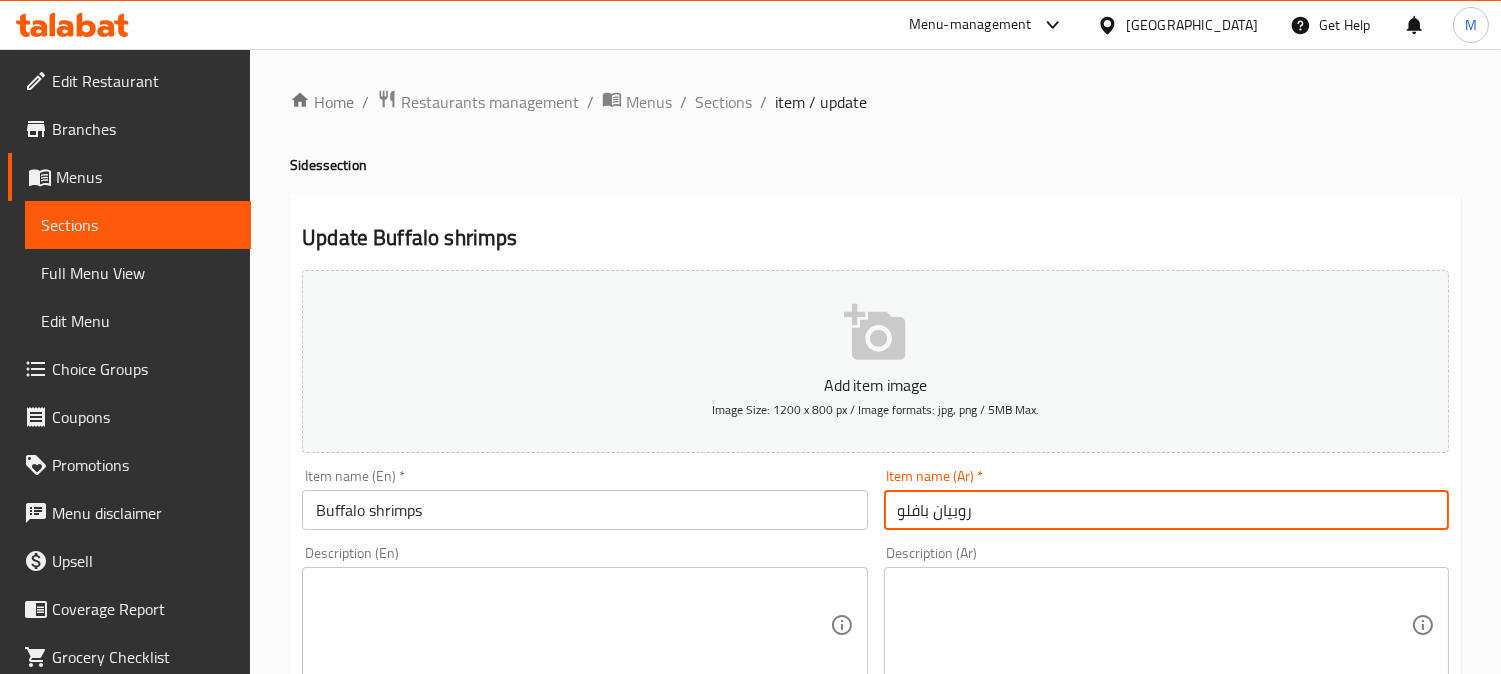 click on "روبيان بافلو" at bounding box center [1166, 510] 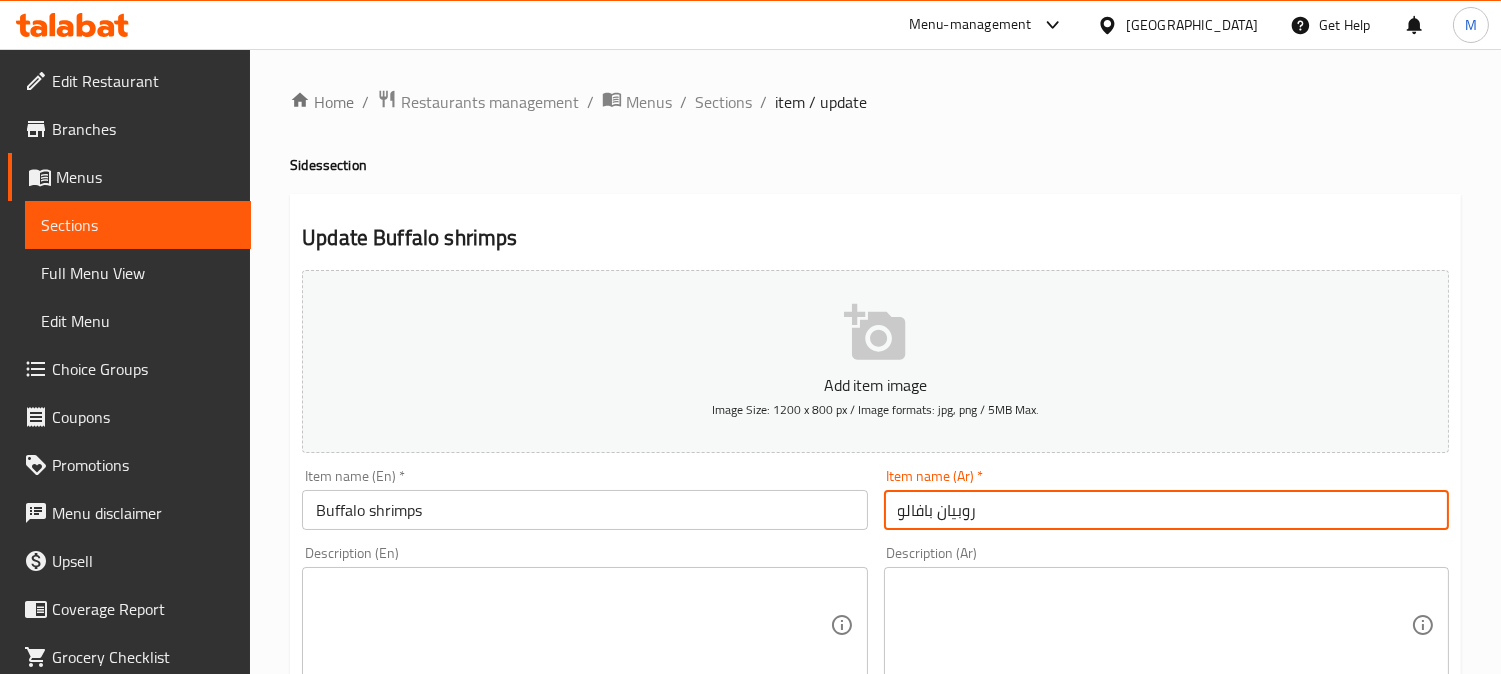click on "روبيان بافالو" at bounding box center (1166, 510) 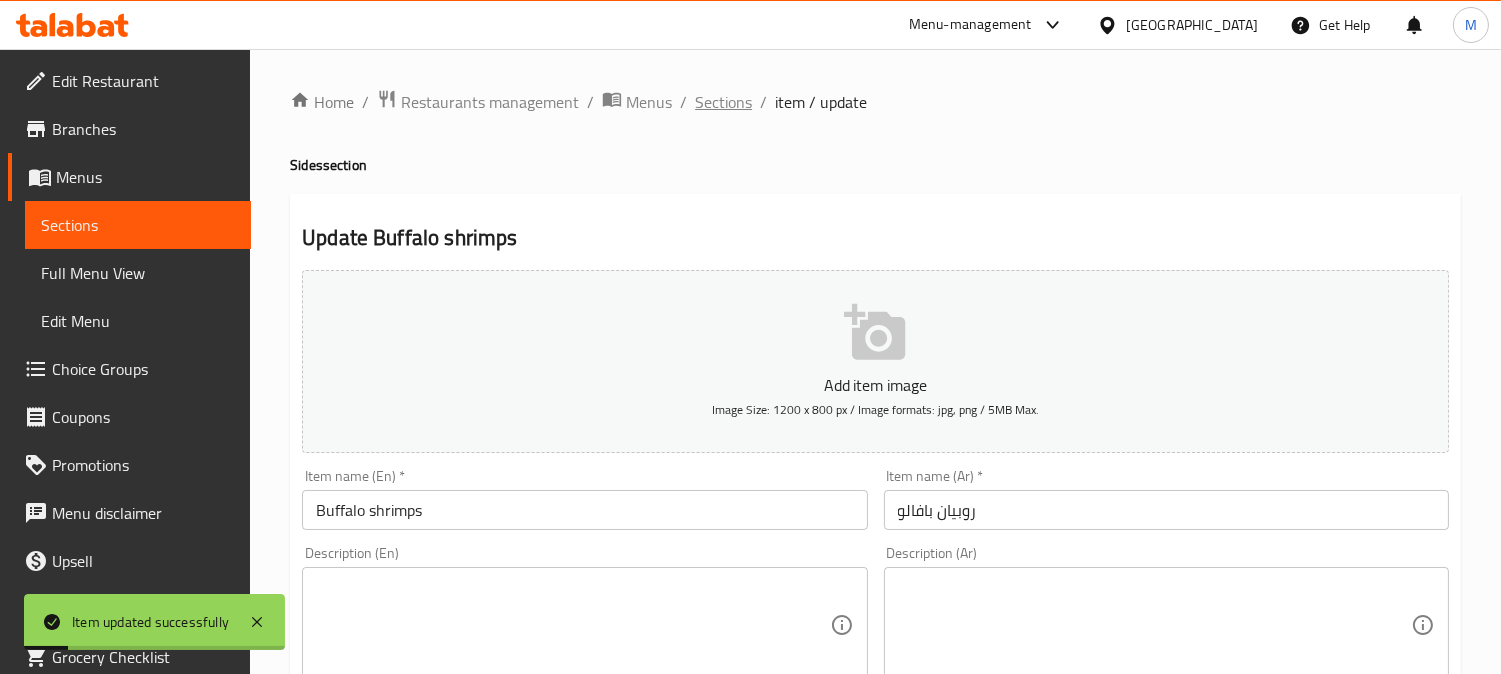 click on "Sections" at bounding box center [723, 102] 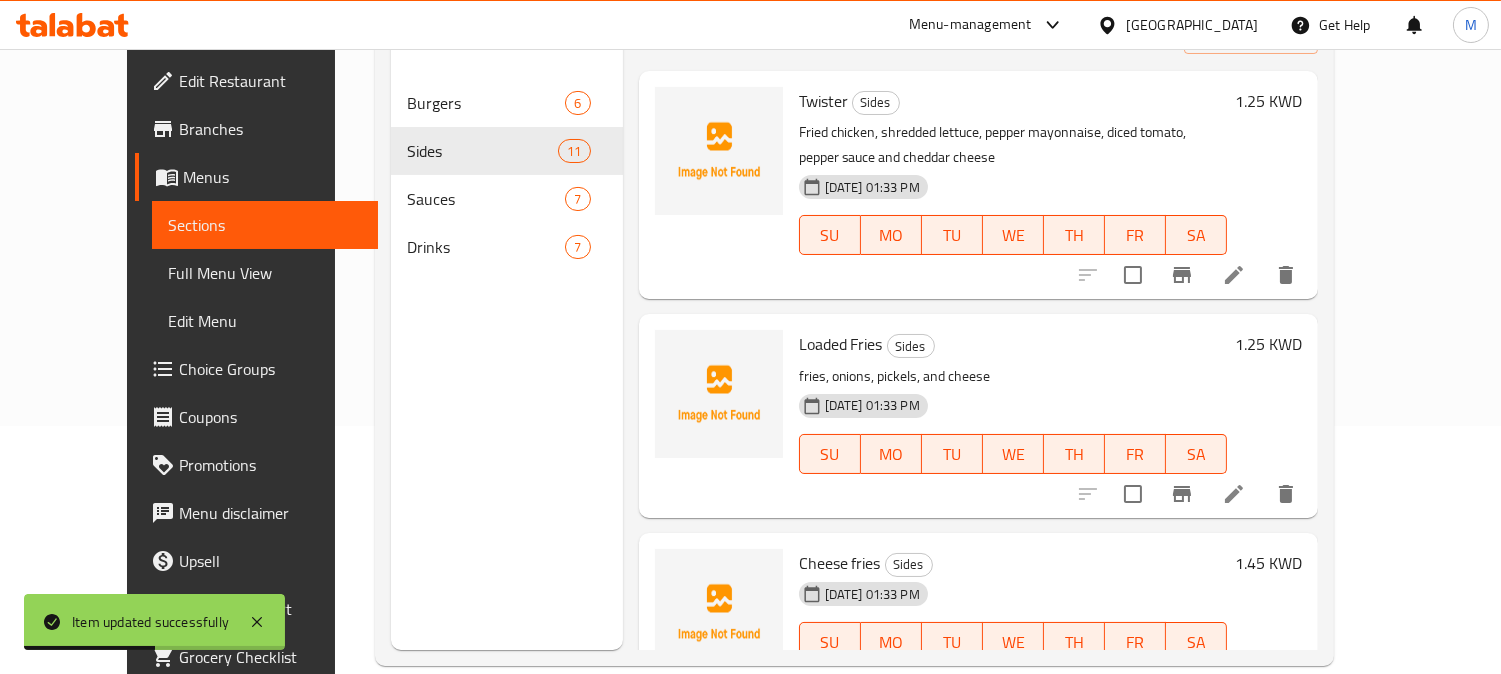 scroll, scrollTop: 280, scrollLeft: 0, axis: vertical 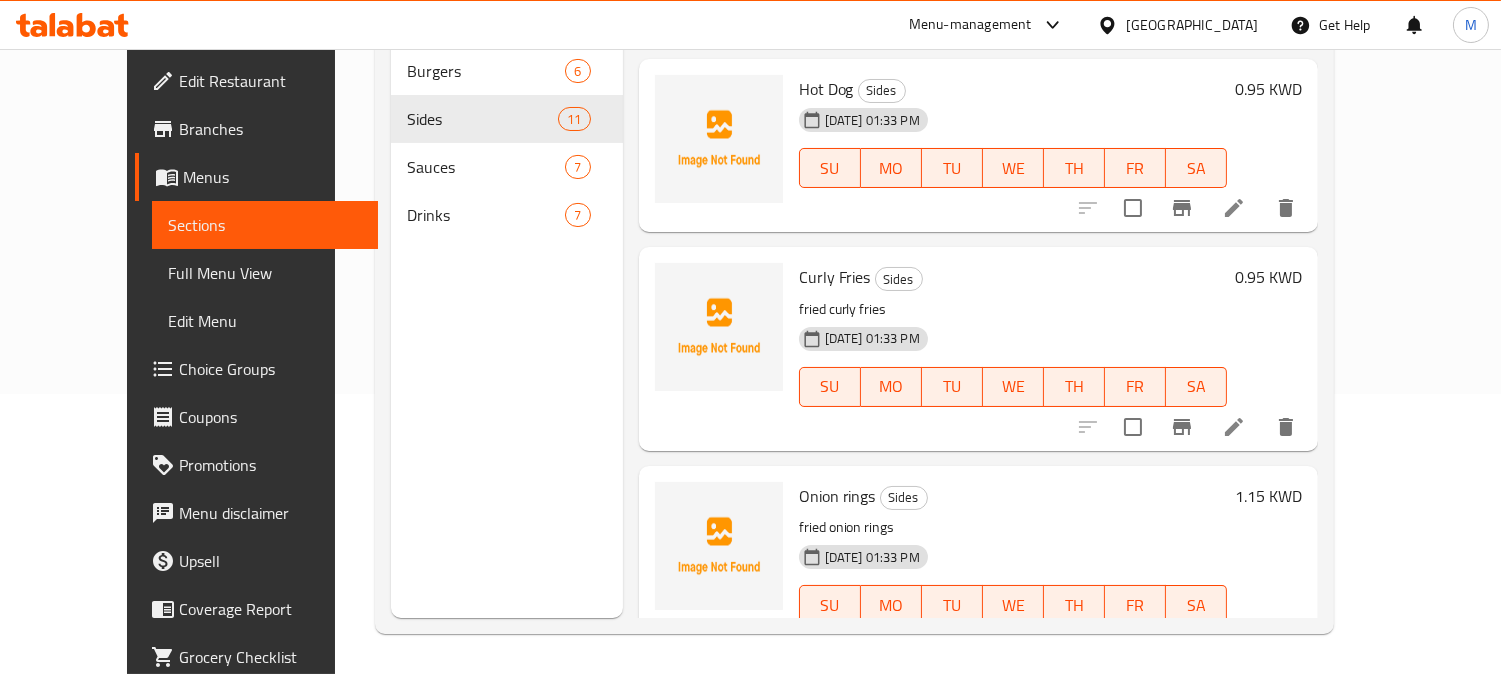 click on "Curly Fries   Sides fried curly fries [DATE] 01:33 PM SU MO TU WE TH FR SA 0.95   KWD" at bounding box center (979, 348) 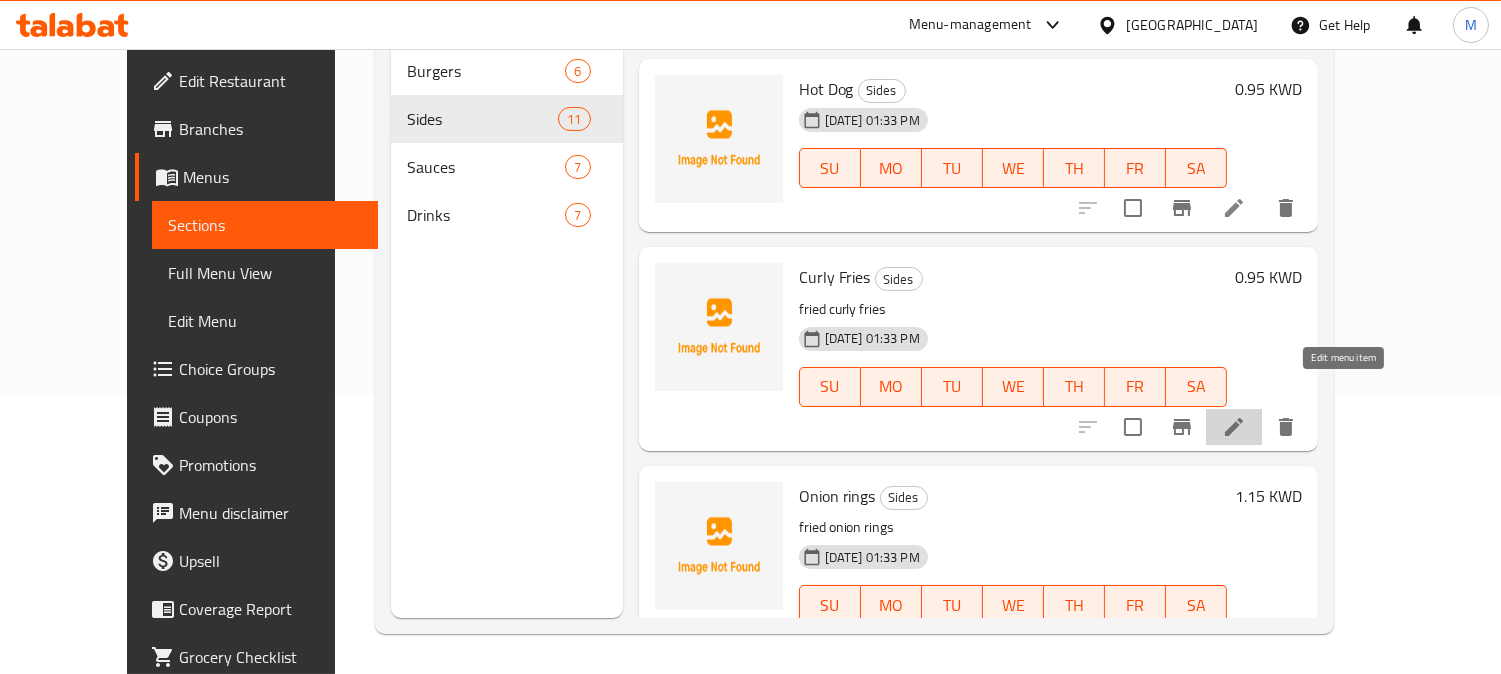 click 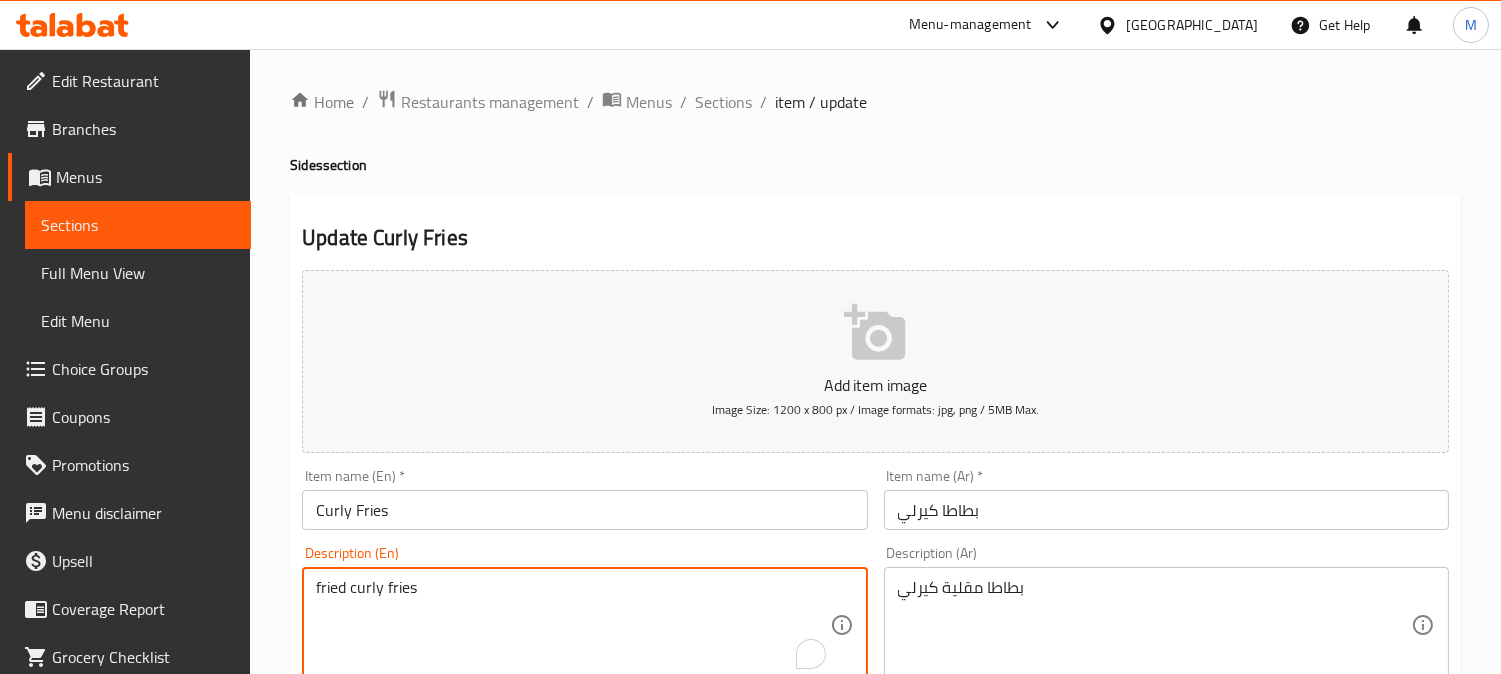 click on "fried curly fries" at bounding box center (572, 625) 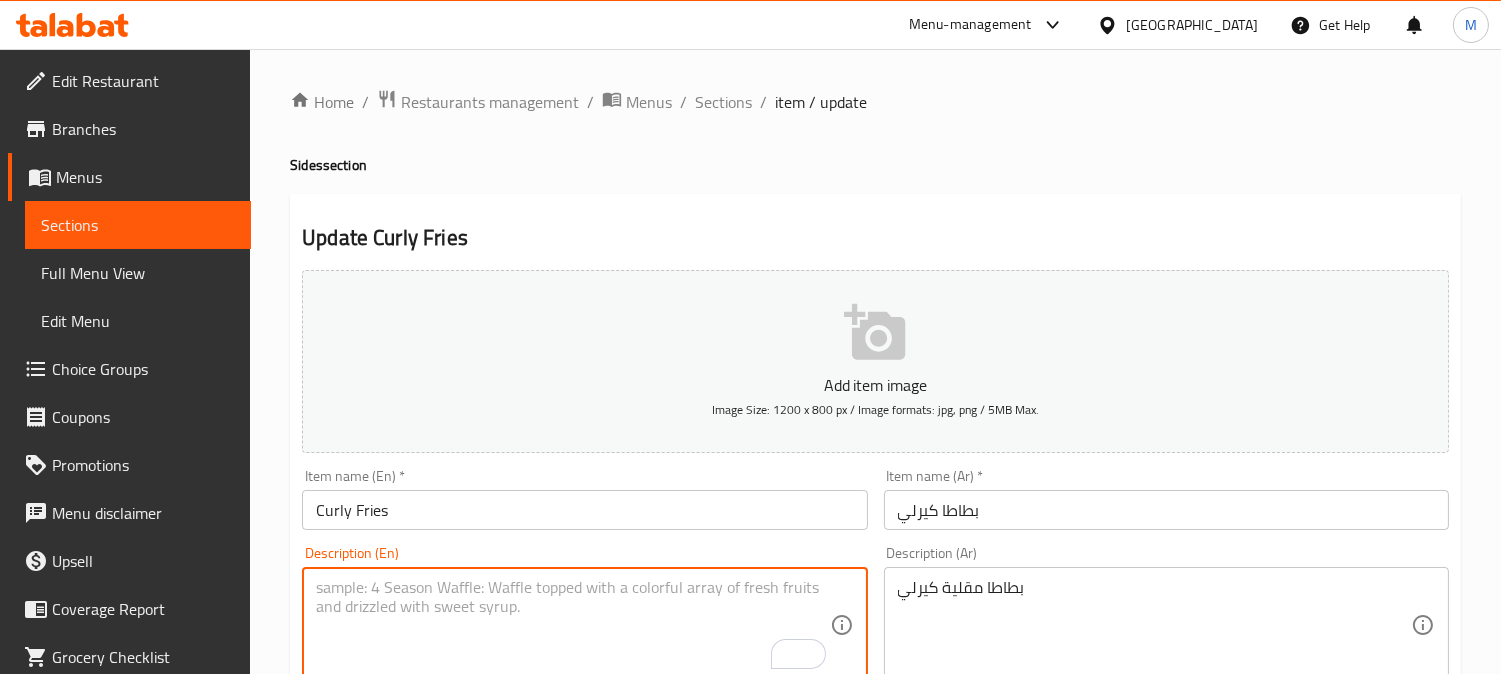 type 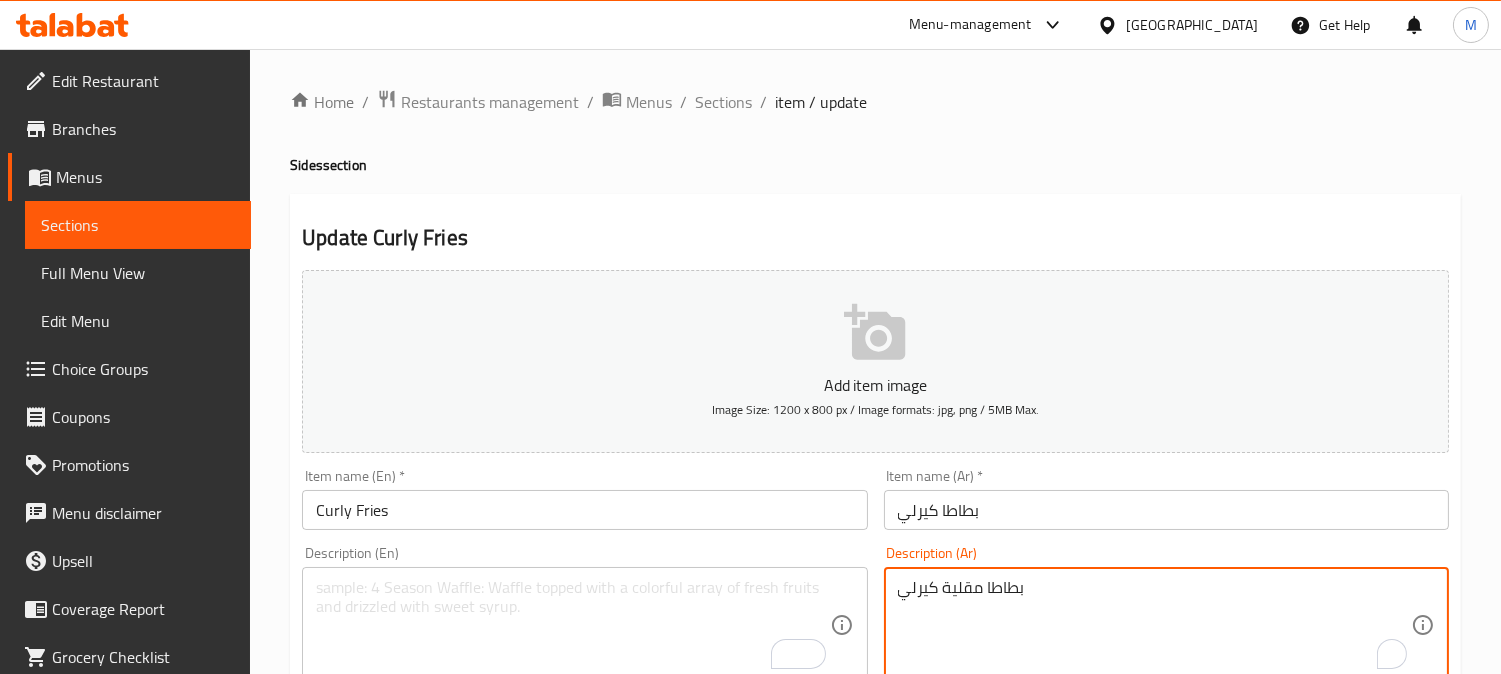 click on "بطاطا مقلية كيرلي" at bounding box center (1154, 625) 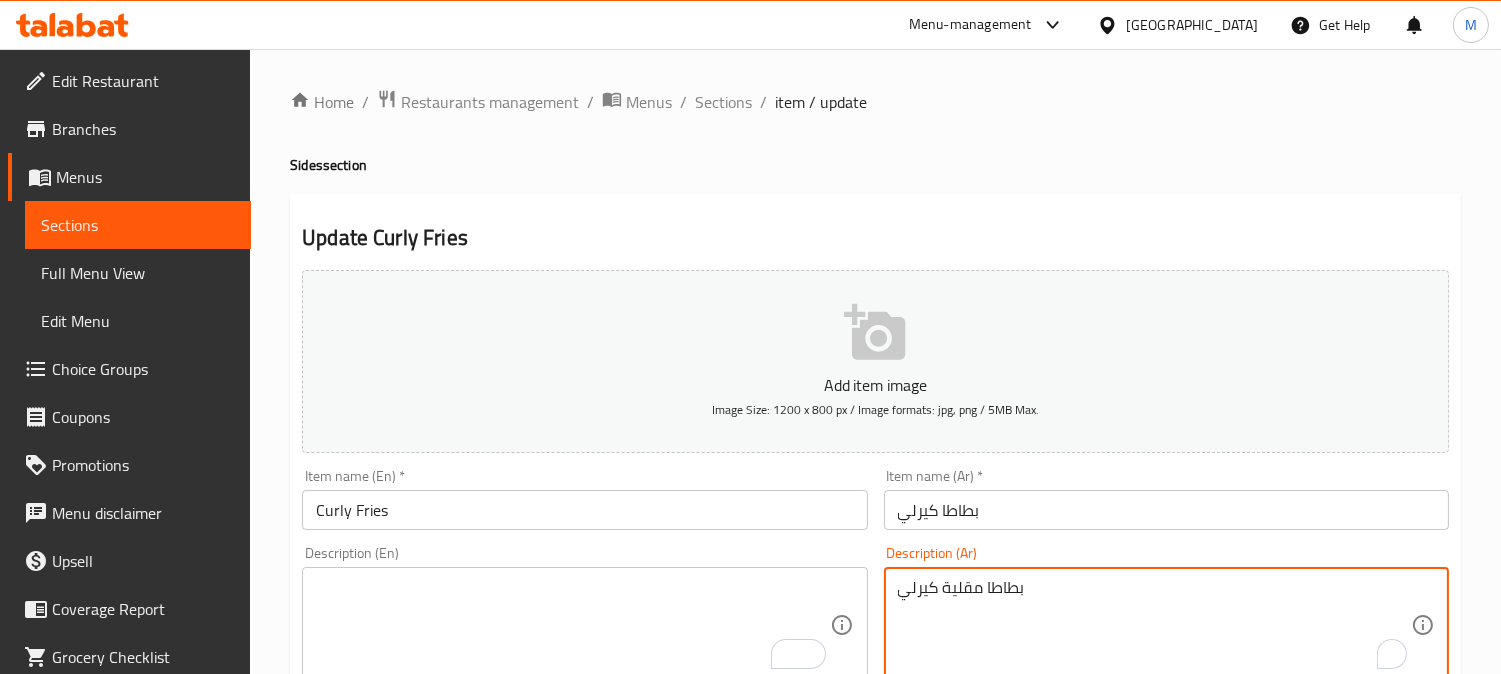 click on "بطاطا مقلية كيرلي" at bounding box center [1154, 625] 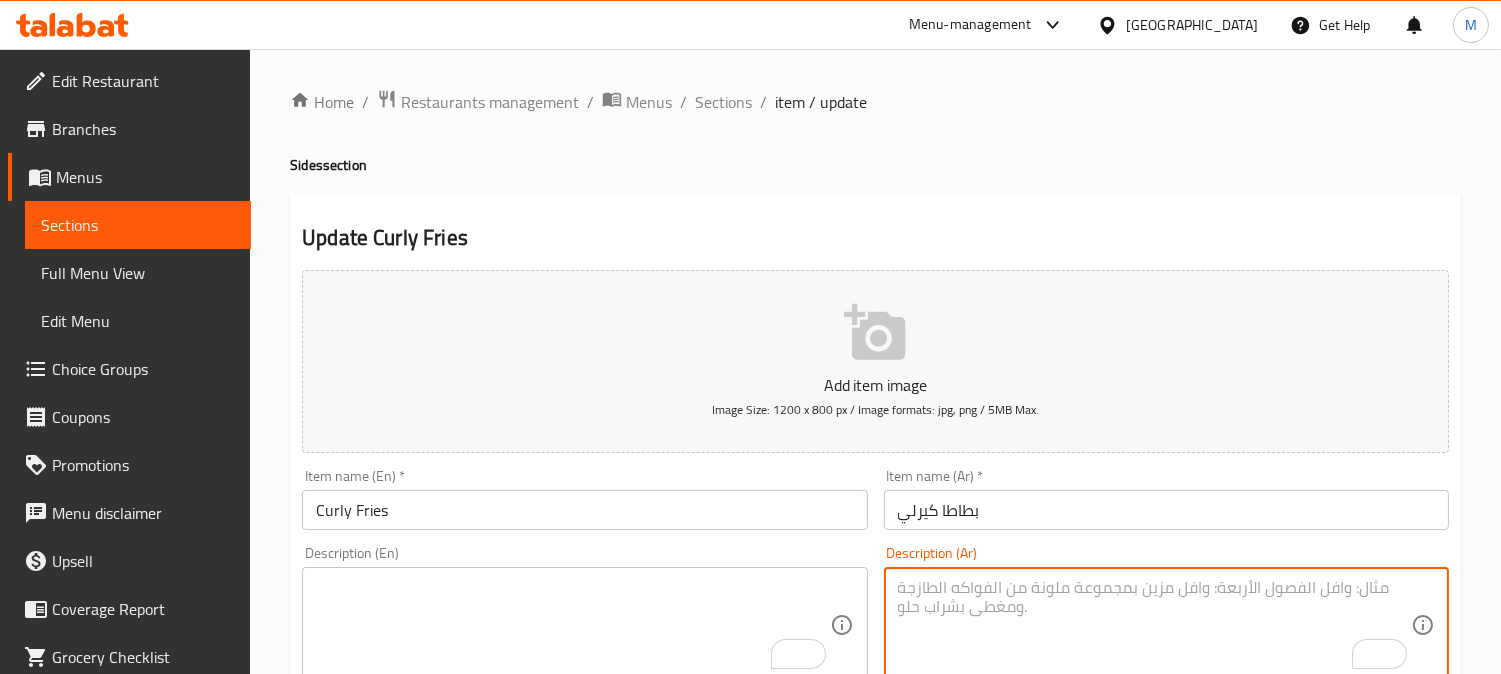type 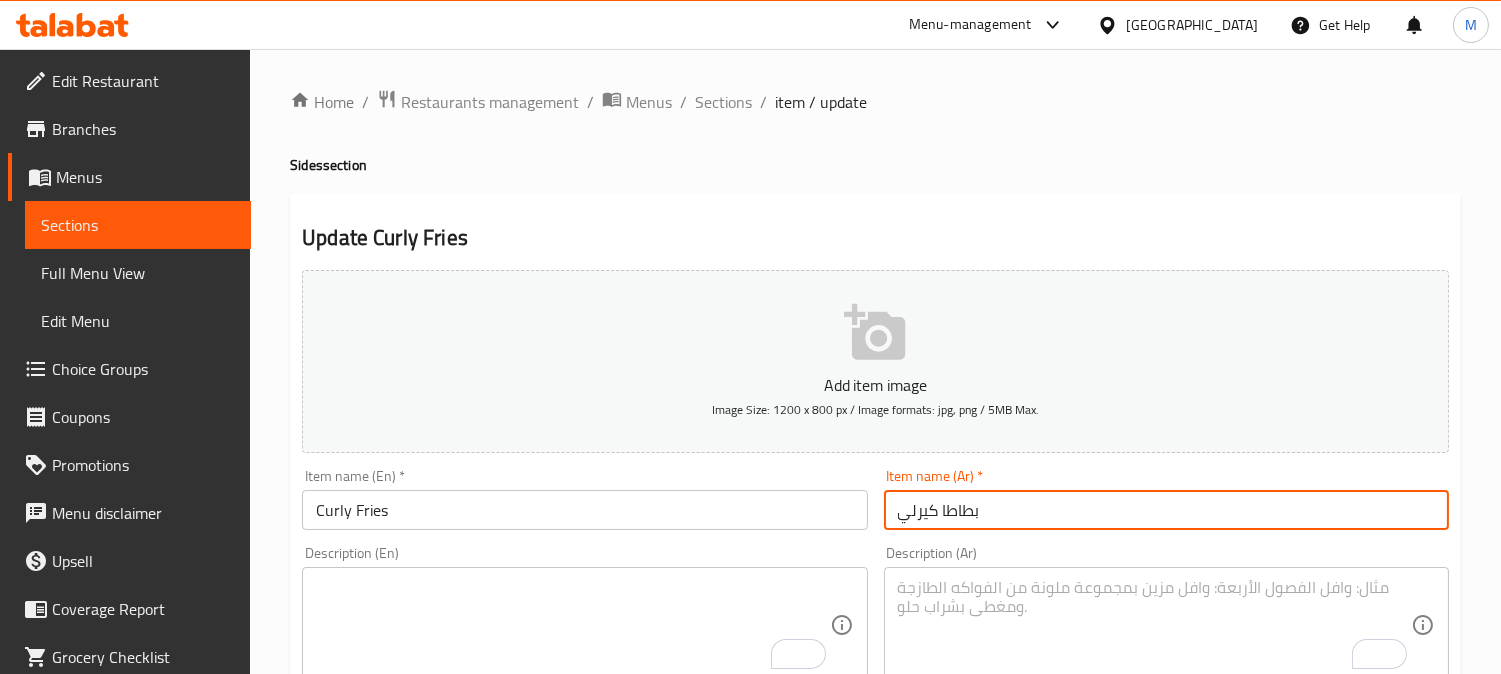 click on "بطاطا كيرلي" at bounding box center [1166, 510] 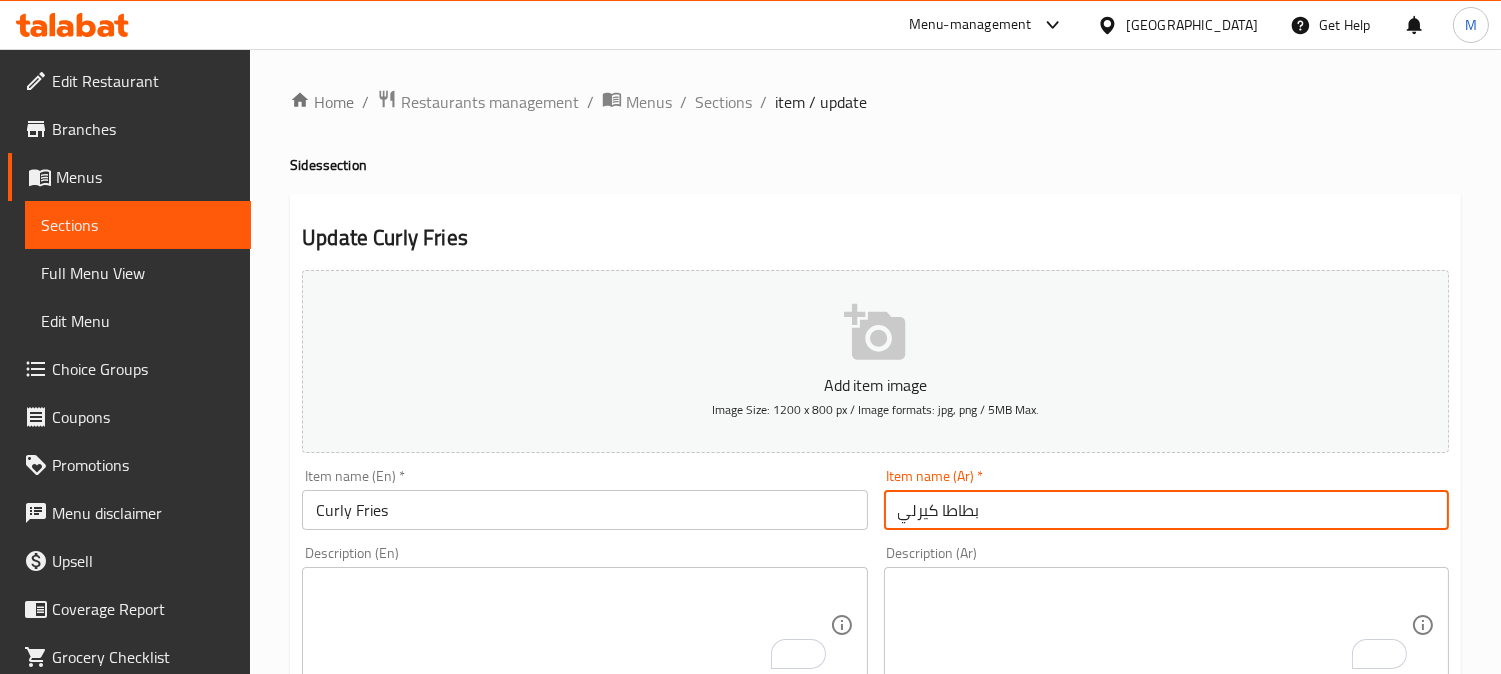 click on "Update" at bounding box center (439, 1326) 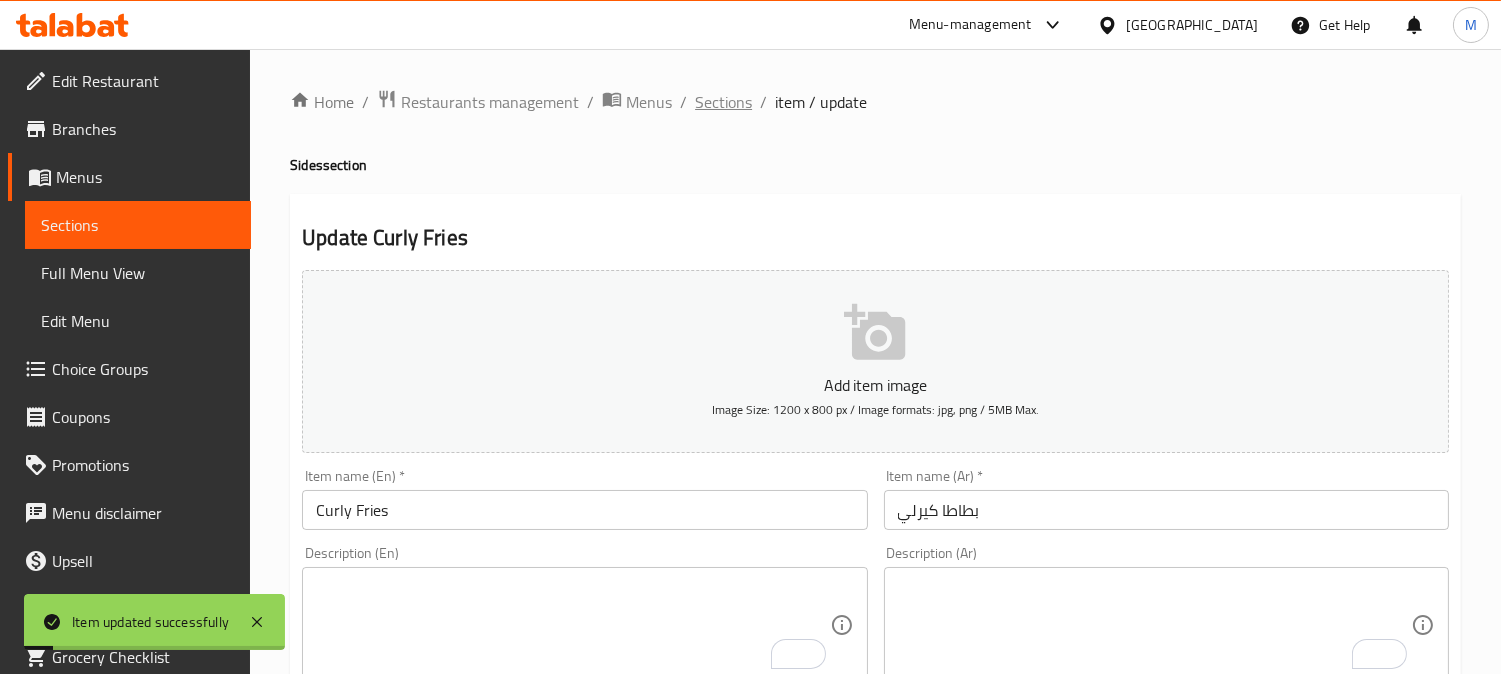click on "Sections" at bounding box center (723, 102) 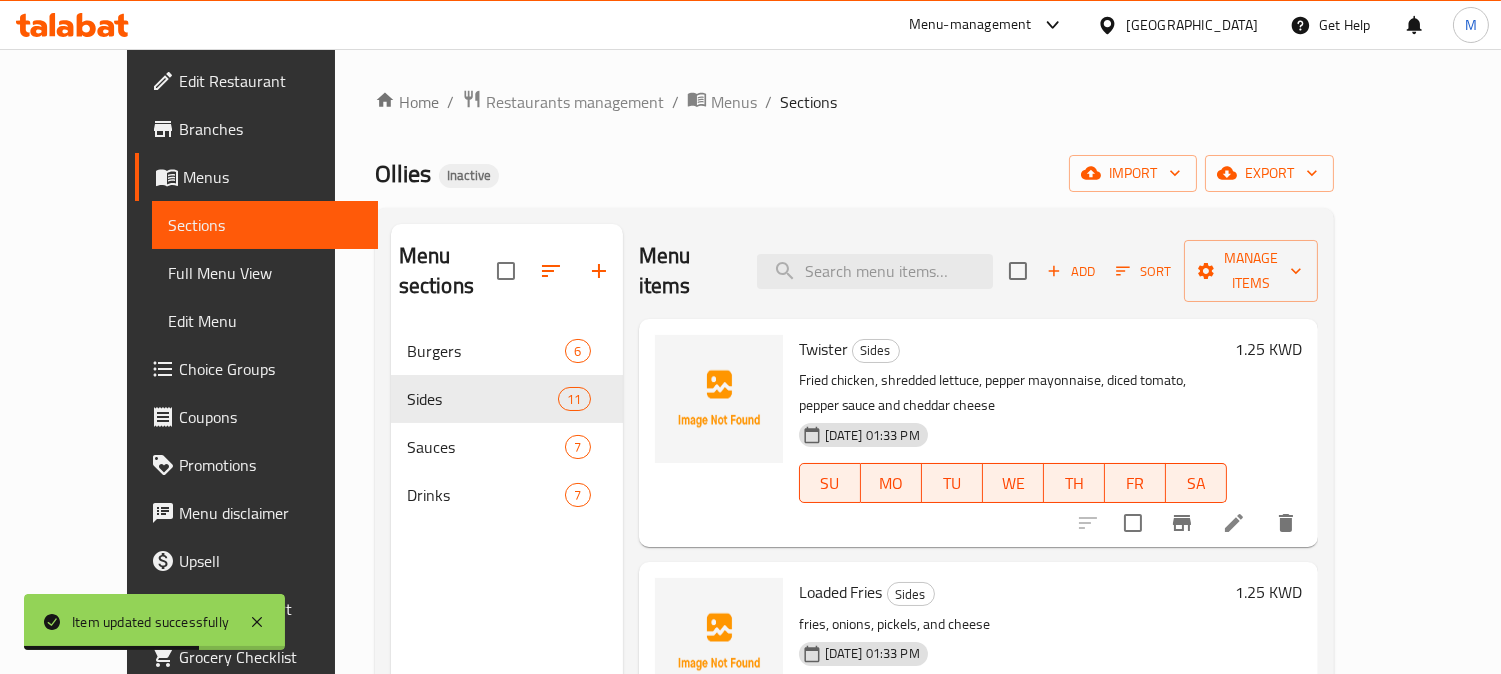 scroll, scrollTop: 407, scrollLeft: 0, axis: vertical 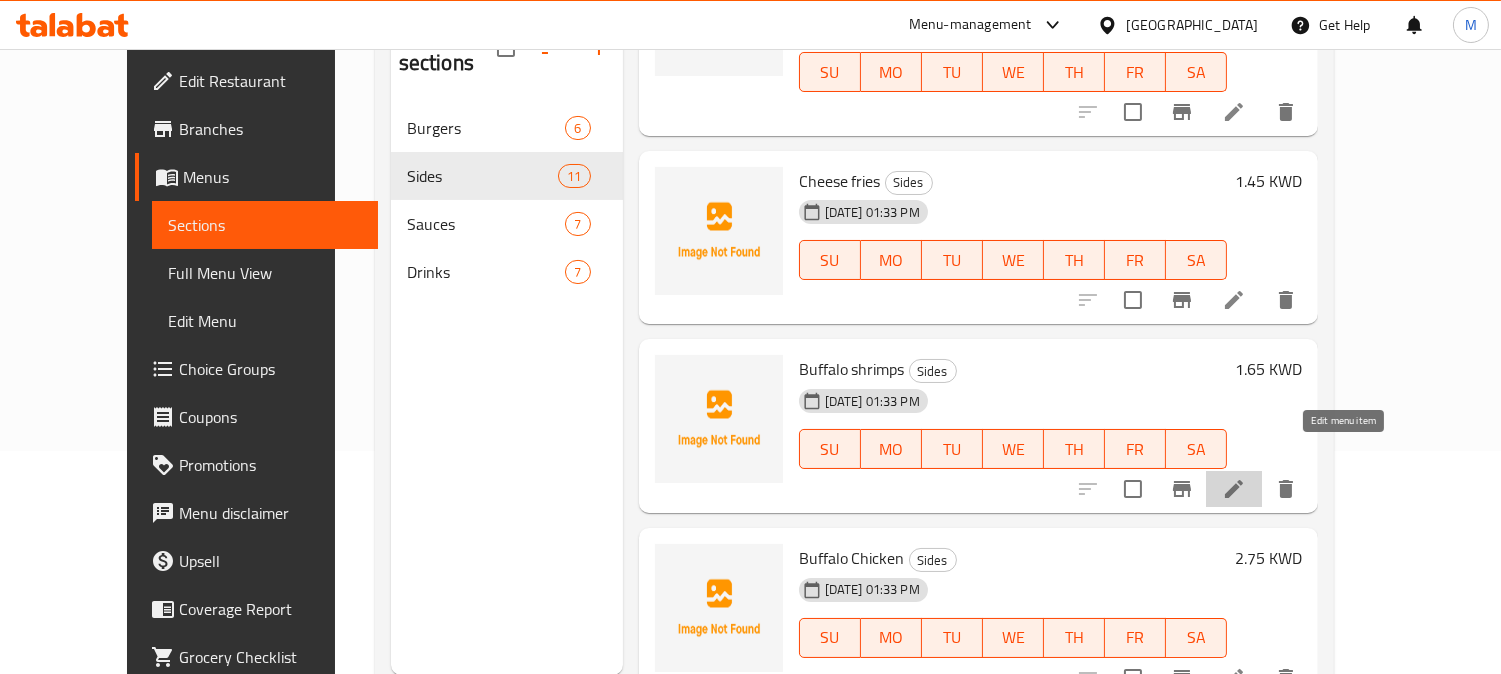 click 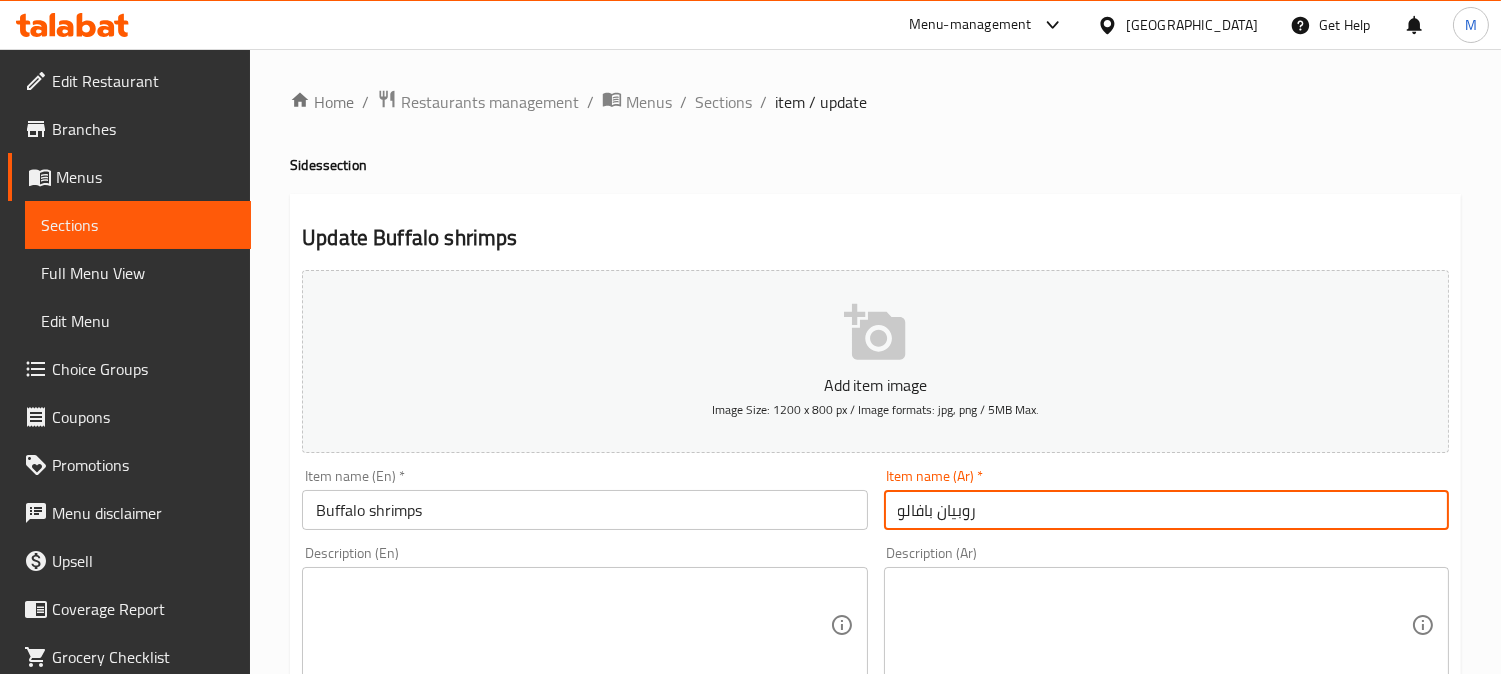 click on "روبيان بافالو" at bounding box center [1166, 510] 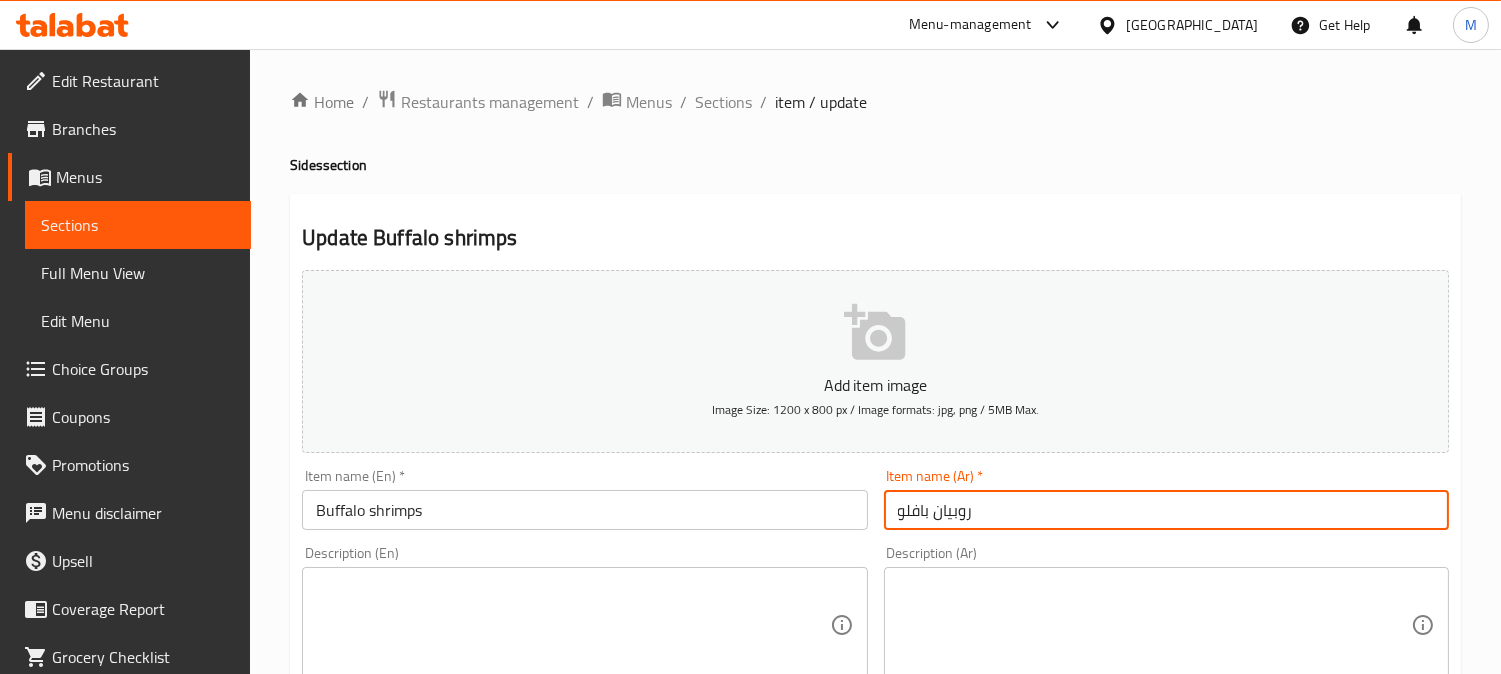 type on "روبيان بافلو" 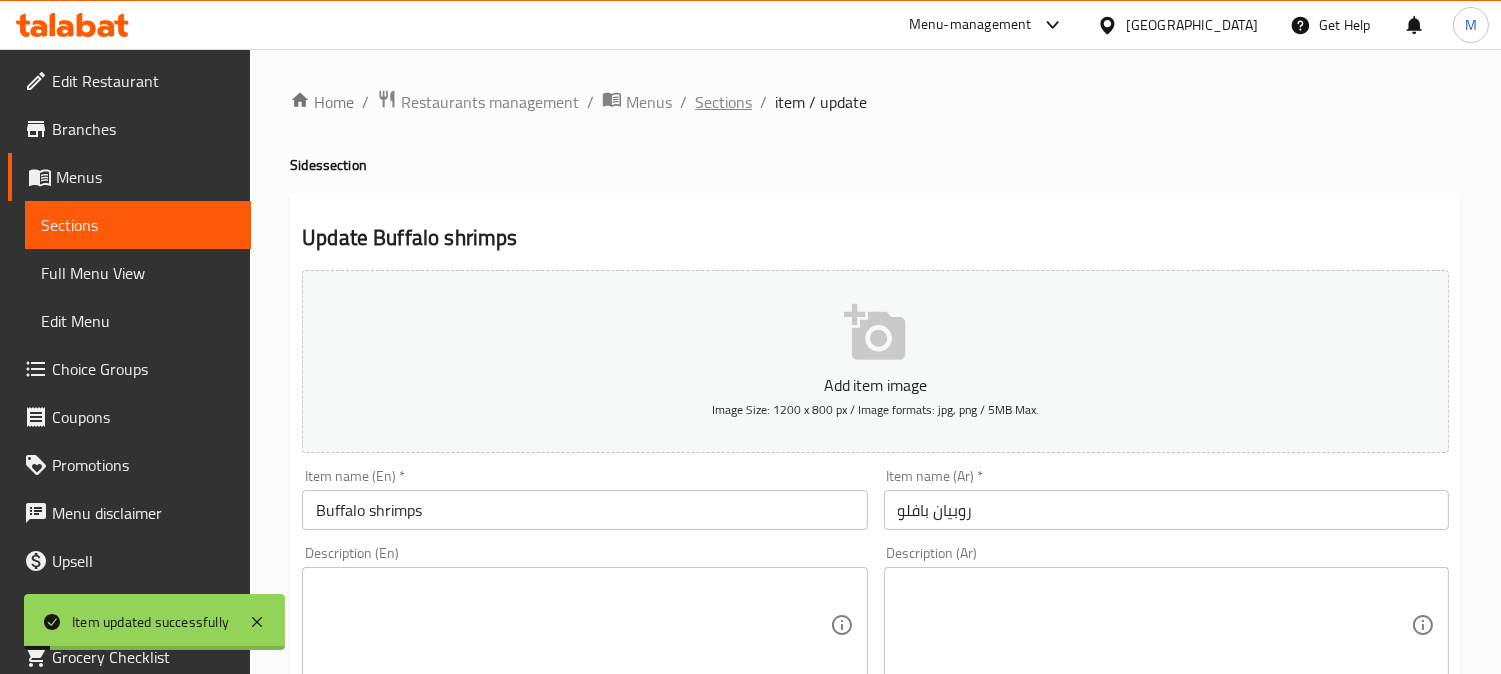 click on "Sections" at bounding box center (723, 102) 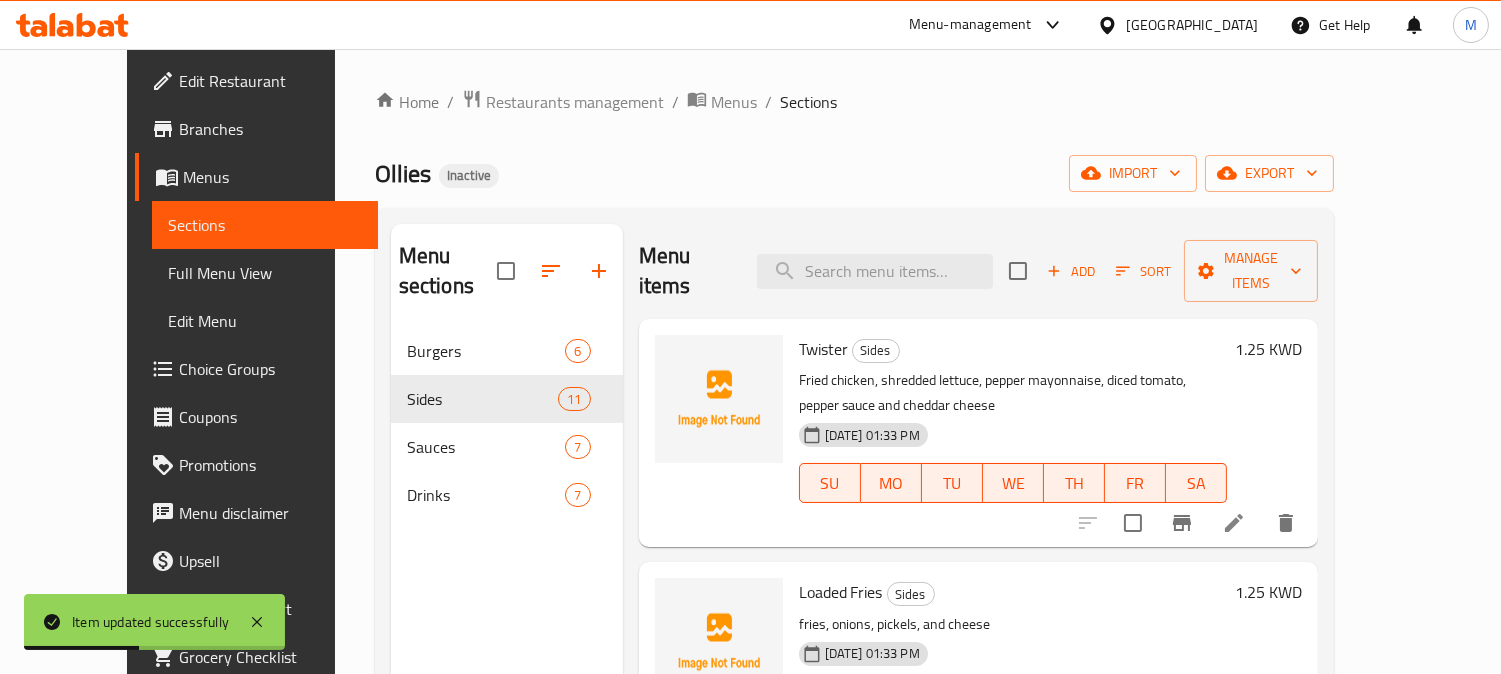 scroll, scrollTop: 1162, scrollLeft: 0, axis: vertical 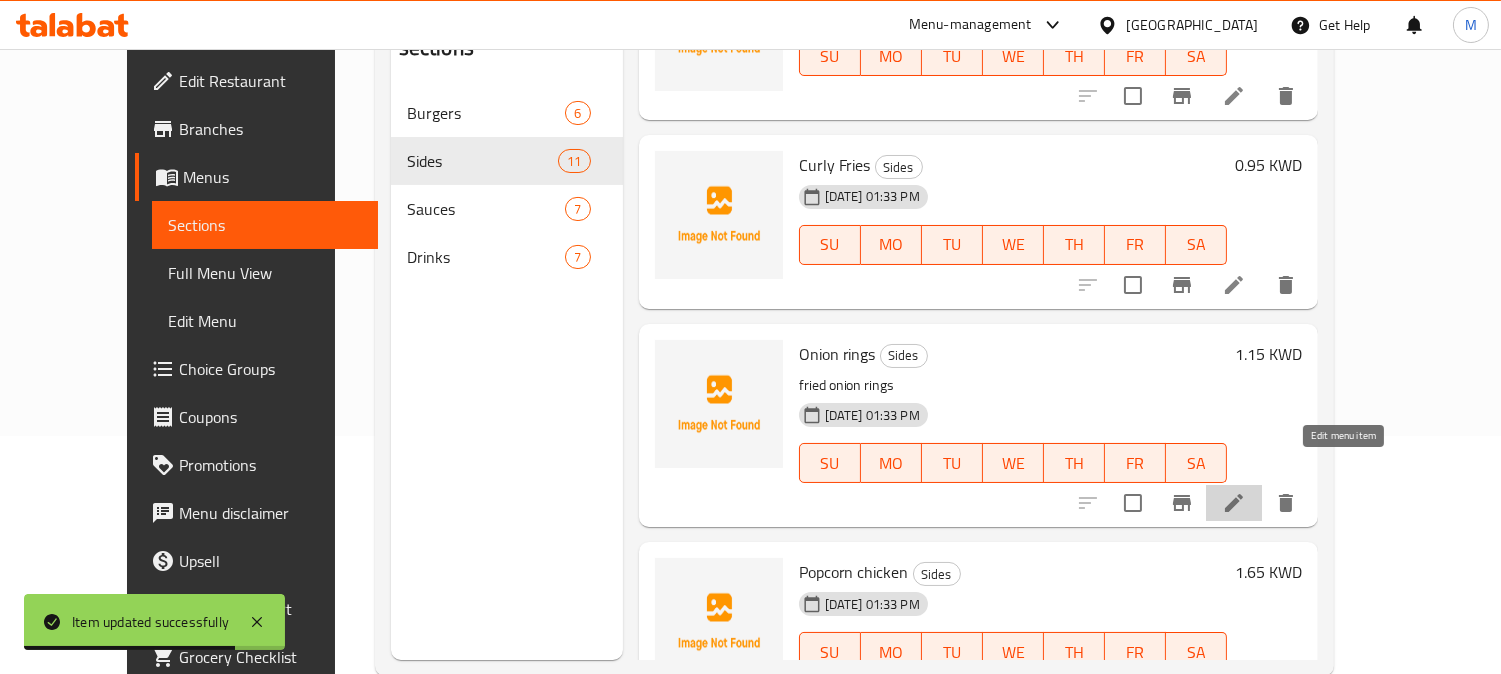 click 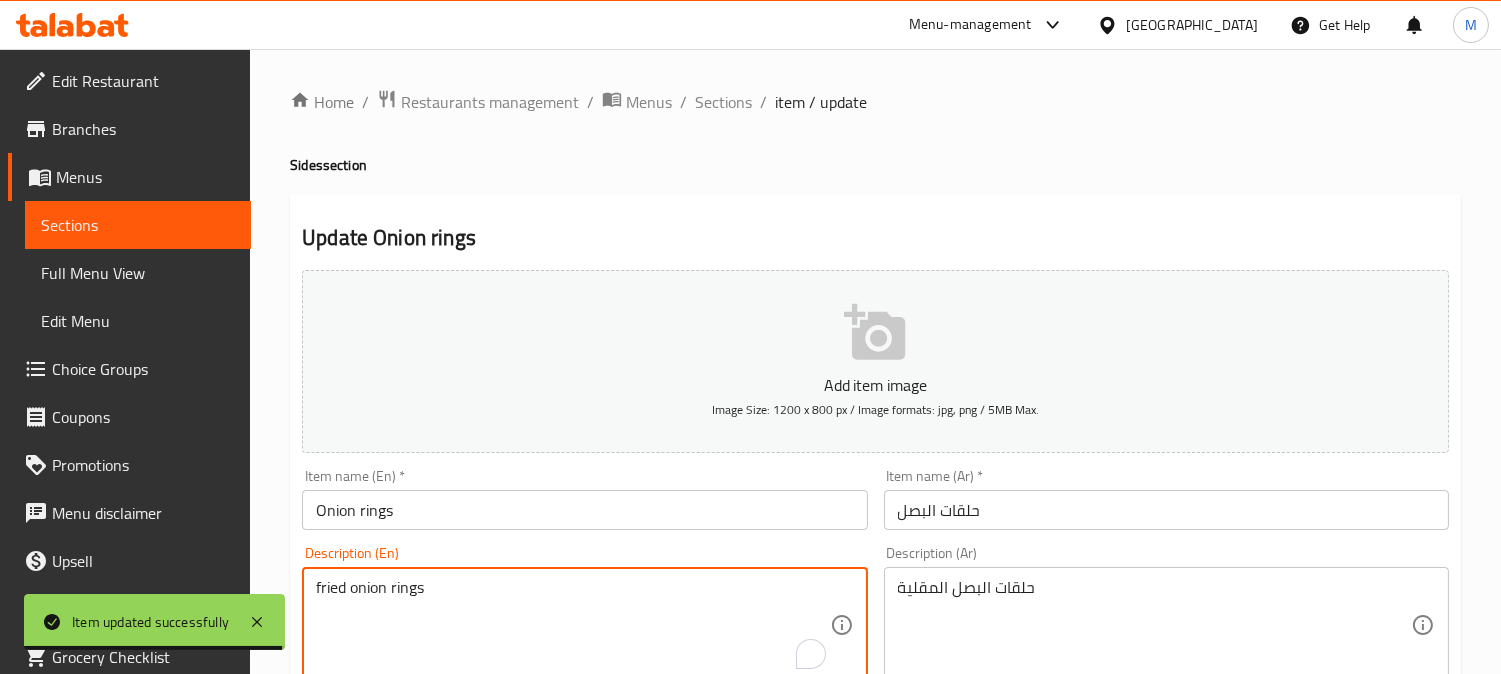 click on "fried onion rings" at bounding box center [572, 625] 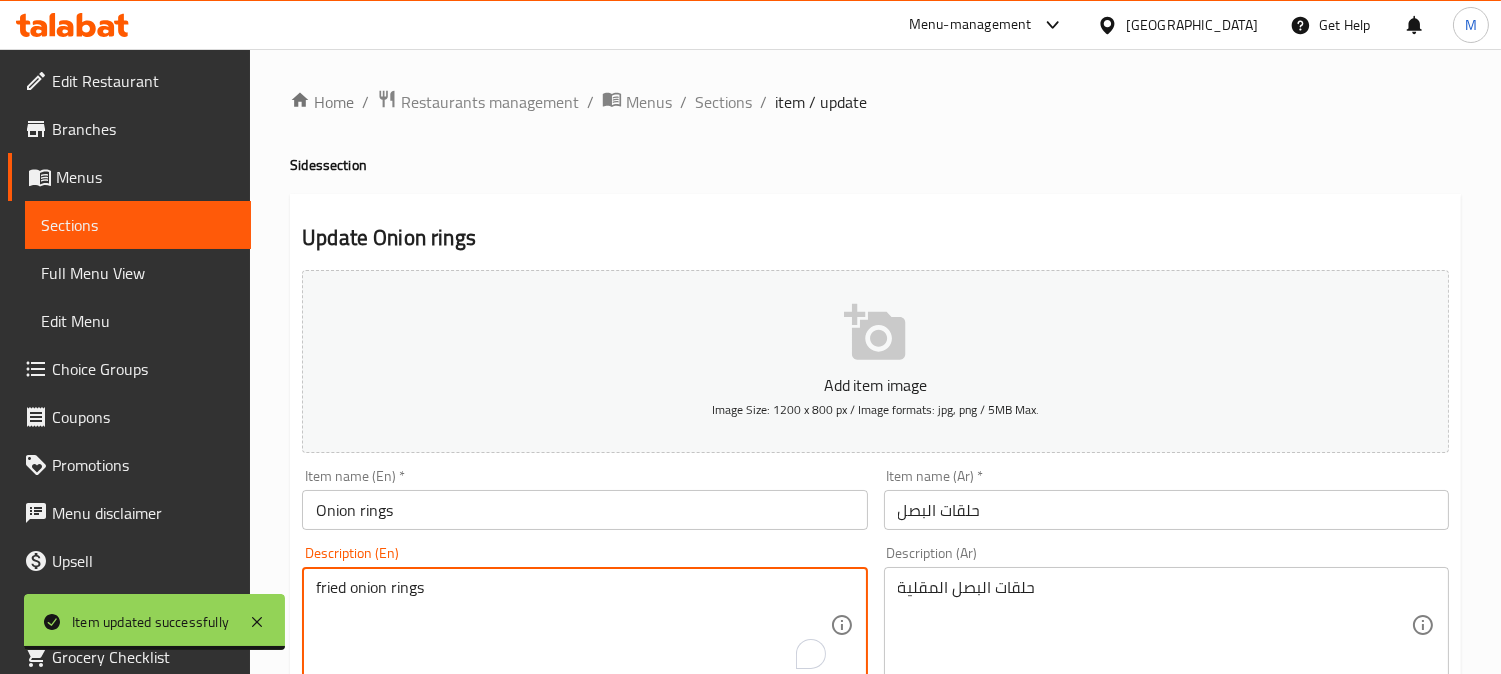 click on "fried onion rings" at bounding box center (572, 625) 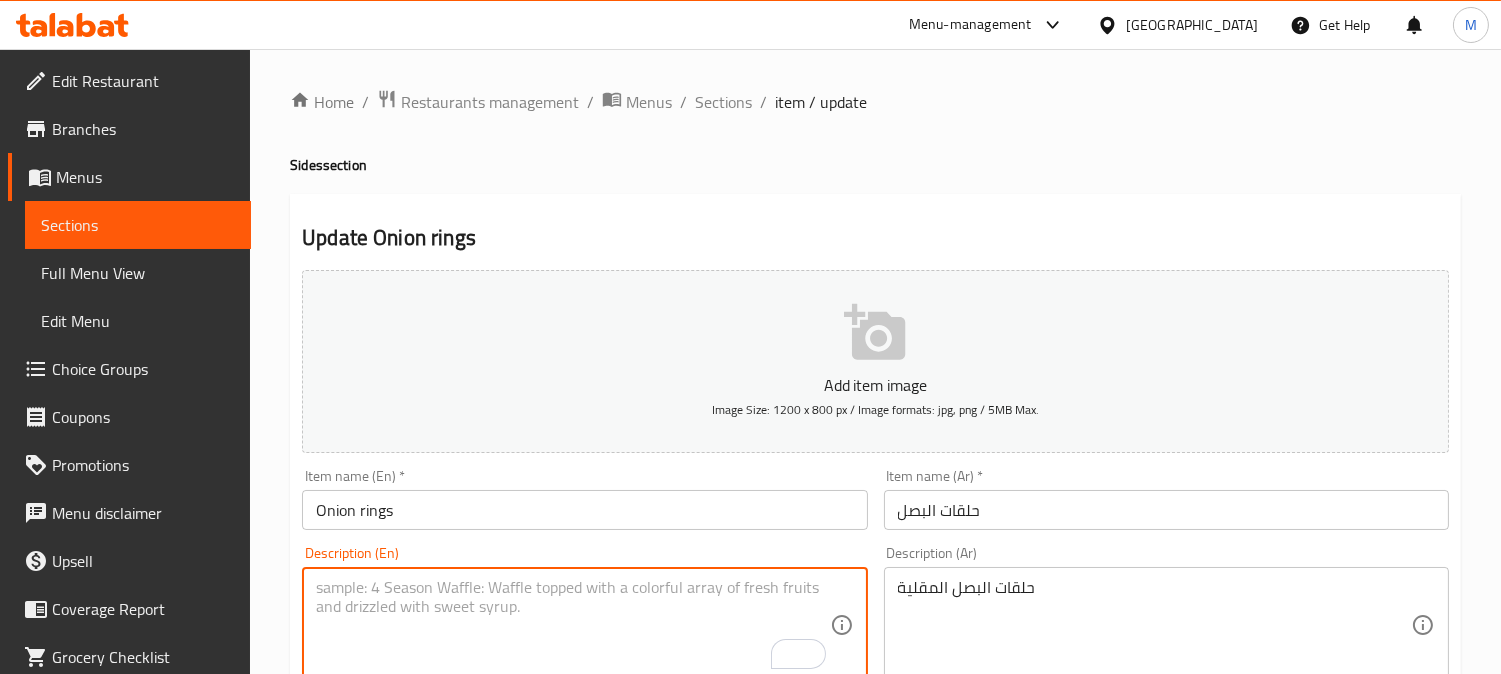 type 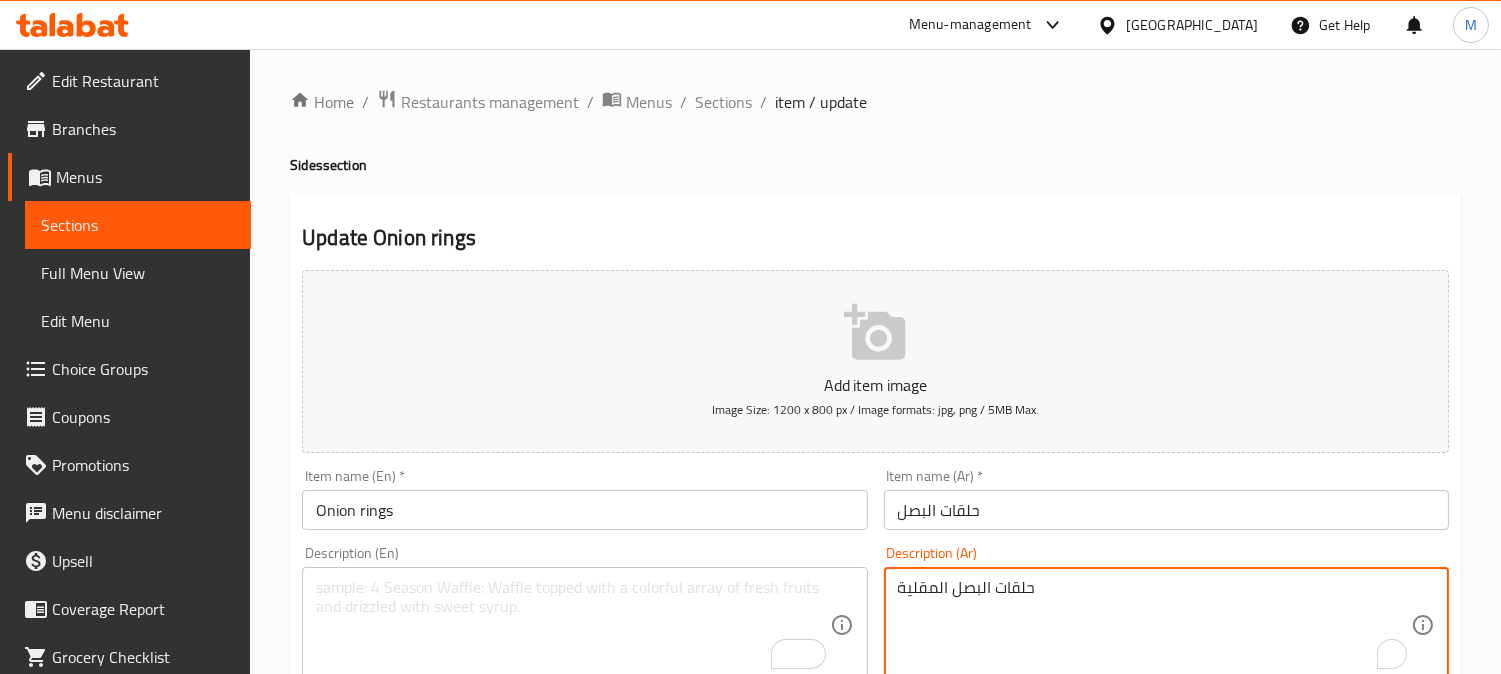 click on "حلقات البصل المقلية" at bounding box center [1154, 625] 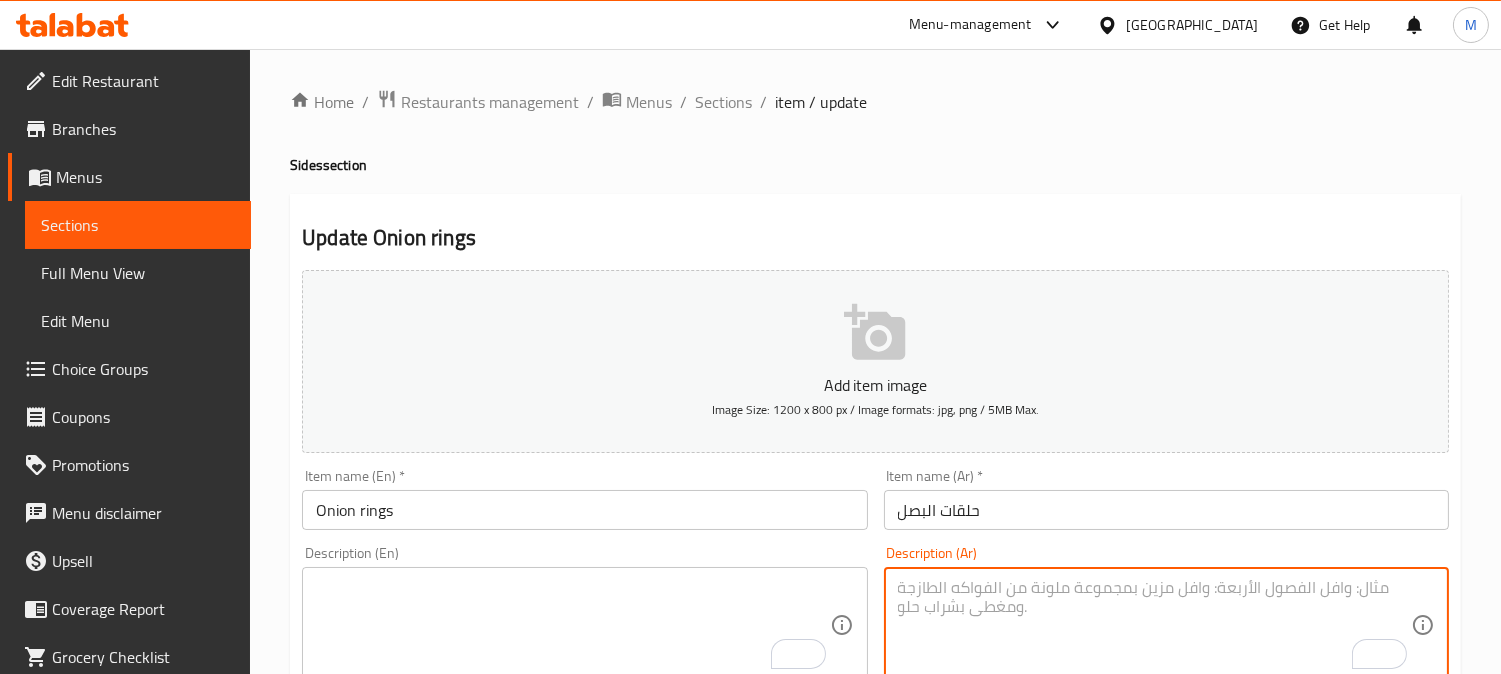 type 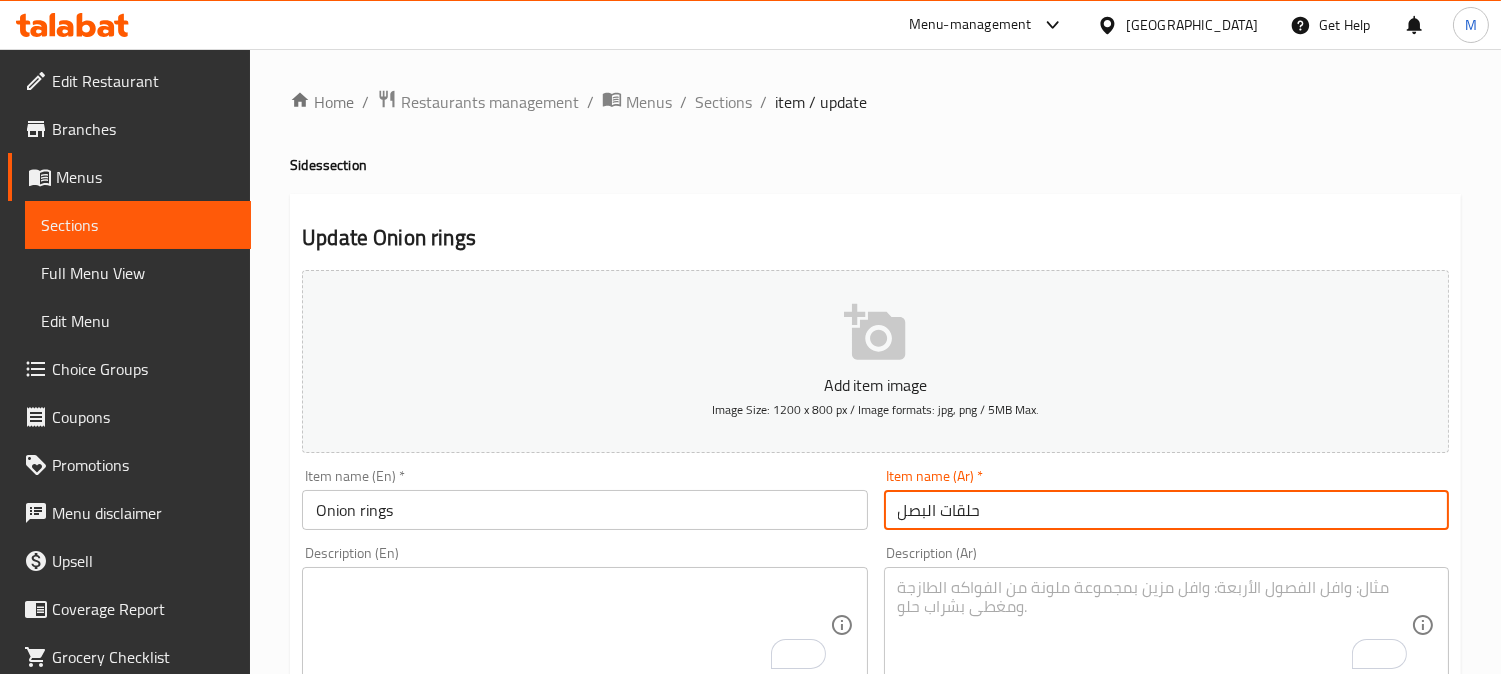 click on "حلقات البصل" at bounding box center [1166, 510] 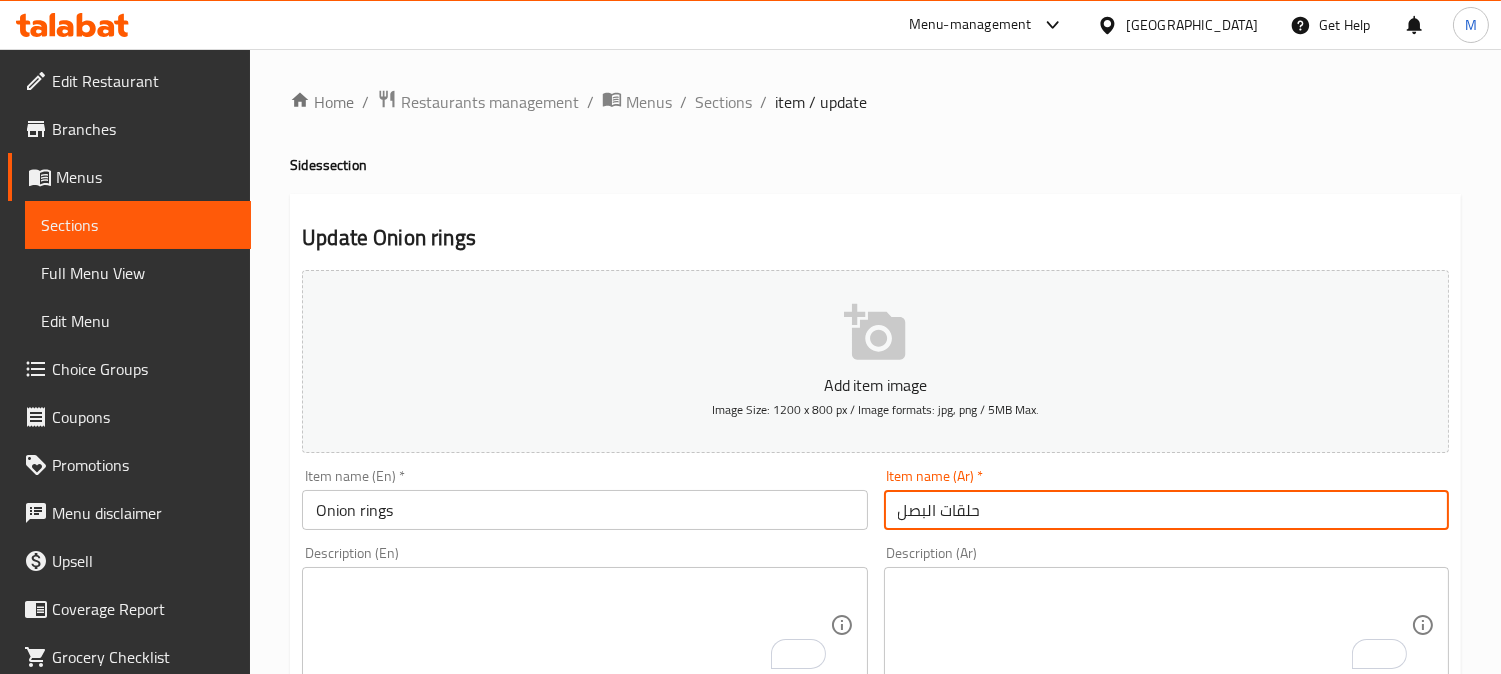 click on "Update" at bounding box center [439, 1326] 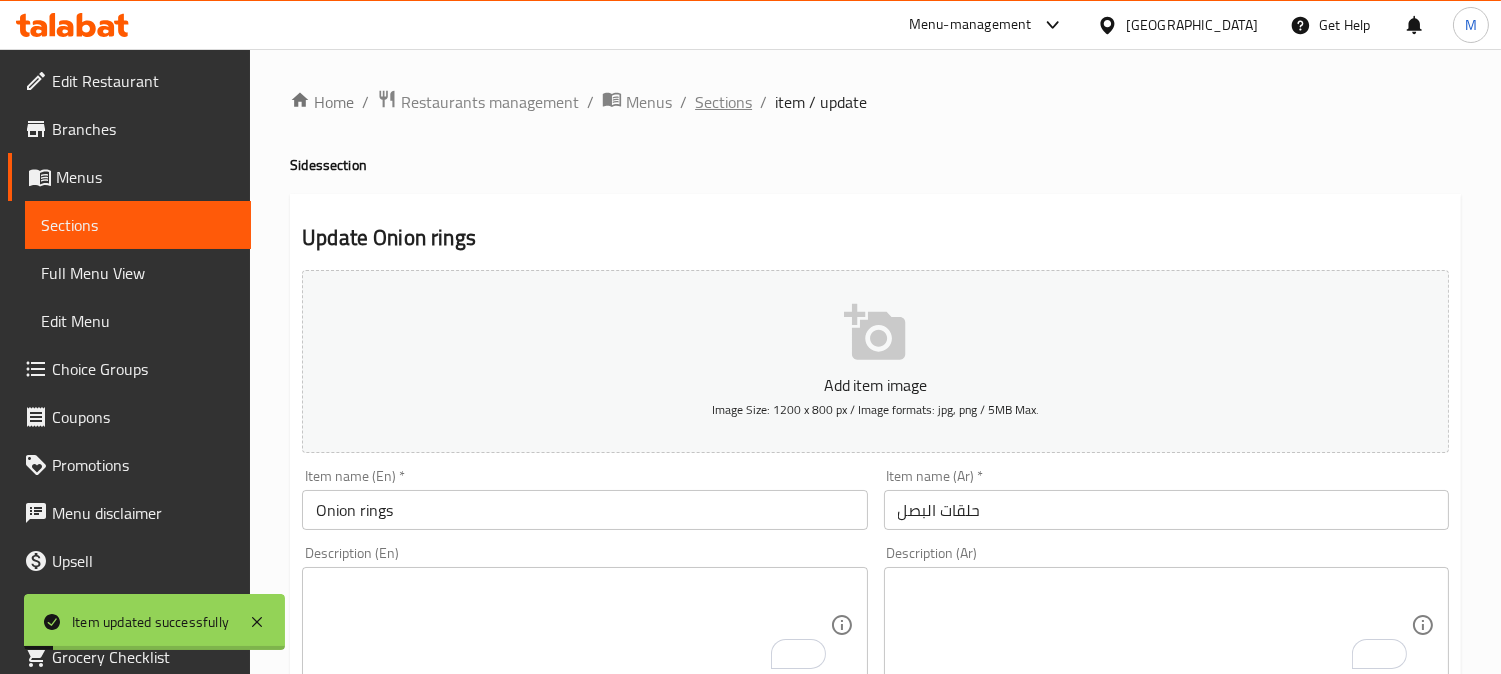 click on "Sections" at bounding box center (723, 102) 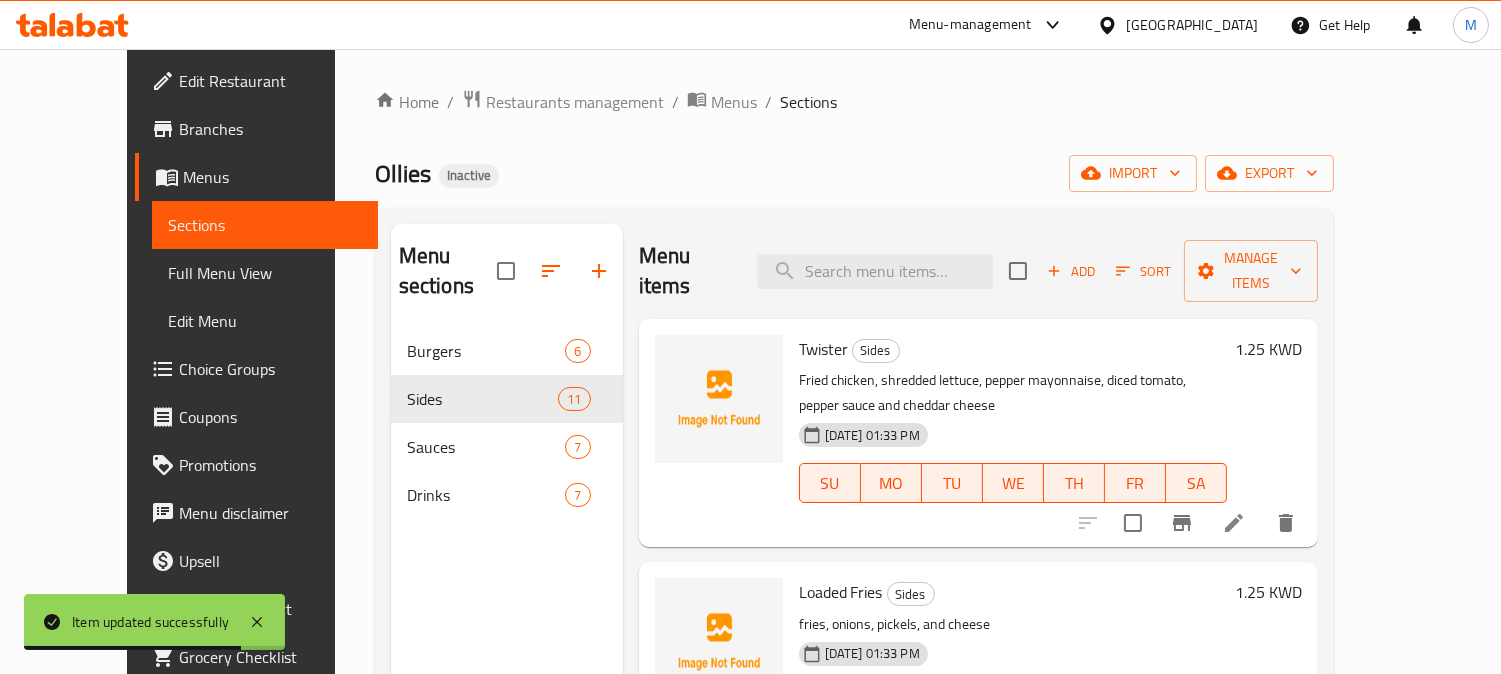scroll, scrollTop: 1351, scrollLeft: 0, axis: vertical 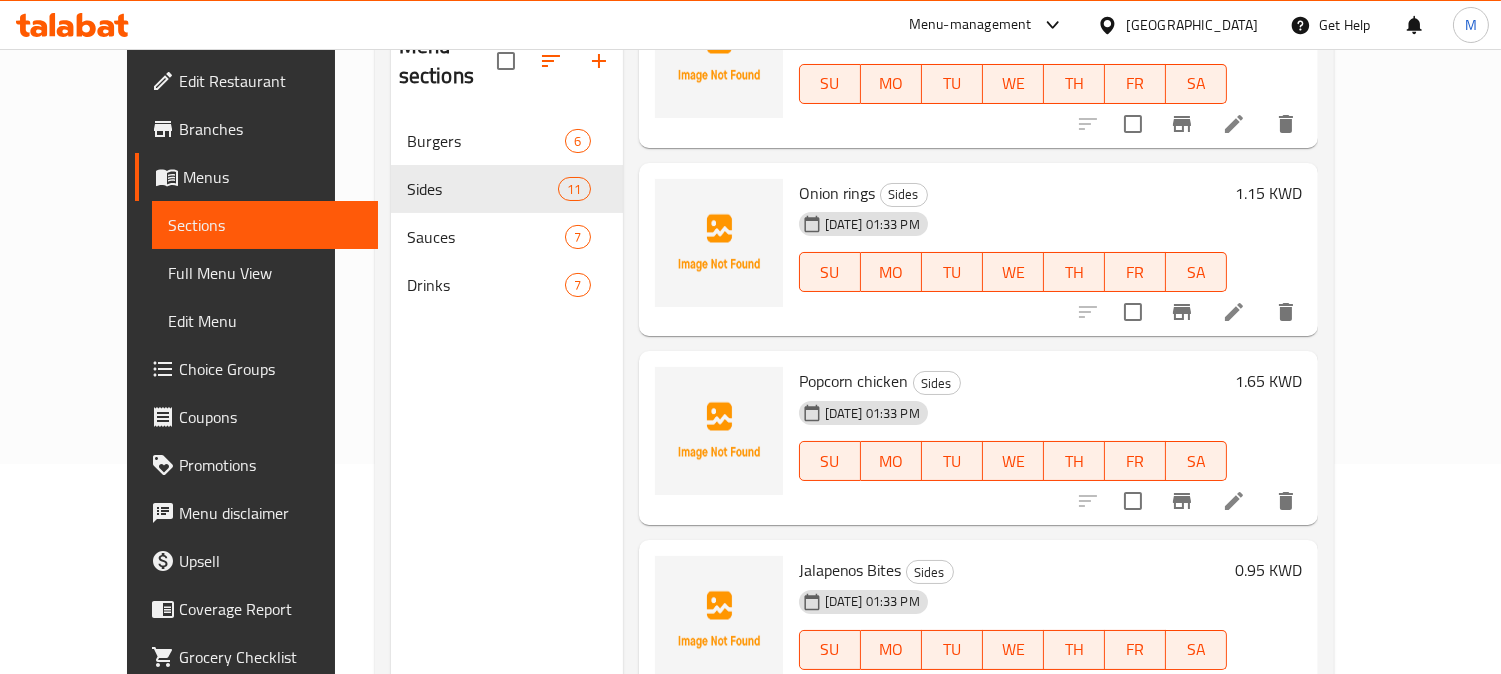 click on "0.95   KWD" at bounding box center [1268, 570] 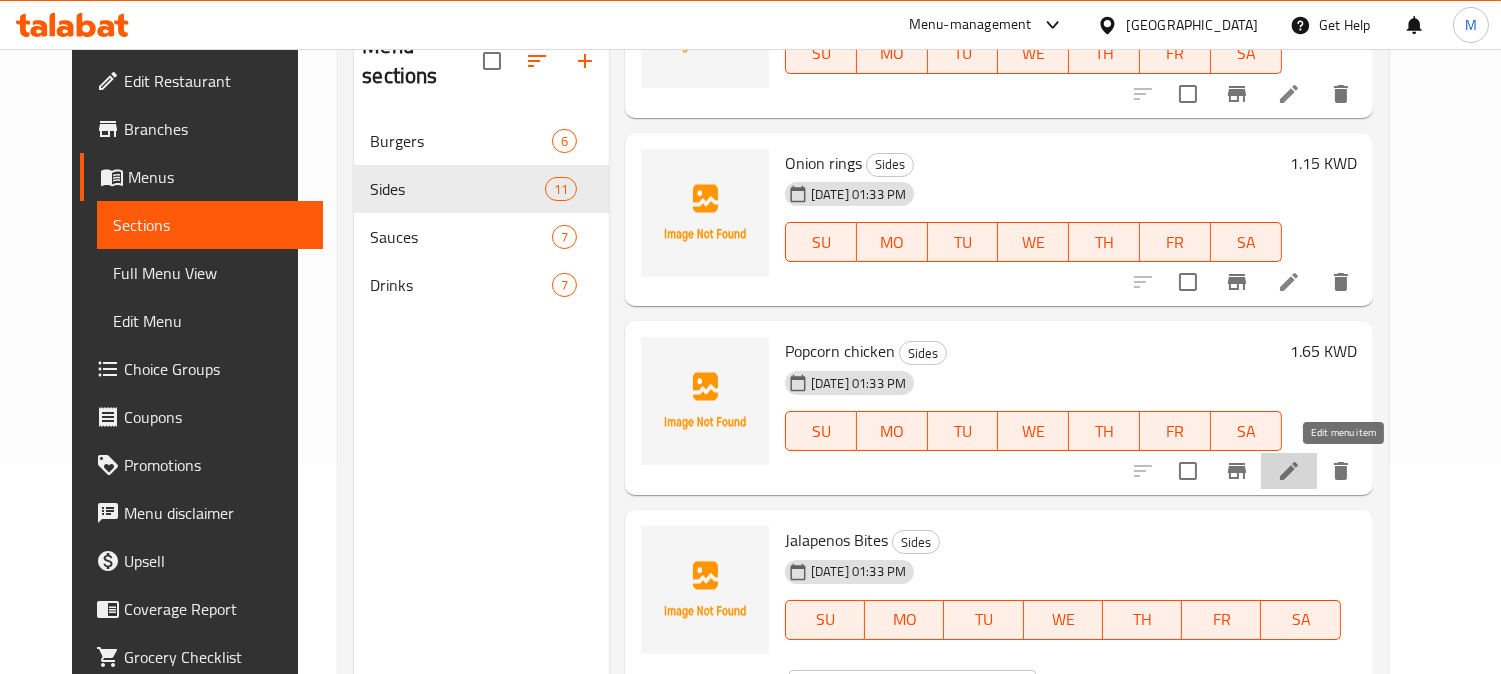 click 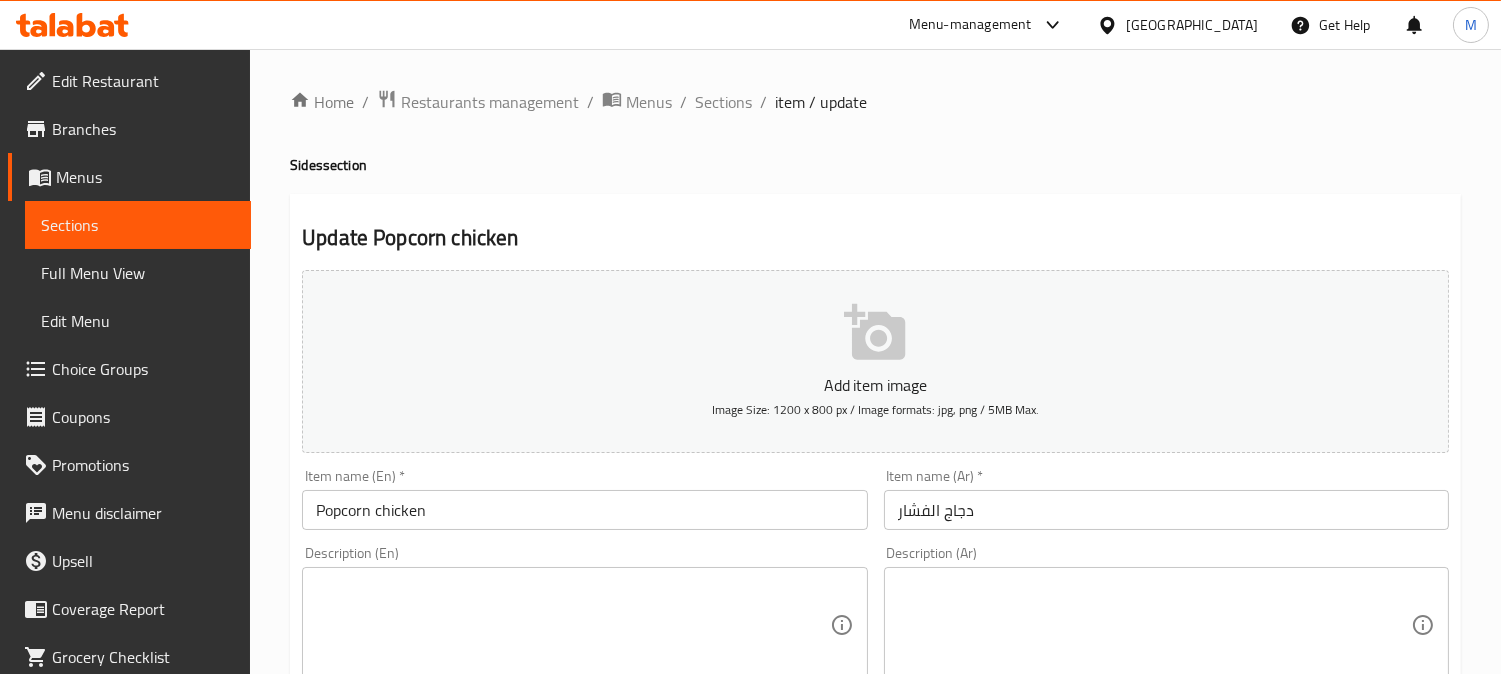 click on "دجاج الفشار" at bounding box center [1166, 510] 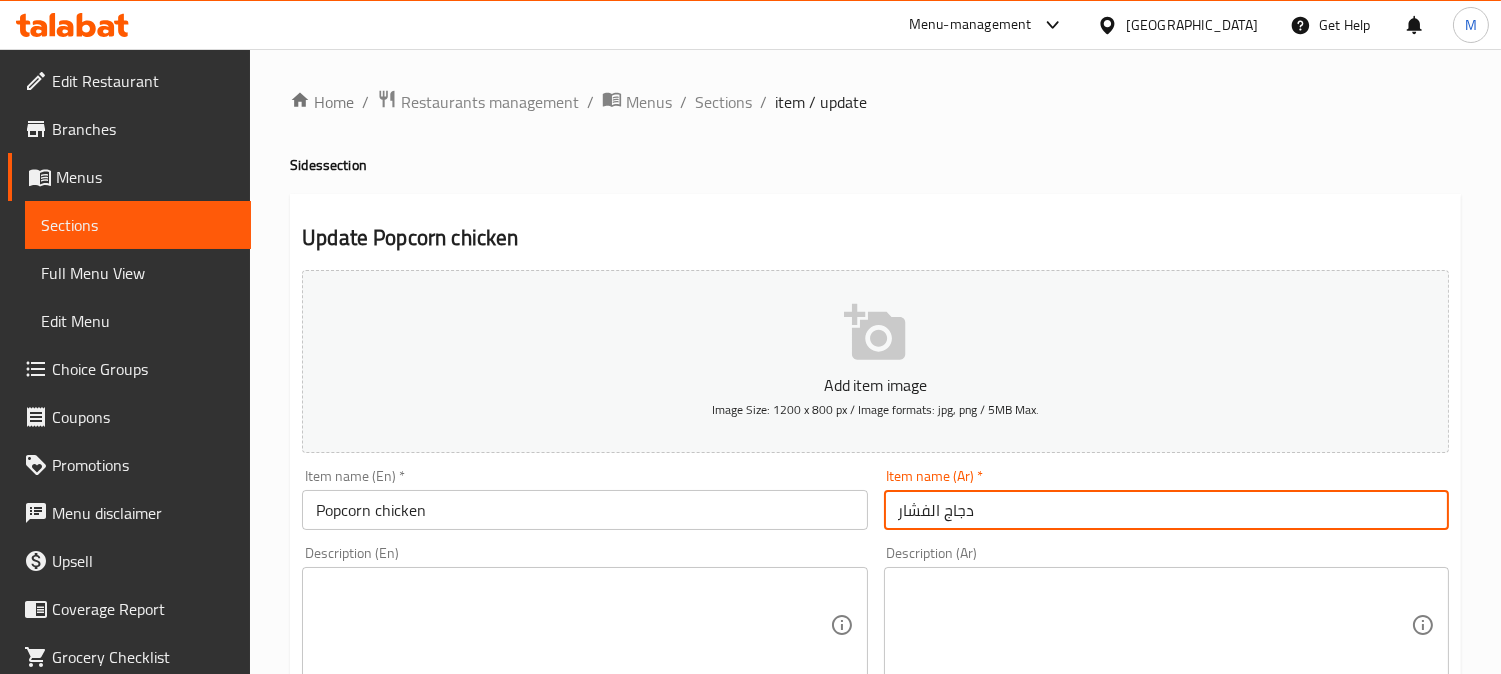 click on "دجاج الفشار" at bounding box center [1166, 510] 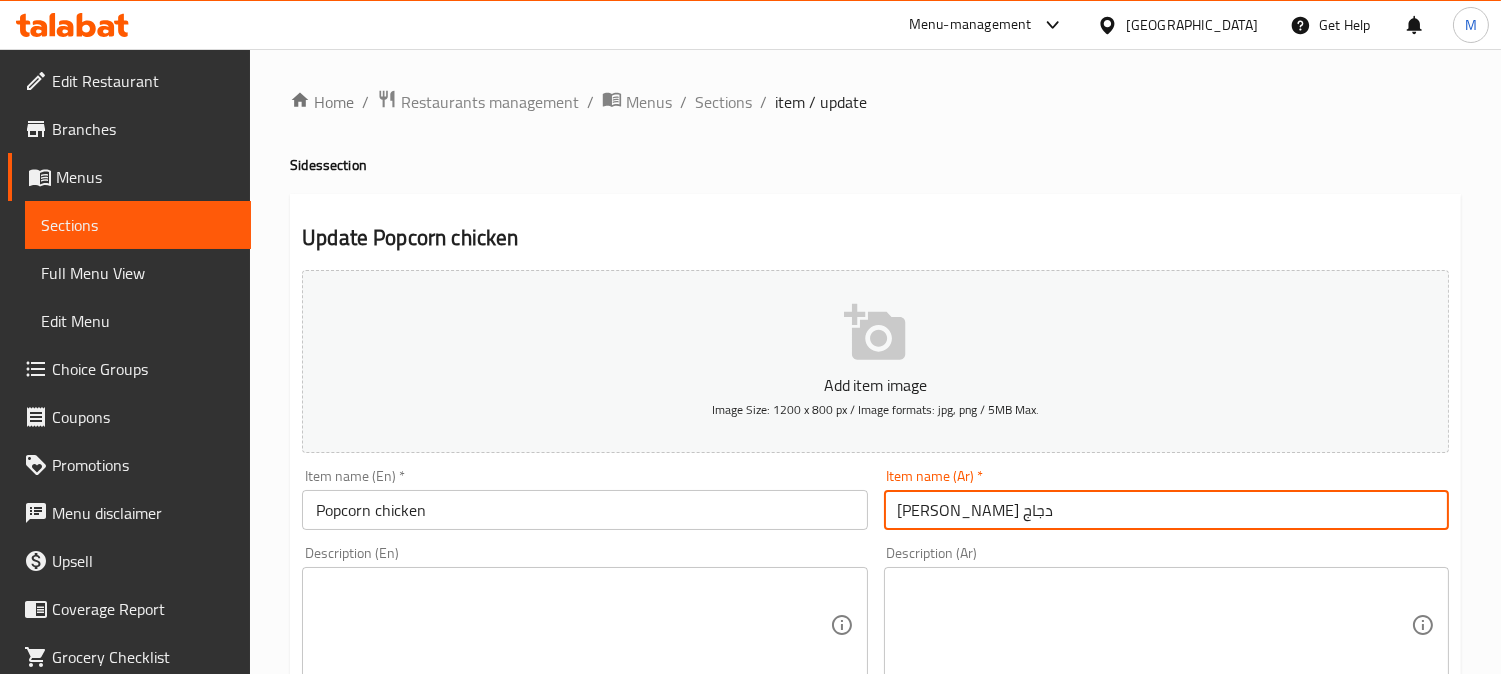 type on "[PERSON_NAME] دجاج" 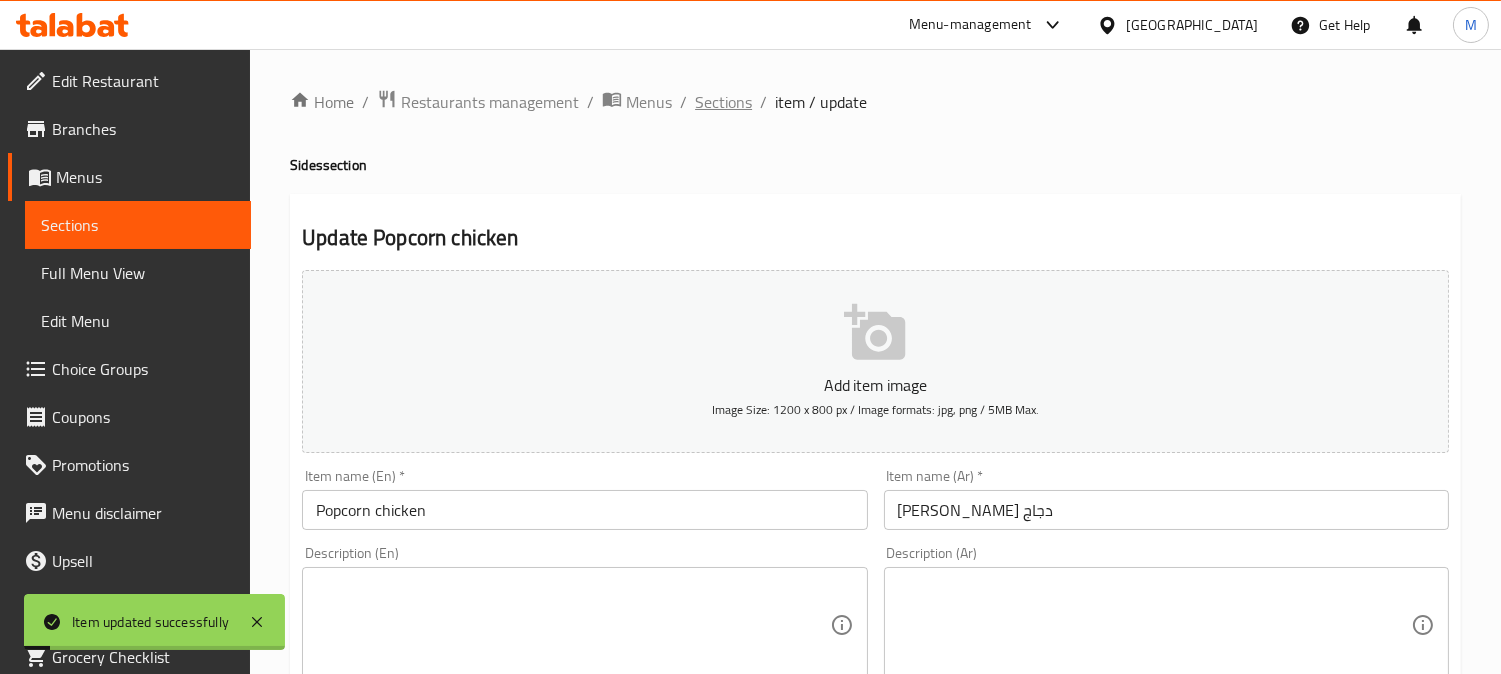 click on "Sections" at bounding box center [723, 102] 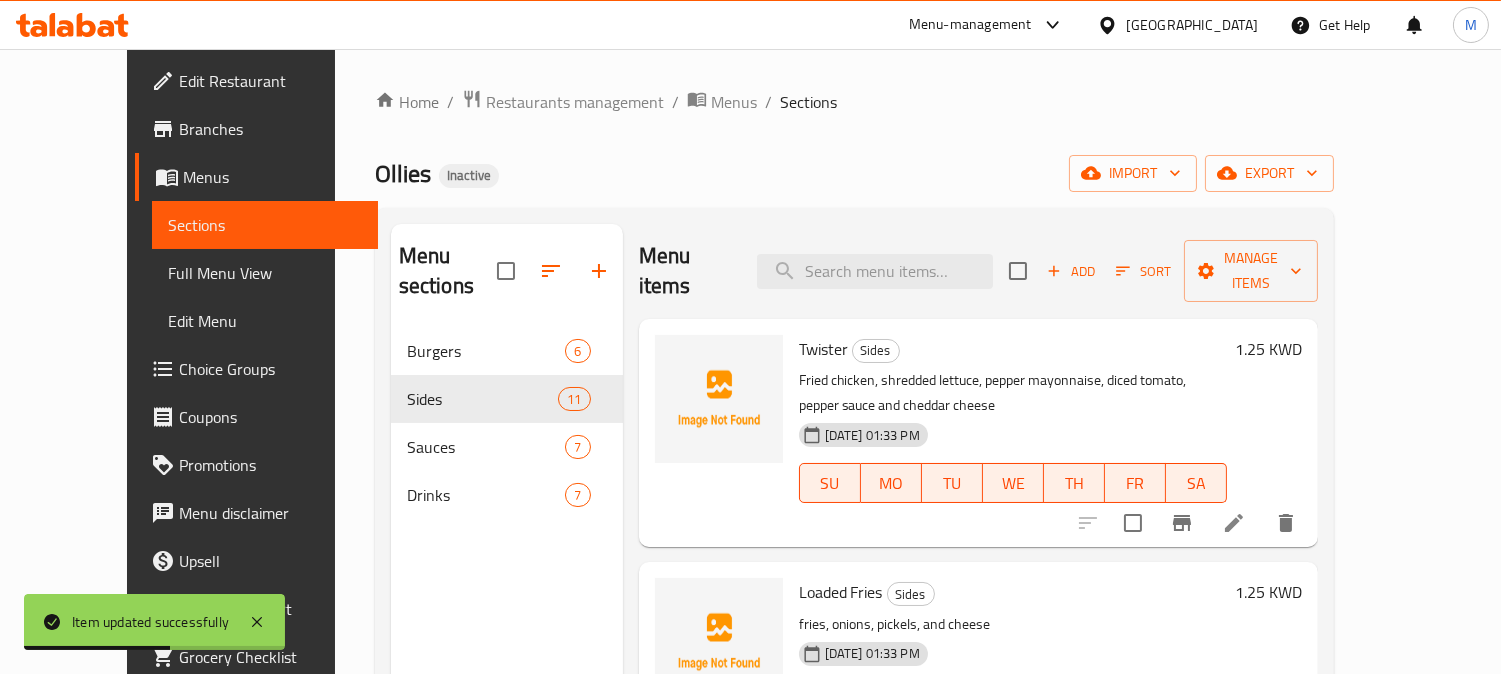 click on "Ollies Inactive import export" at bounding box center [854, 173] 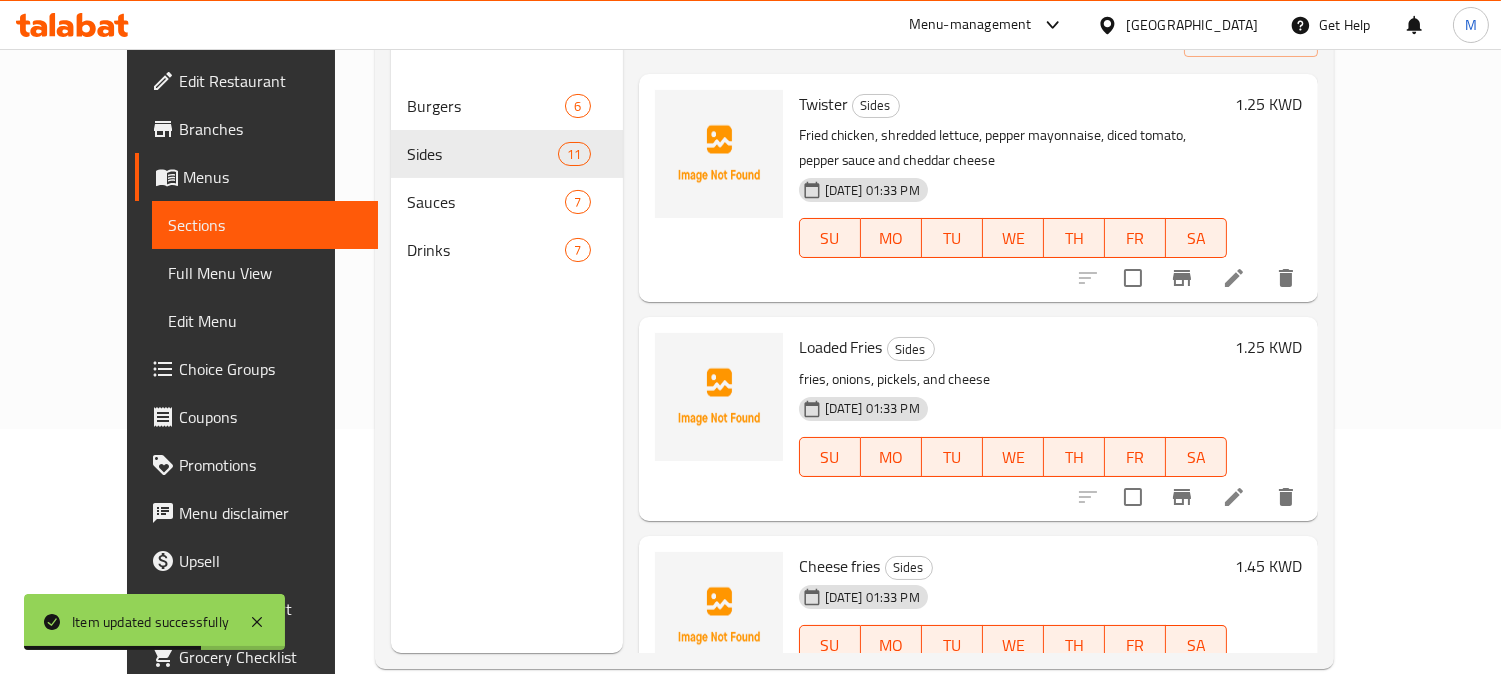 scroll, scrollTop: 280, scrollLeft: 0, axis: vertical 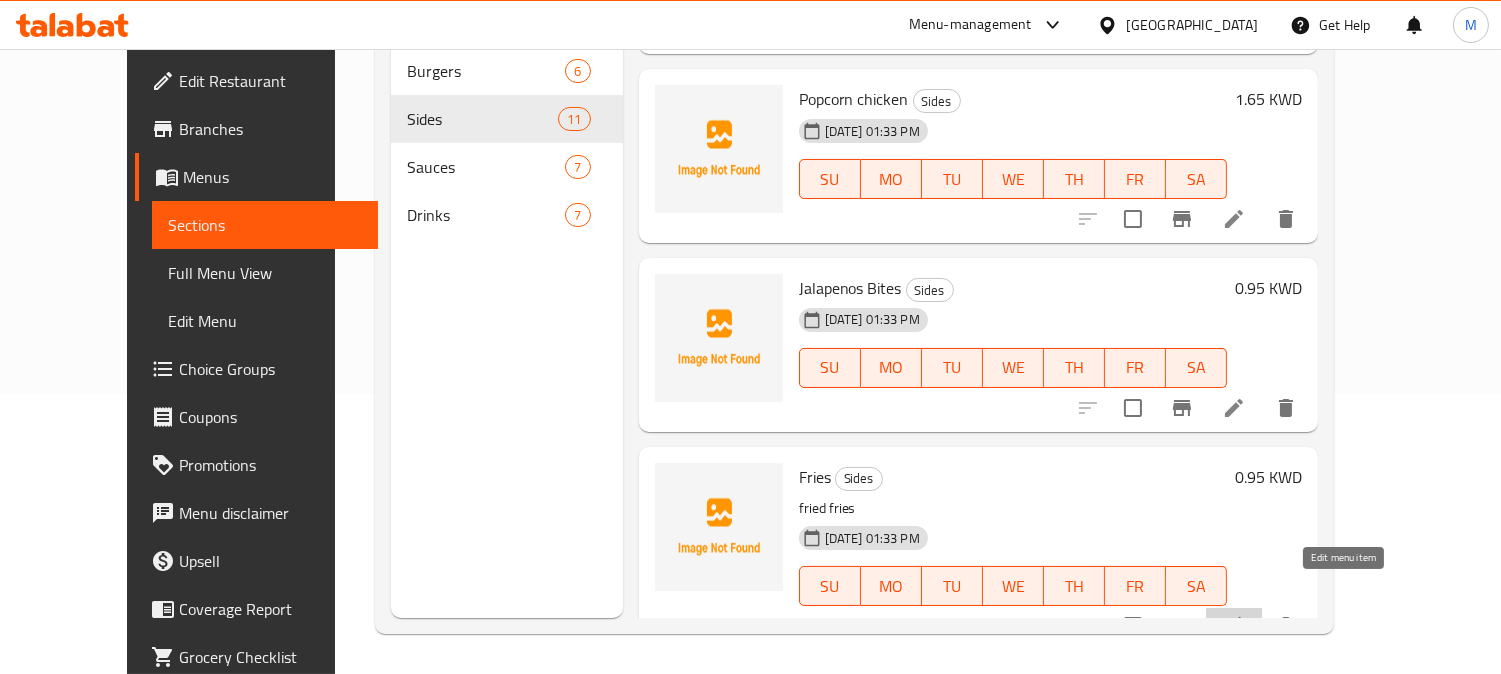 click 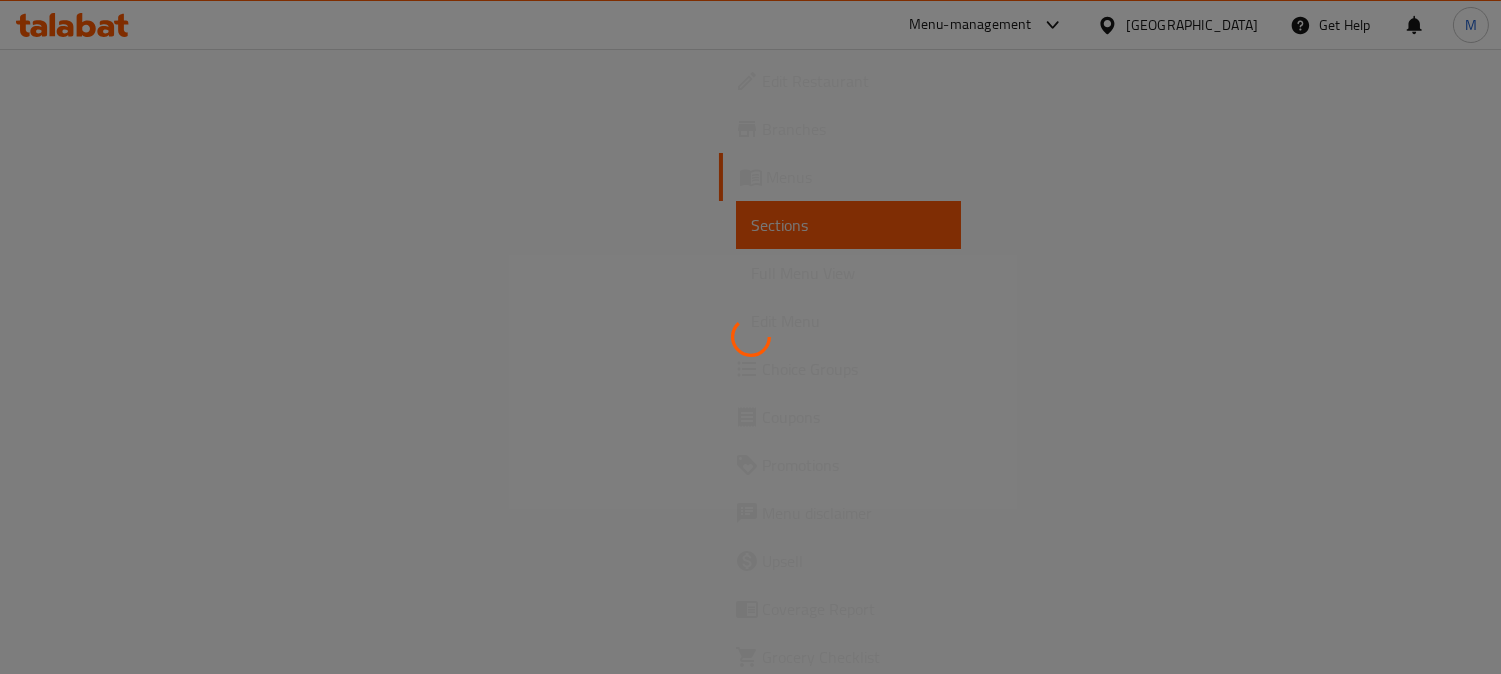 scroll, scrollTop: 0, scrollLeft: 0, axis: both 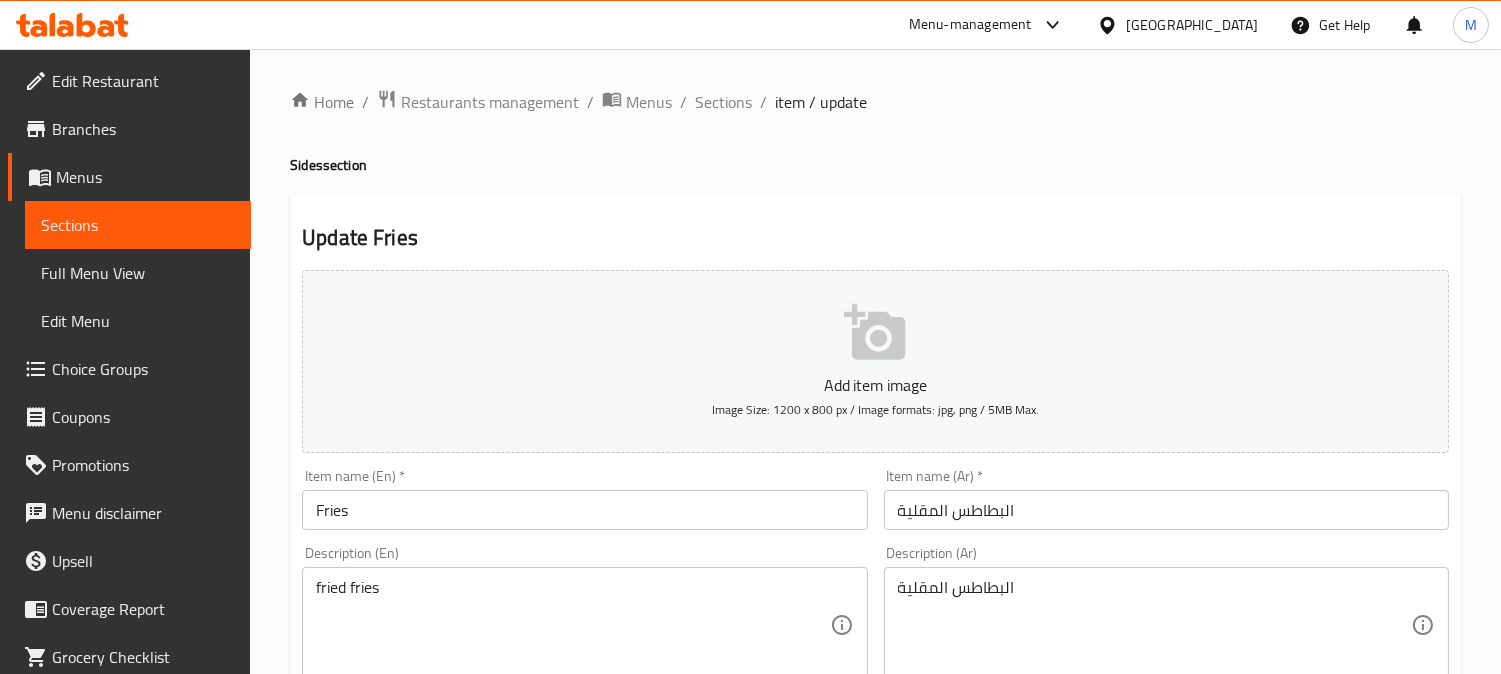 click on "Add item image Image Size: 1200 x 800 px / Image formats: jpg, png / 5MB Max." at bounding box center (875, 361) 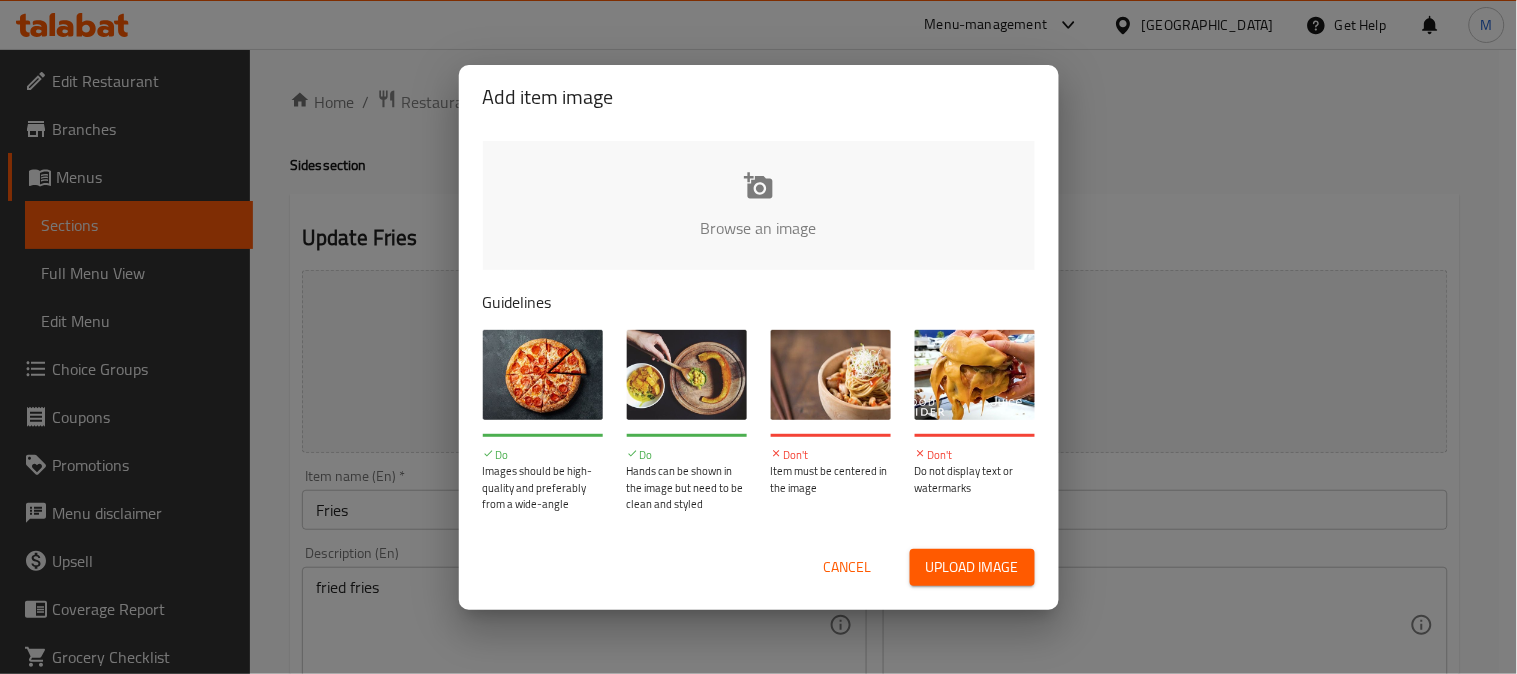 type 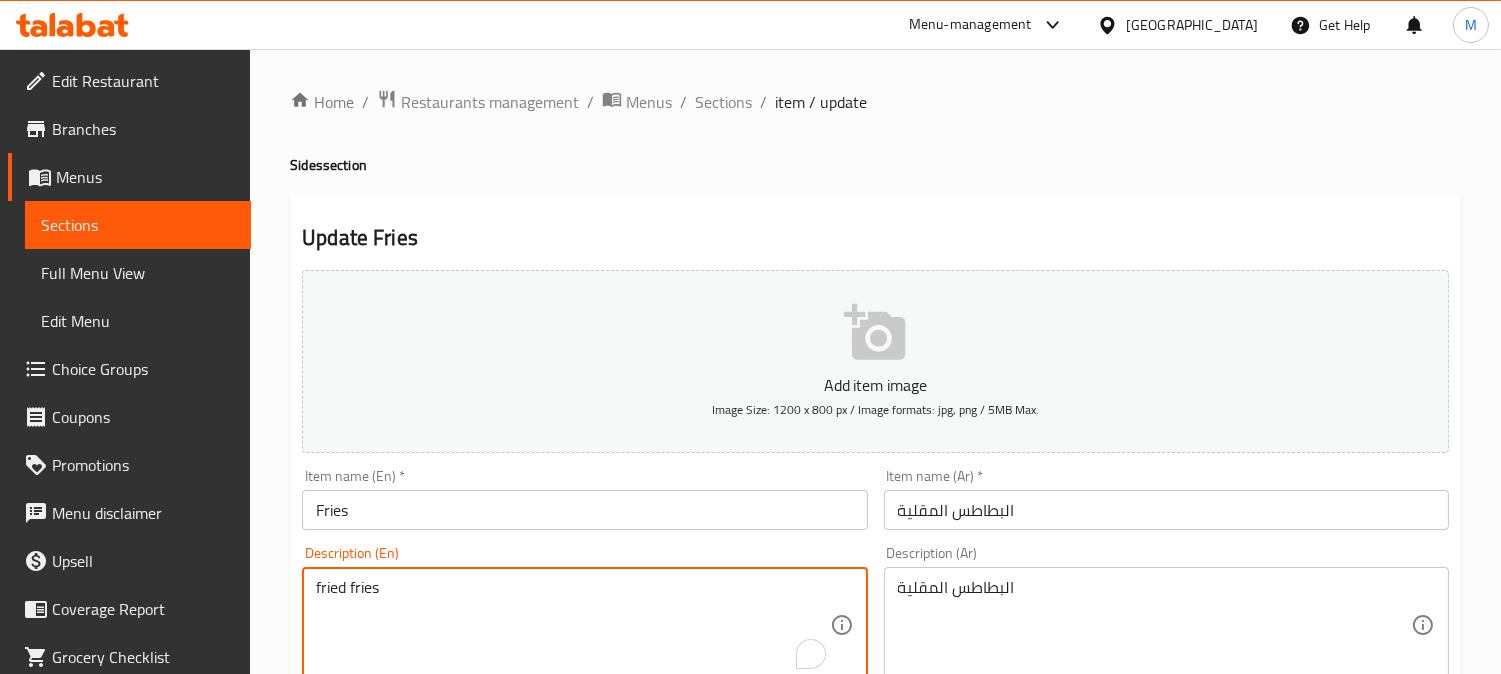click on "fried fries" at bounding box center (572, 625) 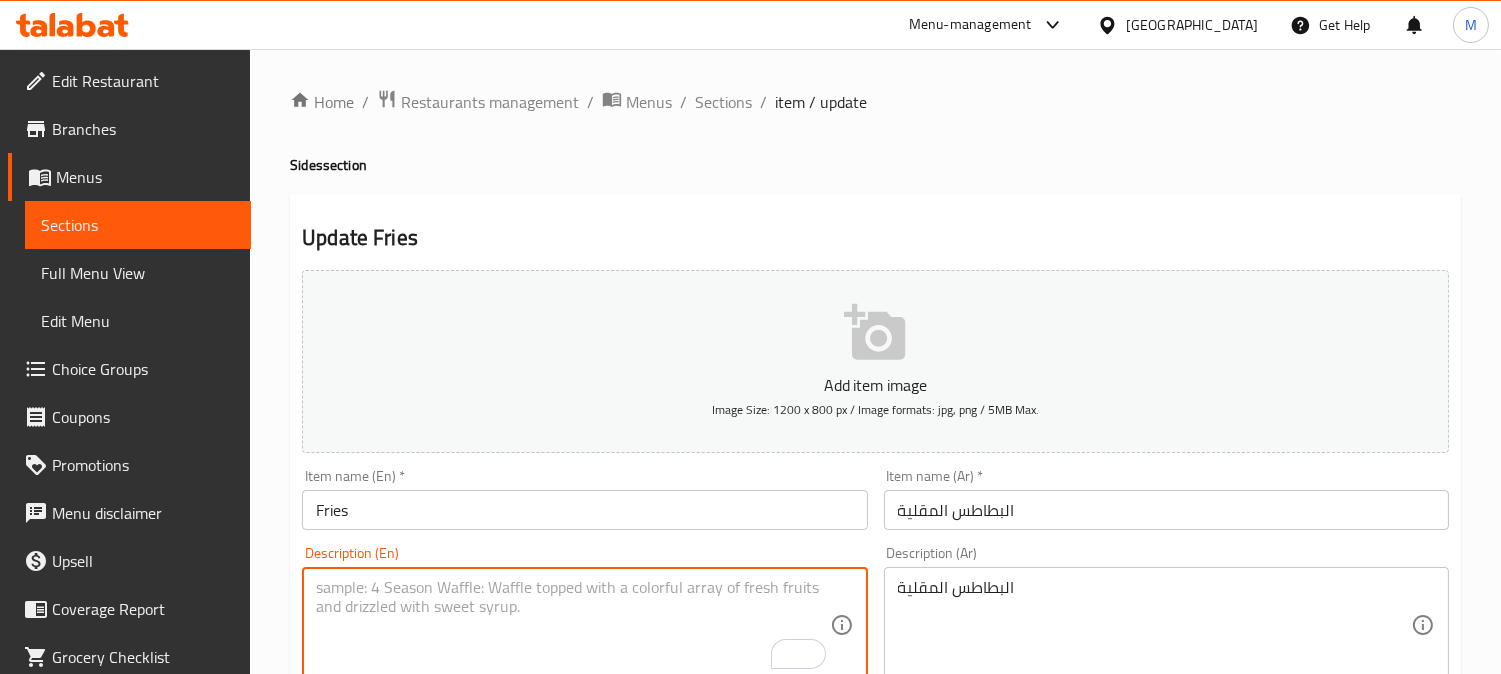 type 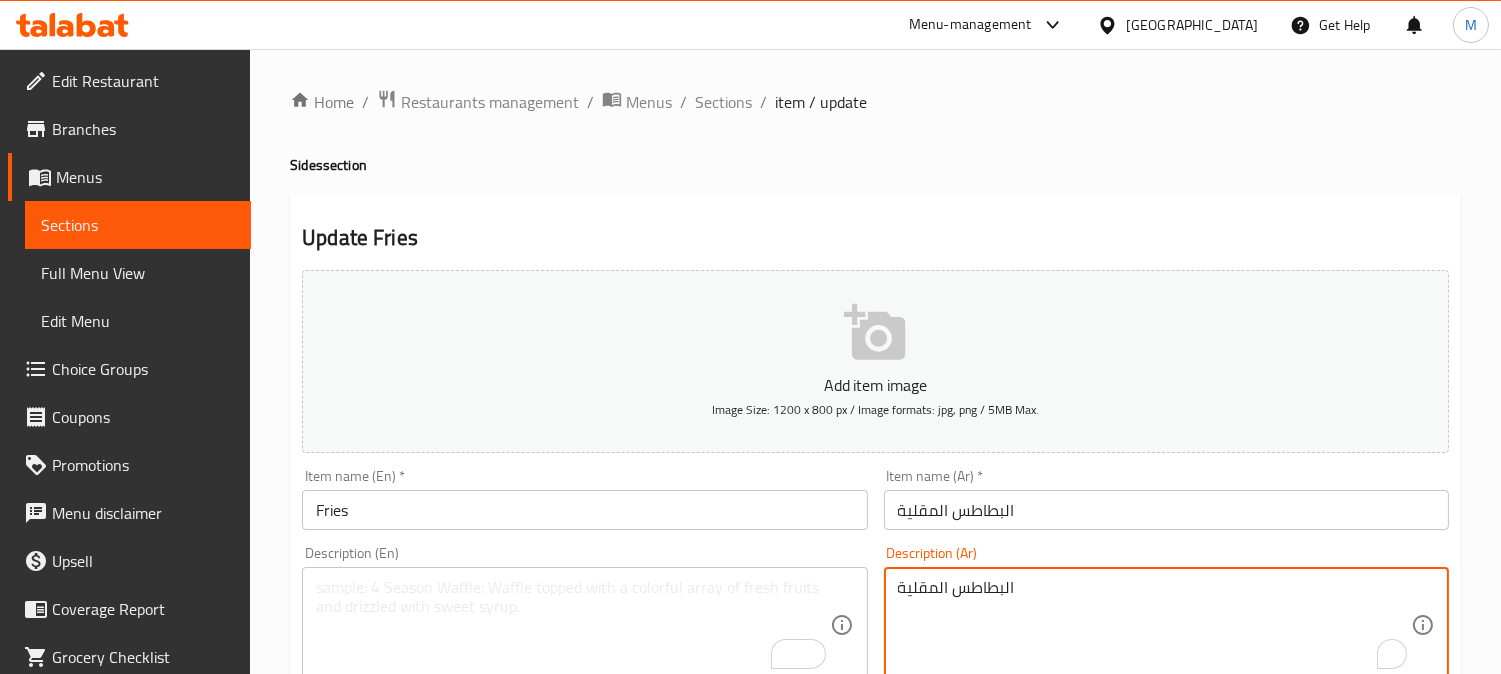 click on "البطاطس المقلية" at bounding box center [1154, 625] 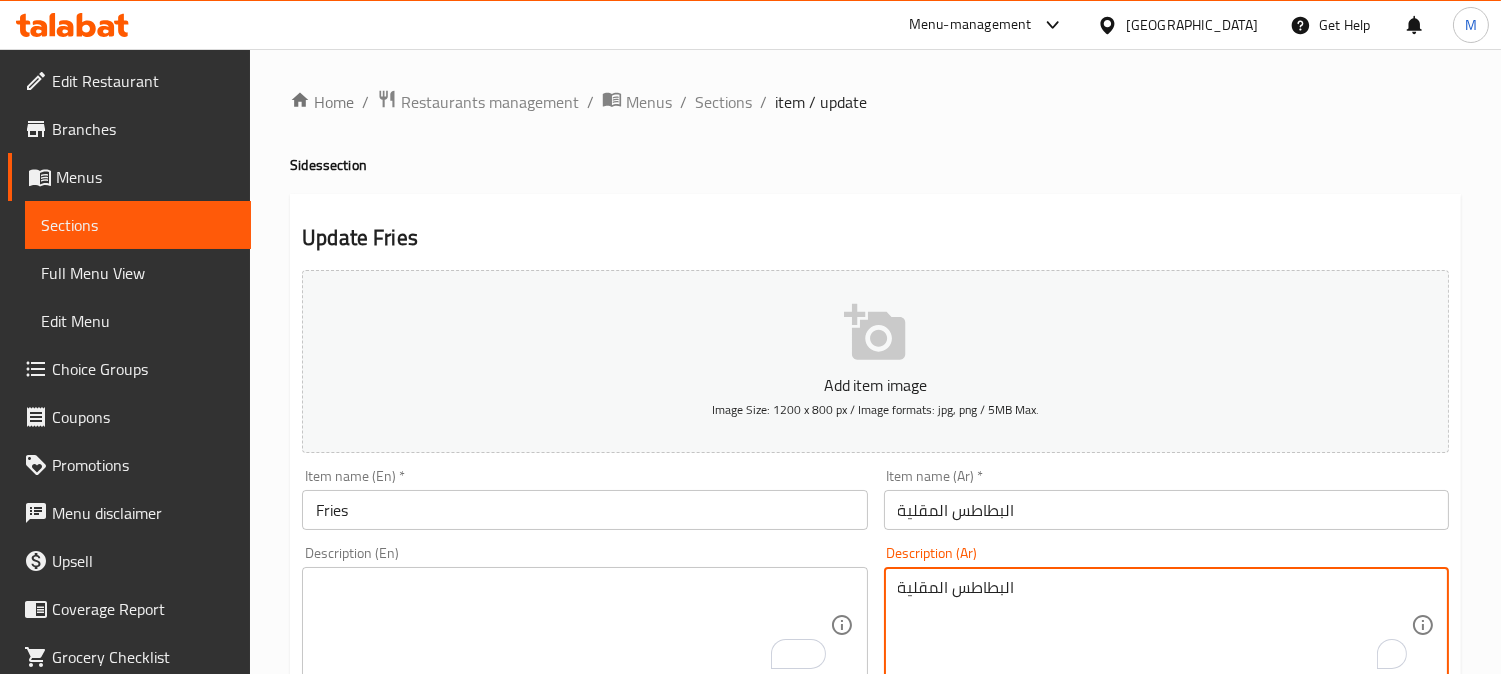click on "البطاطس المقلية" at bounding box center (1154, 625) 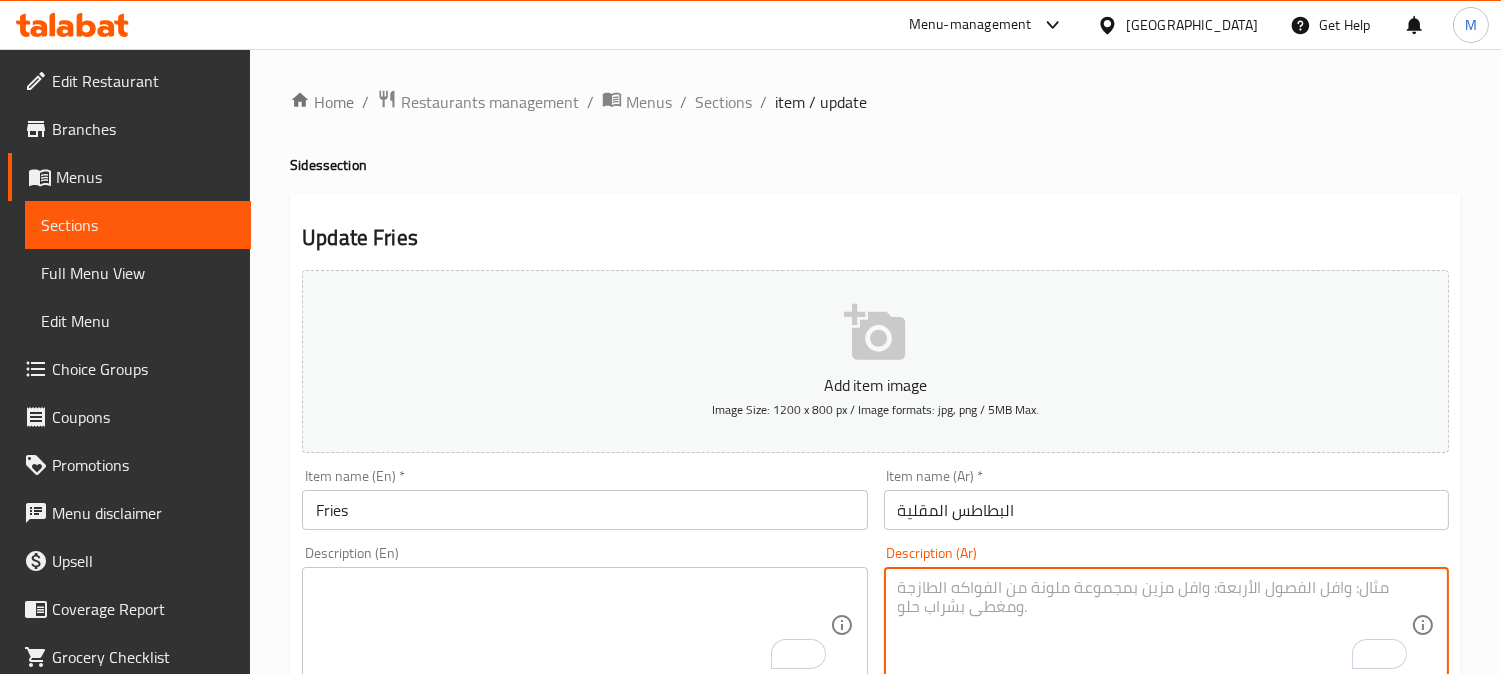 type 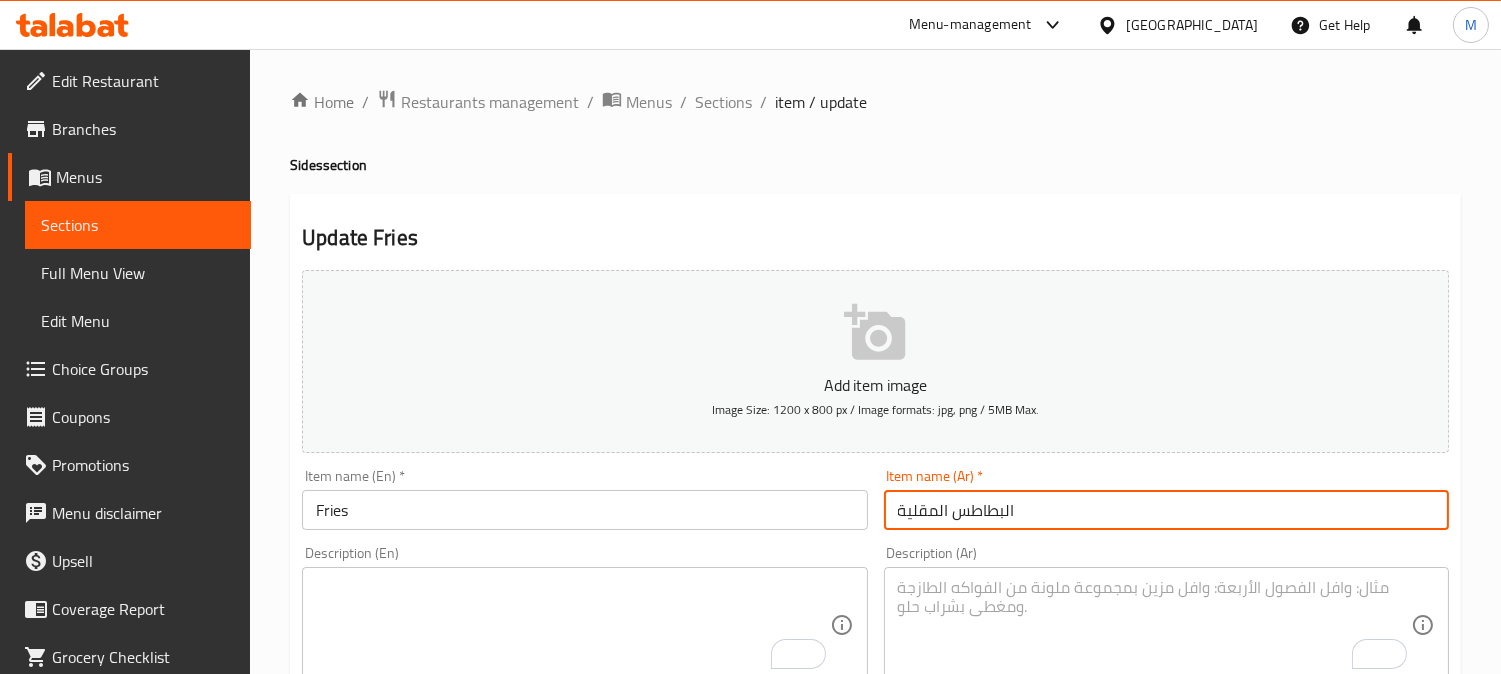 click on "البطاطس المقلية" at bounding box center (1166, 510) 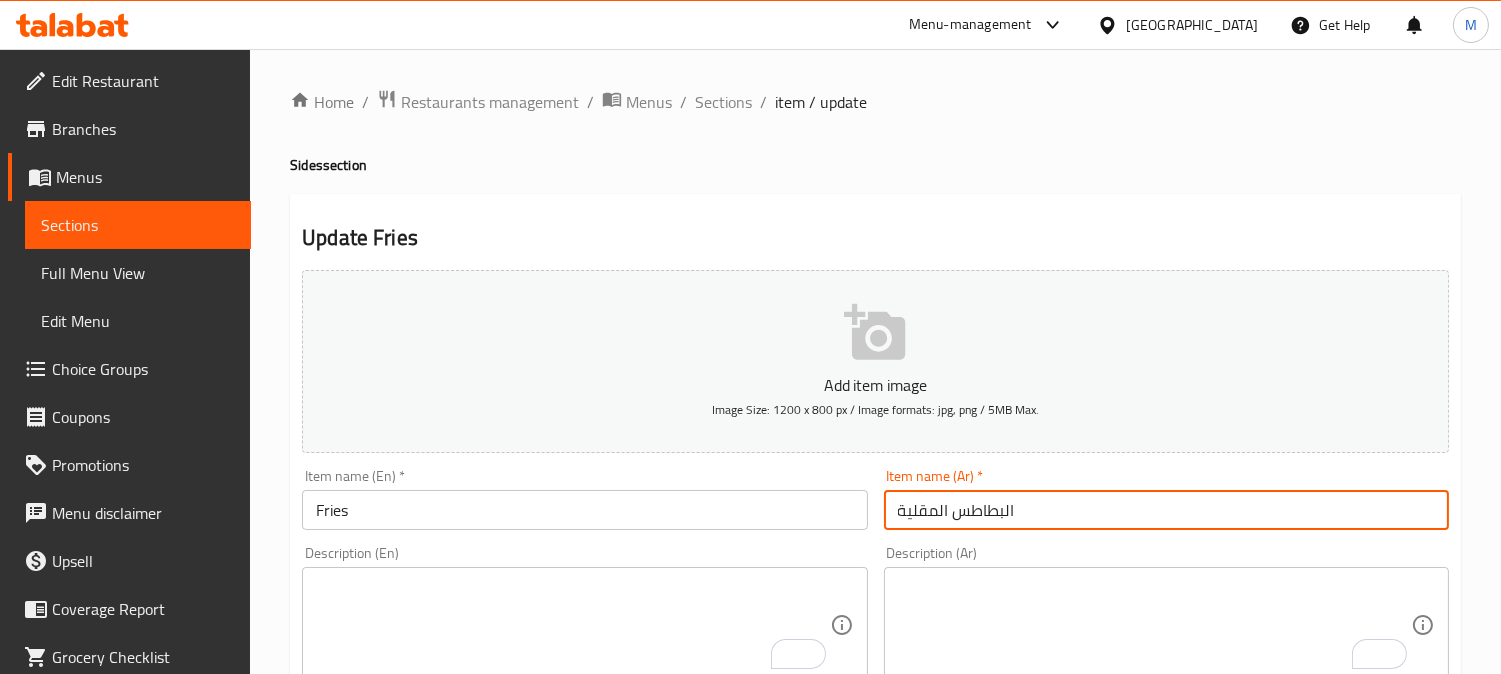 click on "Update" at bounding box center (439, 1326) 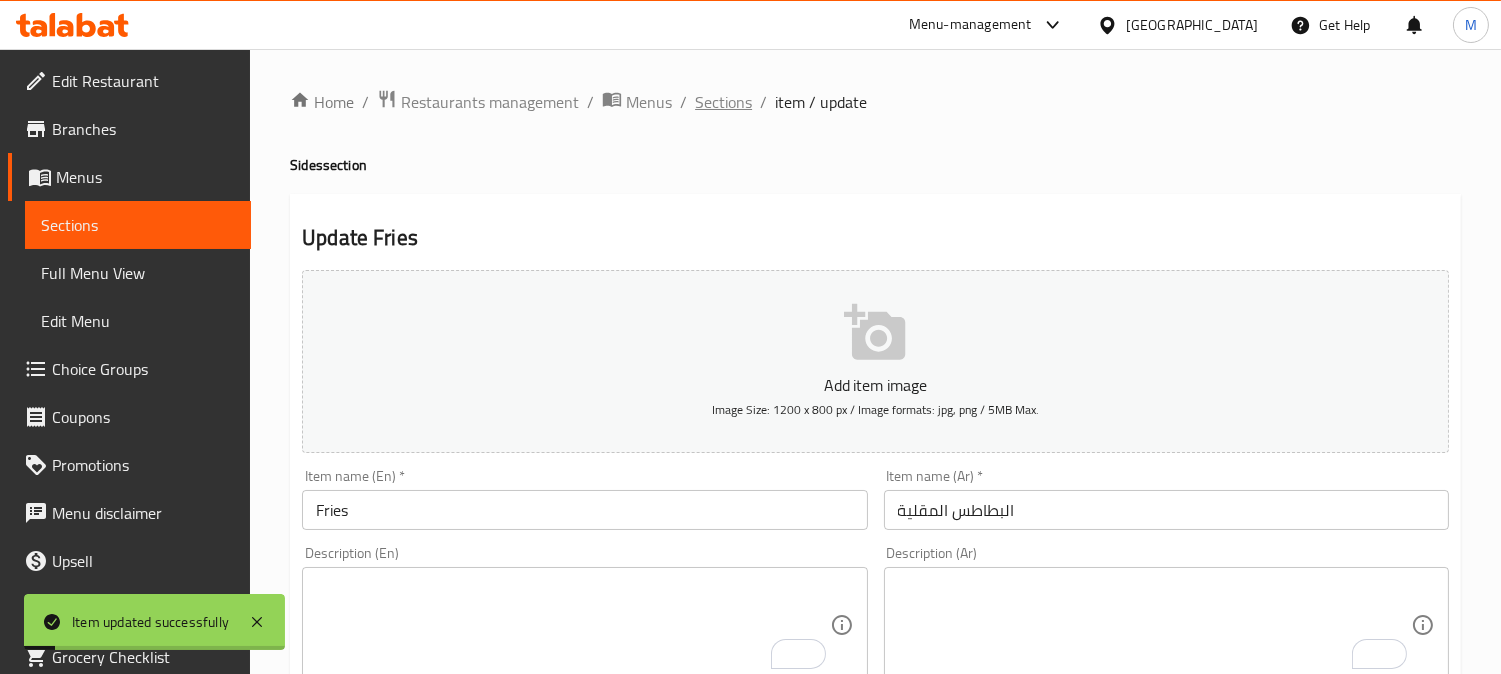 click on "Sections" at bounding box center [723, 102] 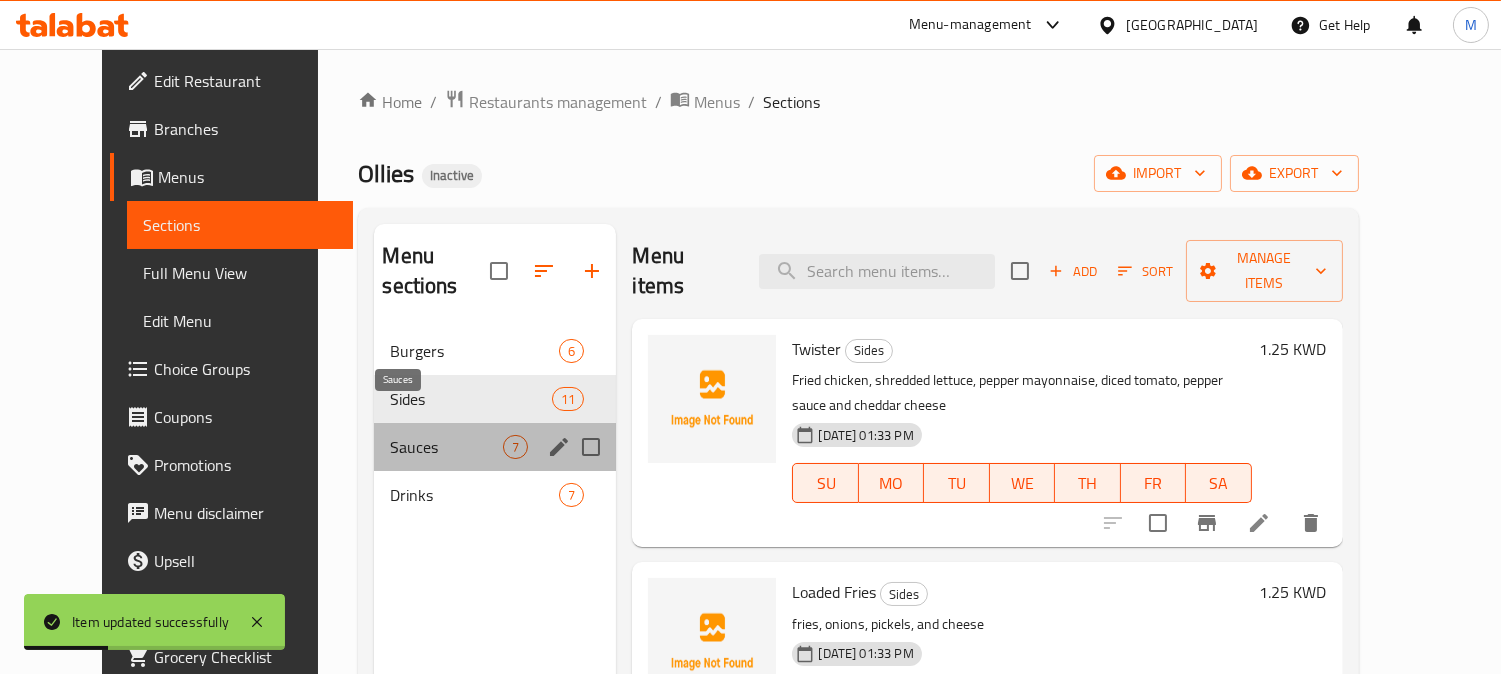 click on "Sauces" at bounding box center [446, 447] 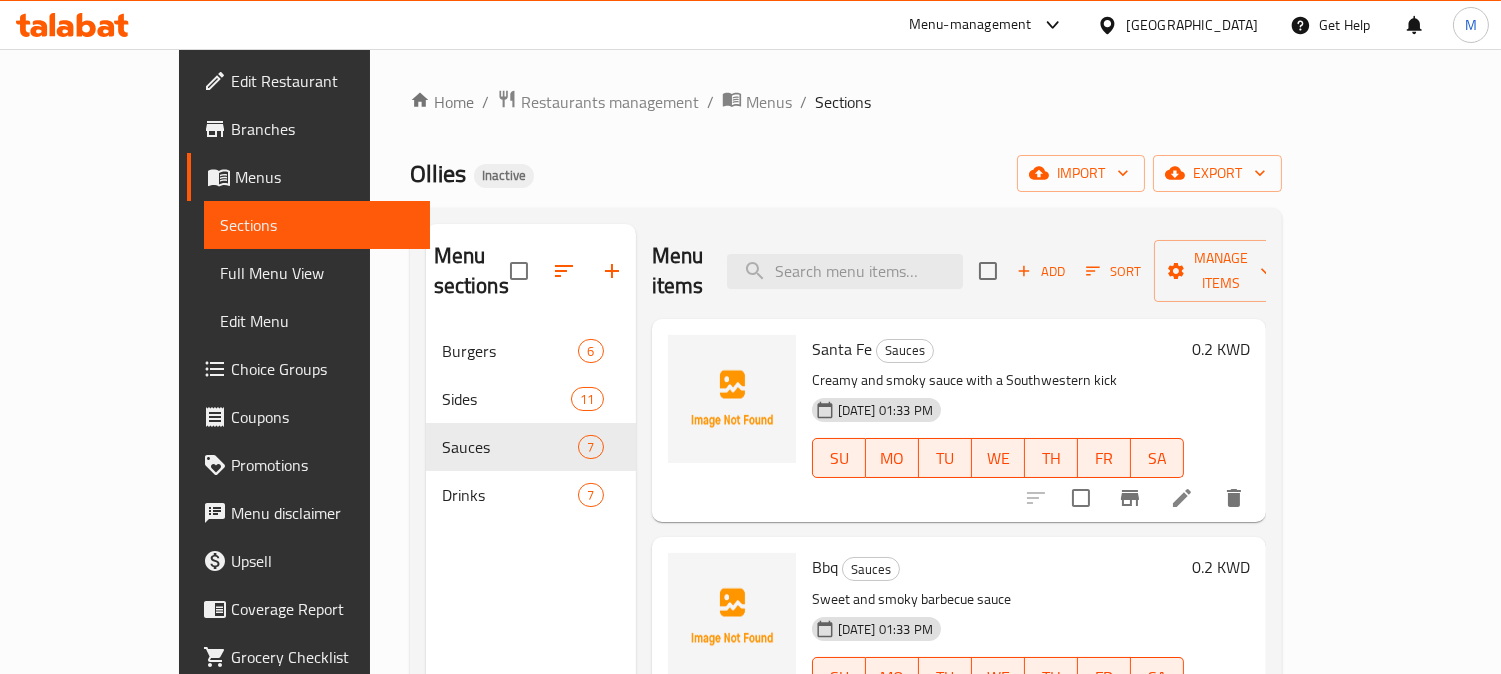 scroll, scrollTop: 175, scrollLeft: 0, axis: vertical 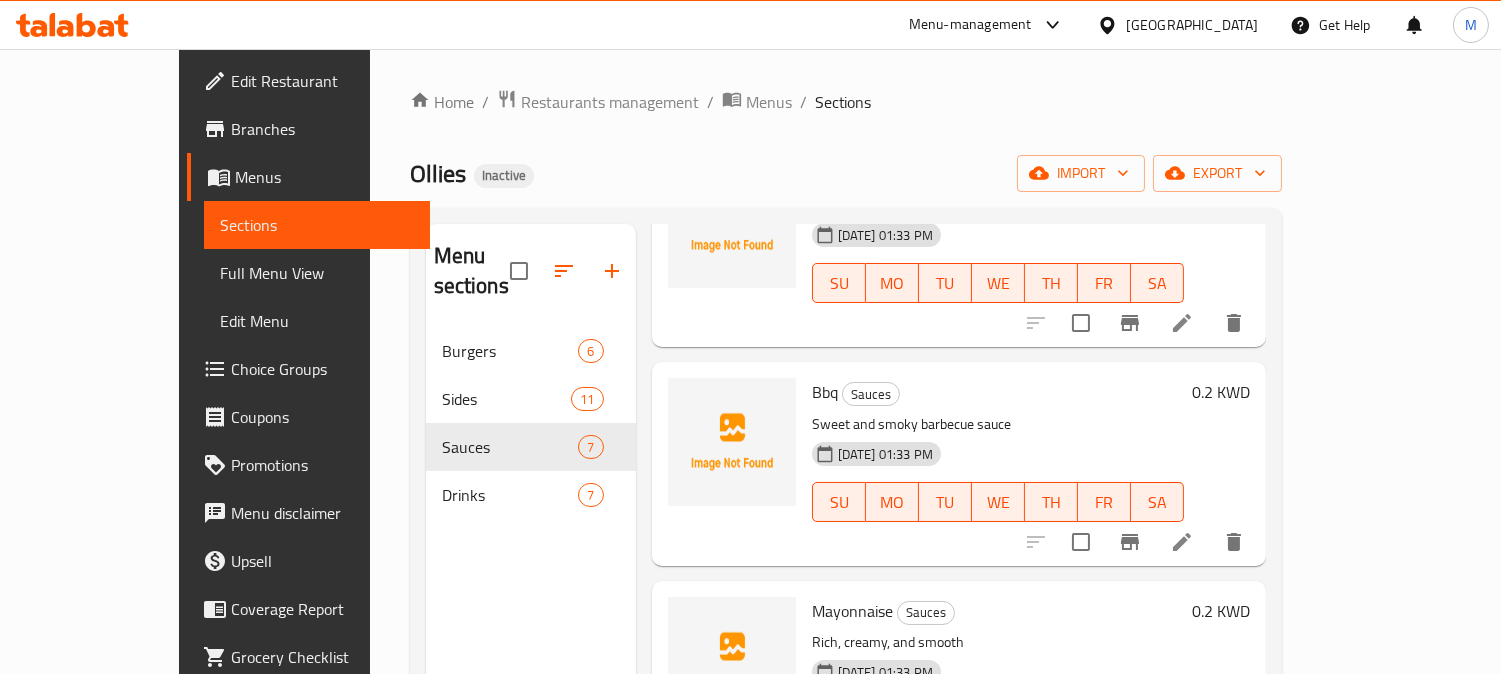click on "Mayonnaise   Sauces Rich, creamy, and smooth 15-07-2025 01:33 PM SU MO TU WE TH FR SA 0.2   KWD" at bounding box center [959, 682] 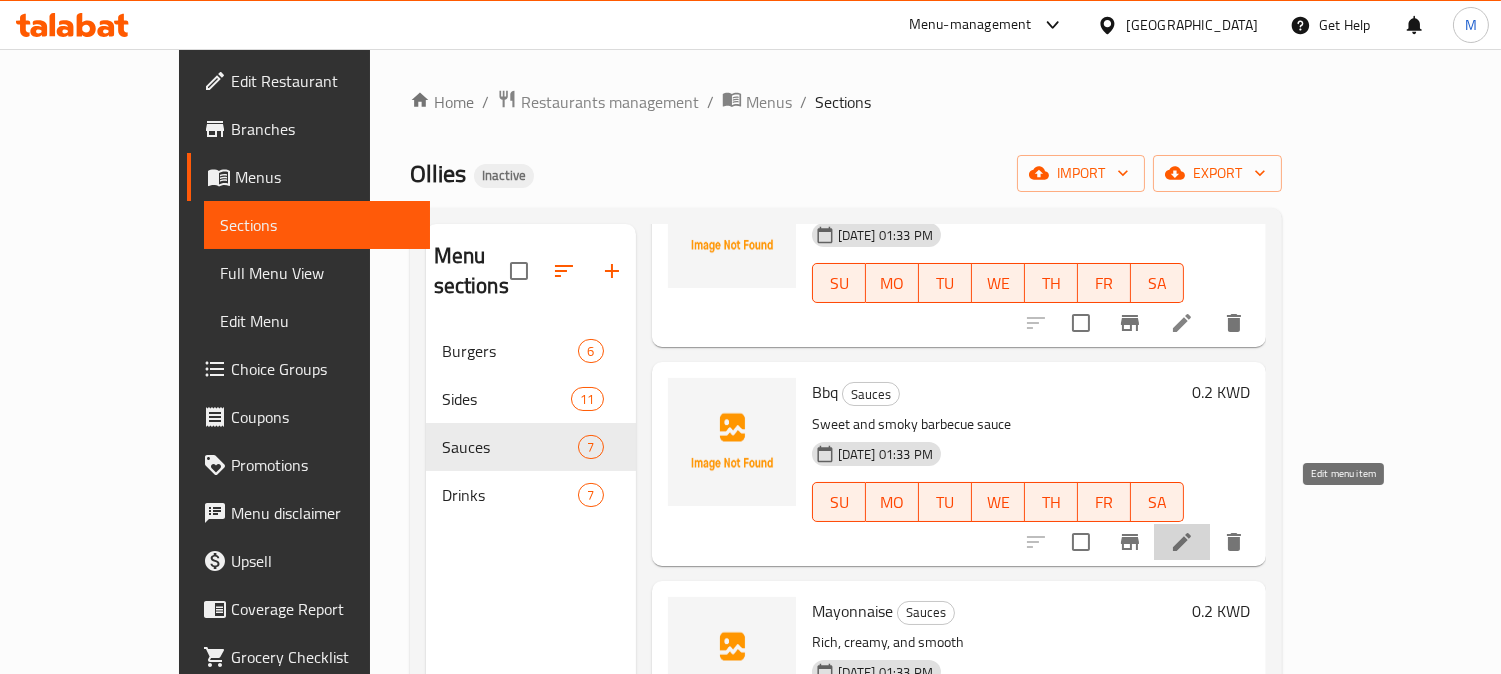 click 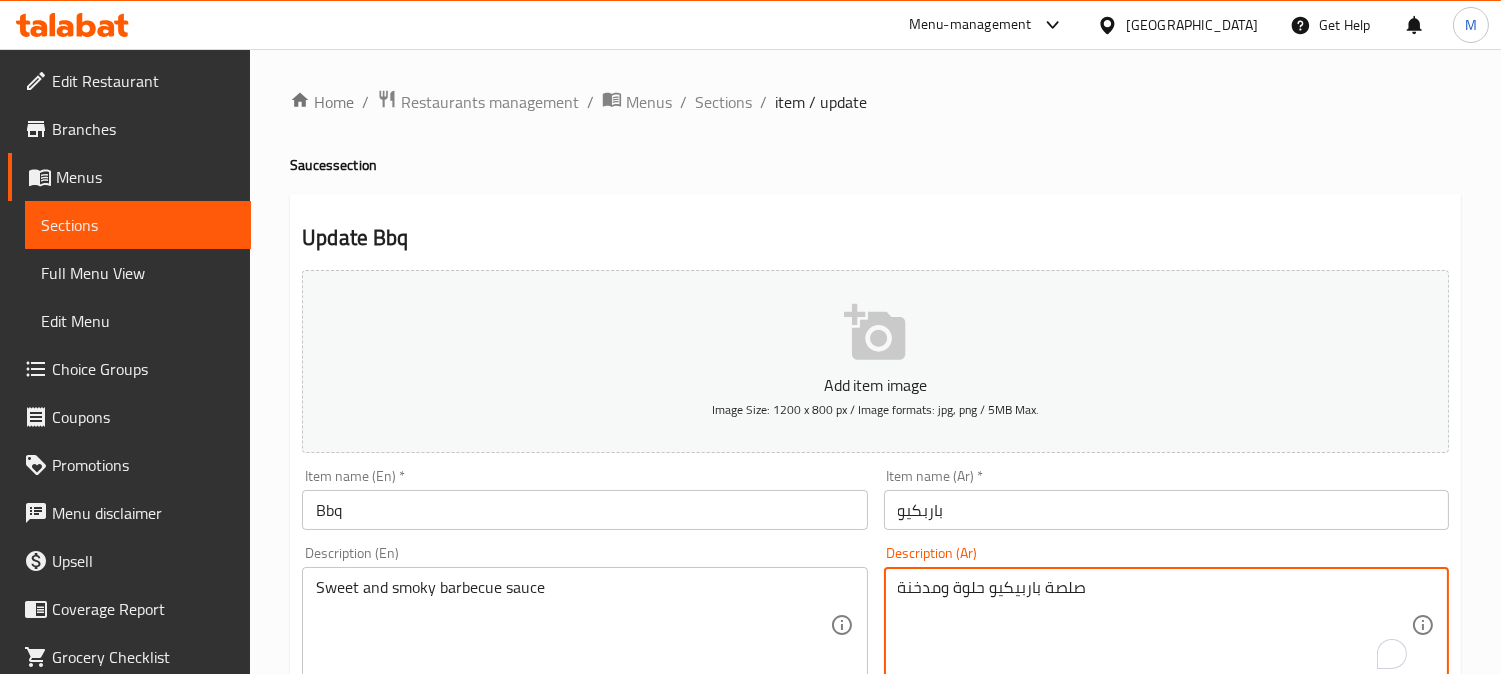 click on "صلصة باربيكيو حلوة ومدخنة" at bounding box center [1154, 625] 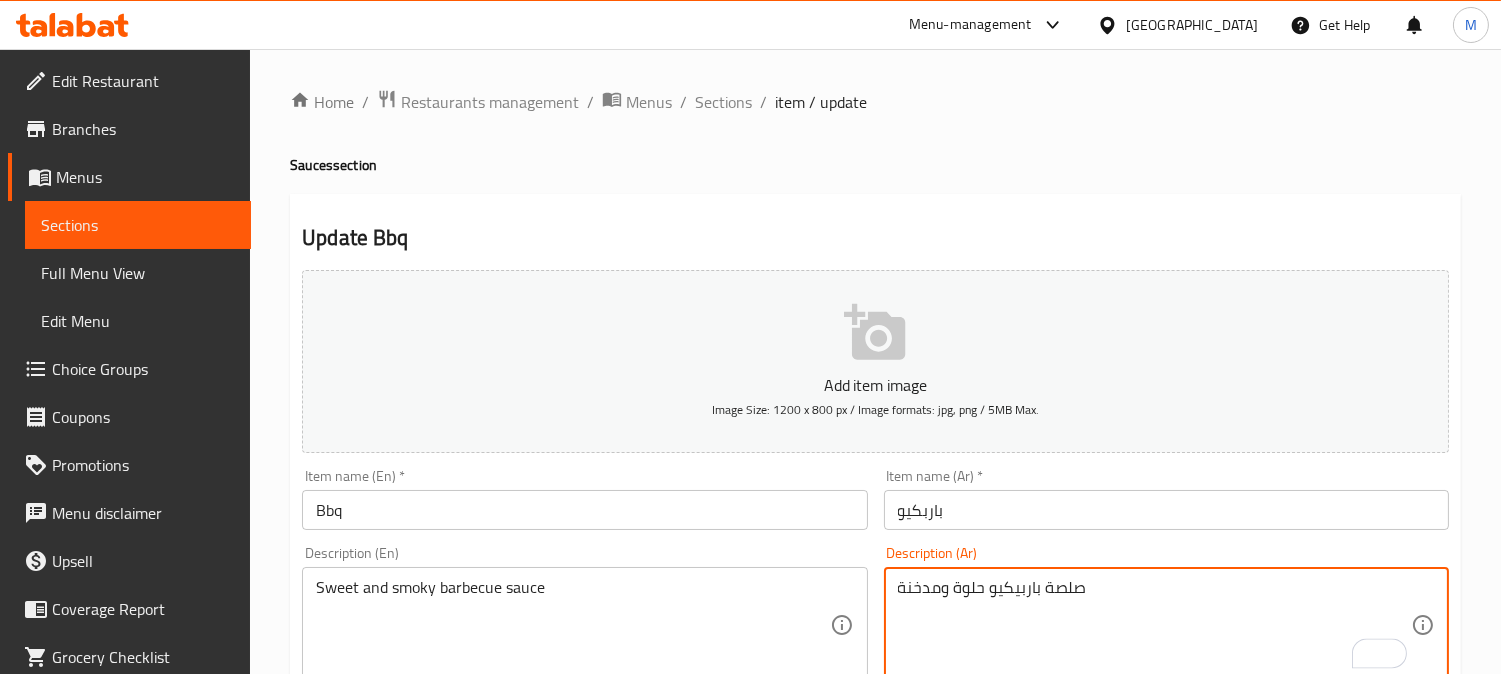 click on "باربكيو" at bounding box center (1166, 510) 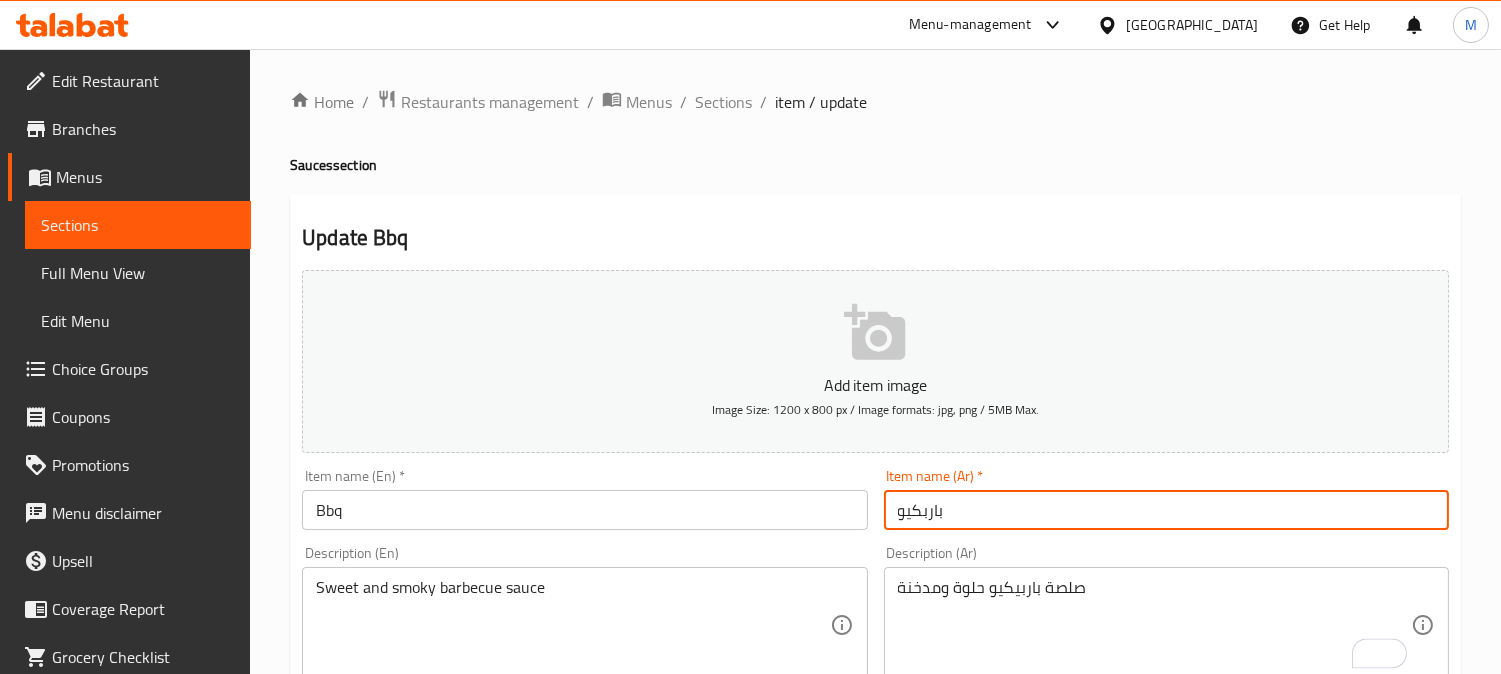 click on "باربكيو" at bounding box center [1166, 510] 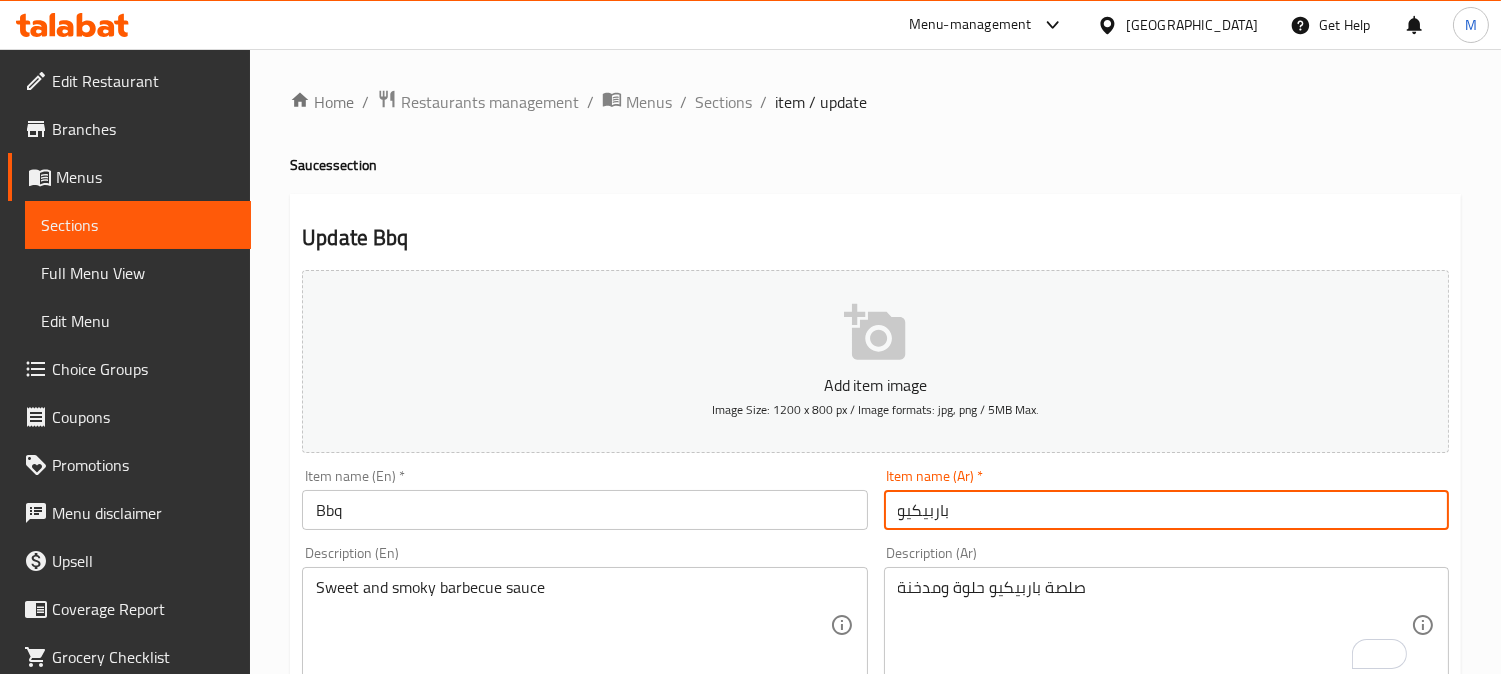 type on "باربيكيو" 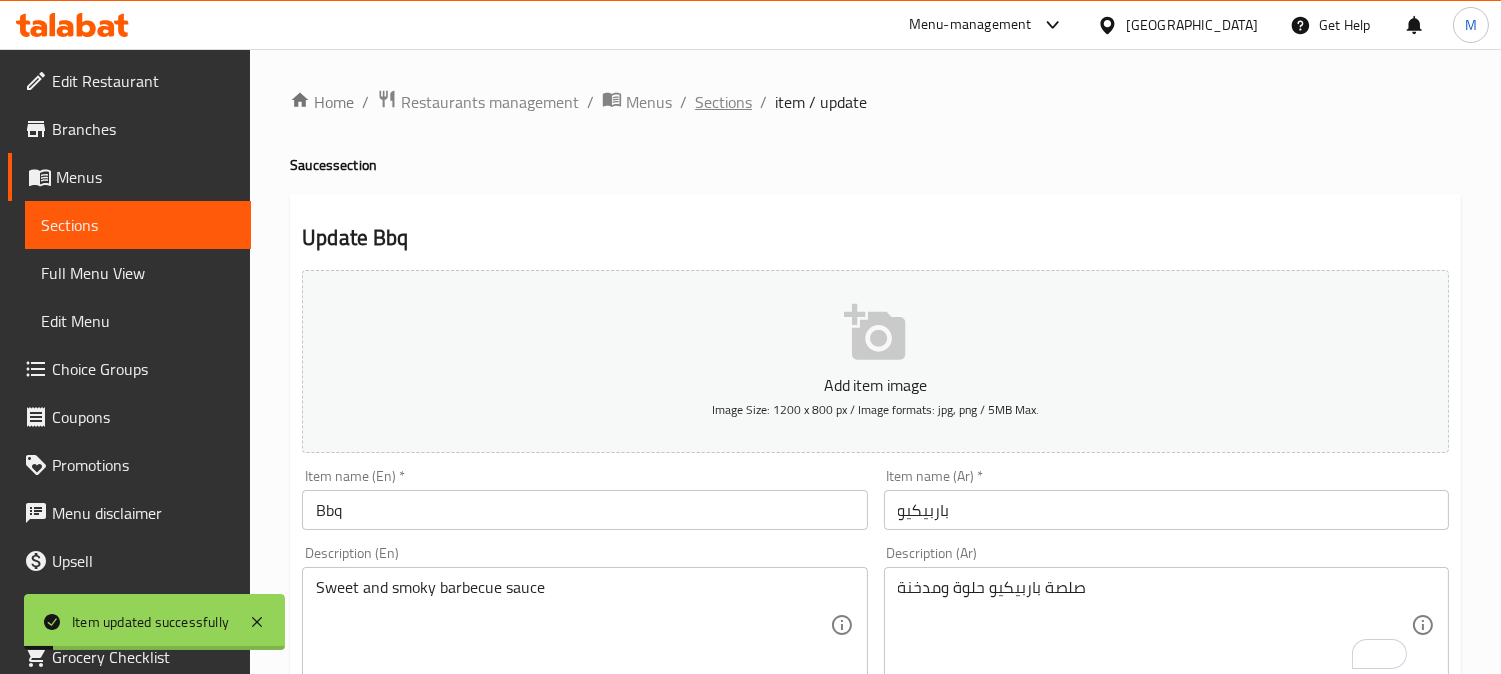 click on "Sections" at bounding box center (723, 102) 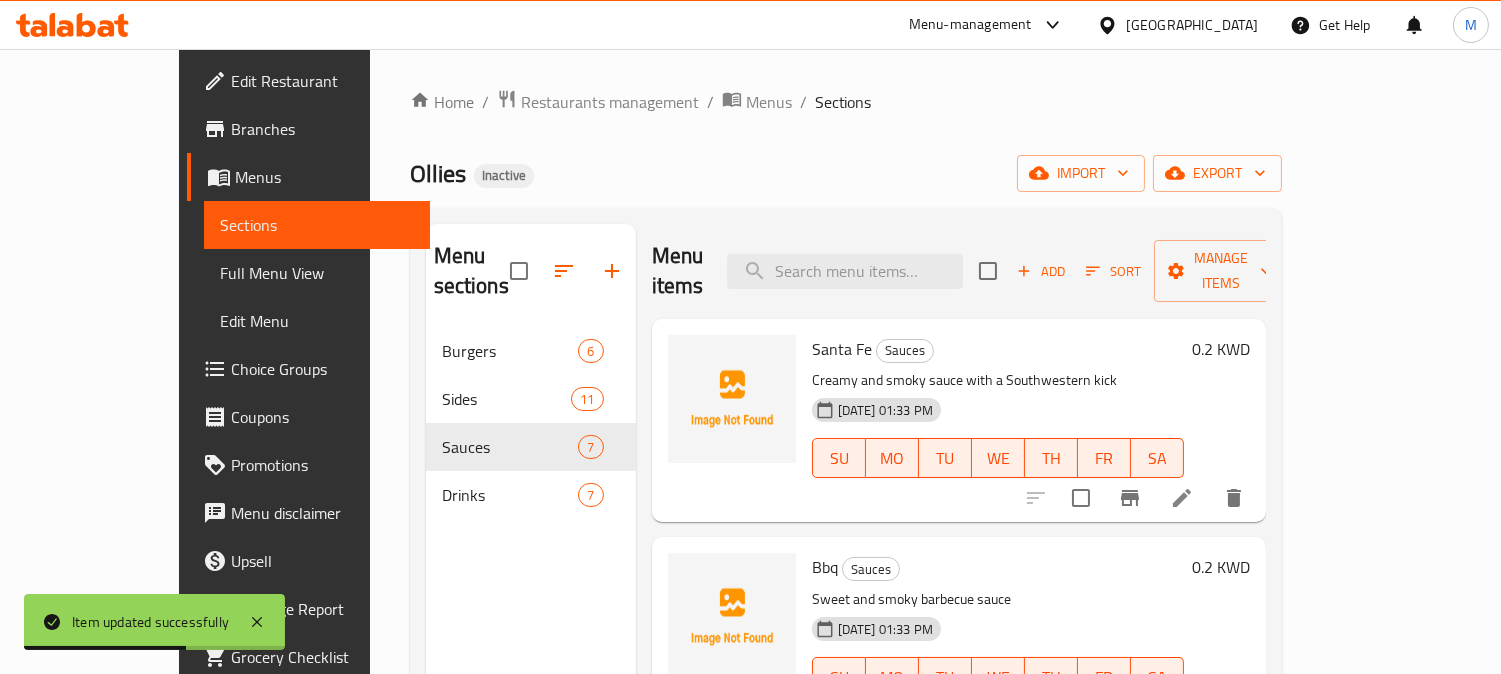 scroll, scrollTop: 280, scrollLeft: 0, axis: vertical 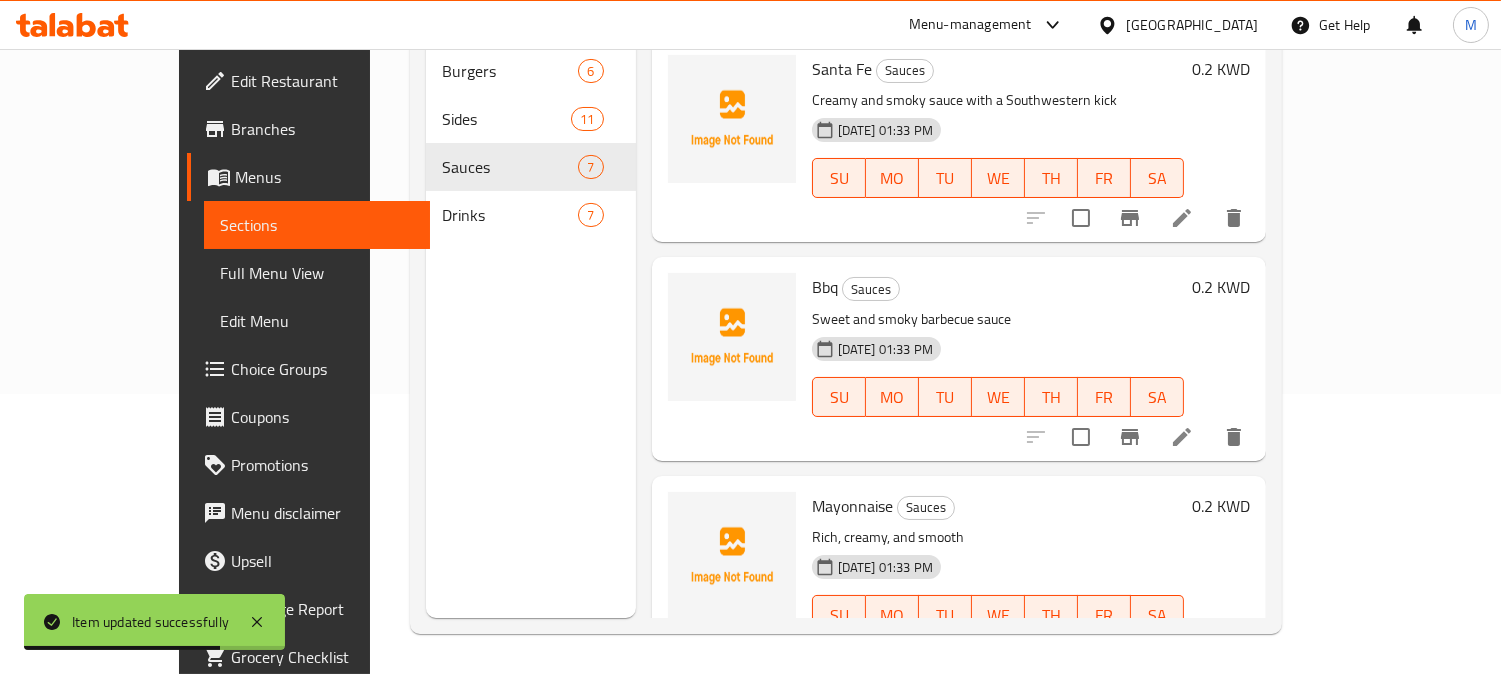 click on "Menu sections Burgers 6 Sides 11 Sauces 7 Drinks 7 Menu items Add Sort Manage items Santa Fe   Sauces Creamy and smoky sauce with a Southwestern kick 15-07-2025 01:33 PM SU MO TU WE TH FR SA 0.2   KWD Bbq   Sauces Sweet and smoky barbecue sauce 15-07-2025 01:33 PM SU MO TU WE TH FR SA 0.2   KWD Mayonnaise   Sauces Rich, creamy, and smooth 15-07-2025 01:33 PM SU MO TU WE TH FR SA 0.2   KWD Mayoketchup   Sauces A tasty blend of mayonnaise and ketchup 15-07-2025 01:33 PM SU MO TU WE TH FR SA 0.2   KWD Big mac   Sauces 15-07-2025 01:33 PM SU MO TU WE TH FR SA 0   KWD Mushroom sauce   Sauces 15-07-2025 01:33 PM SU MO TU WE TH FR SA 0   KWD Ranch   Sauces Creamy dressing with herbs and garlic 15-07-2025 01:33 PM SU MO TU WE TH FR SA 0   KWD" at bounding box center [846, 281] 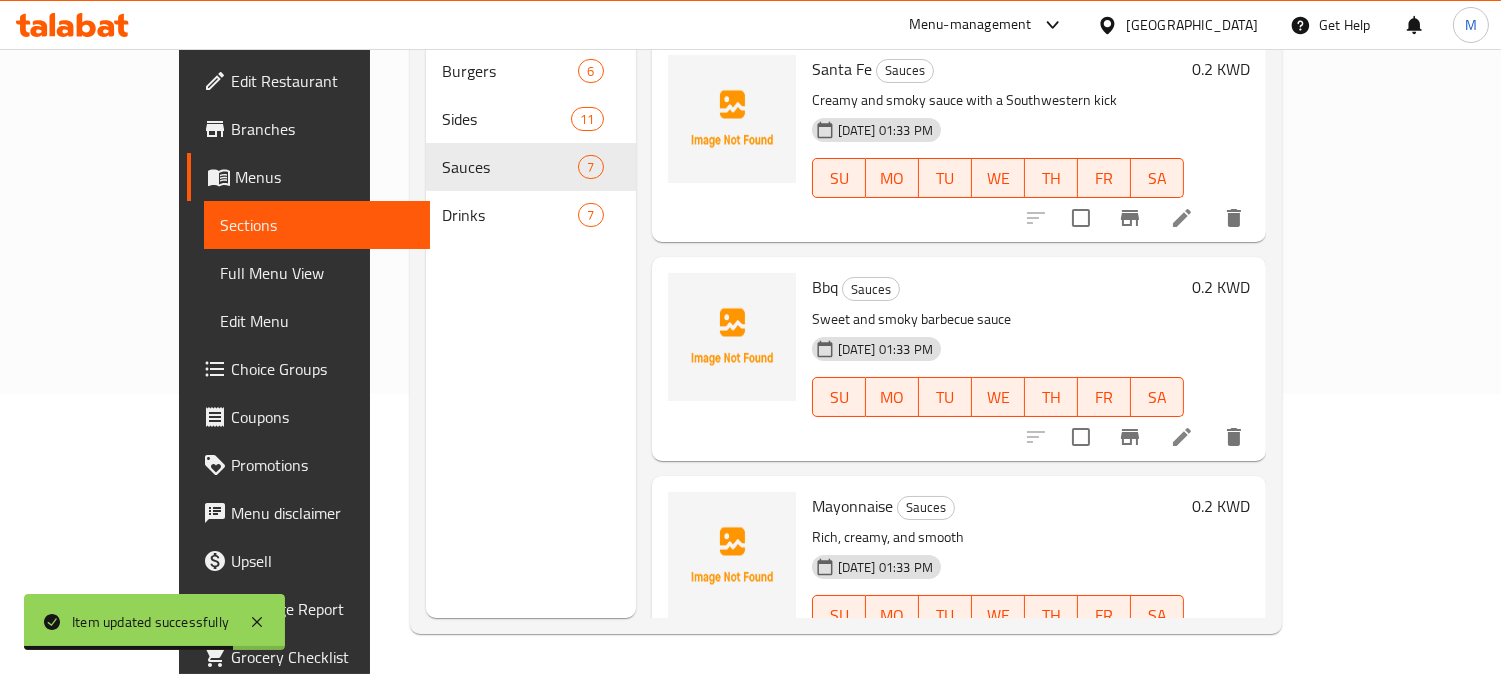 click on "Menu sections Burgers 6 Sides 11 Sauces 7 Drinks 7 Menu items Add Sort Manage items Santa Fe   Sauces Creamy and smoky sauce with a Southwestern kick 15-07-2025 01:33 PM SU MO TU WE TH FR SA 0.2   KWD Bbq   Sauces Sweet and smoky barbecue sauce 15-07-2025 01:33 PM SU MO TU WE TH FR SA 0.2   KWD Mayonnaise   Sauces Rich, creamy, and smooth 15-07-2025 01:33 PM SU MO TU WE TH FR SA 0.2   KWD Mayoketchup   Sauces A tasty blend of mayonnaise and ketchup 15-07-2025 01:33 PM SU MO TU WE TH FR SA 0.2   KWD Big mac   Sauces 15-07-2025 01:33 PM SU MO TU WE TH FR SA 0   KWD Mushroom sauce   Sauces 15-07-2025 01:33 PM SU MO TU WE TH FR SA 0   KWD Ranch   Sauces Creamy dressing with herbs and garlic 15-07-2025 01:33 PM SU MO TU WE TH FR SA 0   KWD" at bounding box center [846, 281] 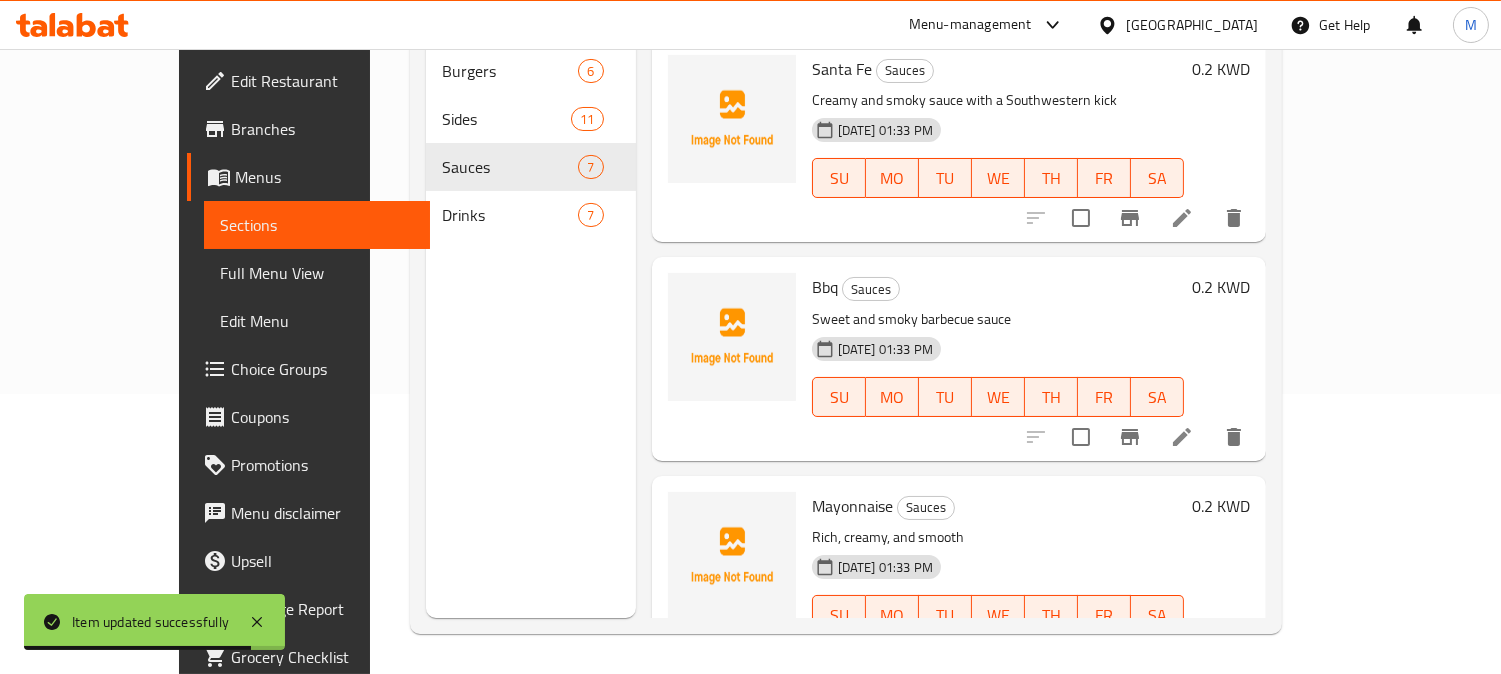 scroll, scrollTop: 590, scrollLeft: 0, axis: vertical 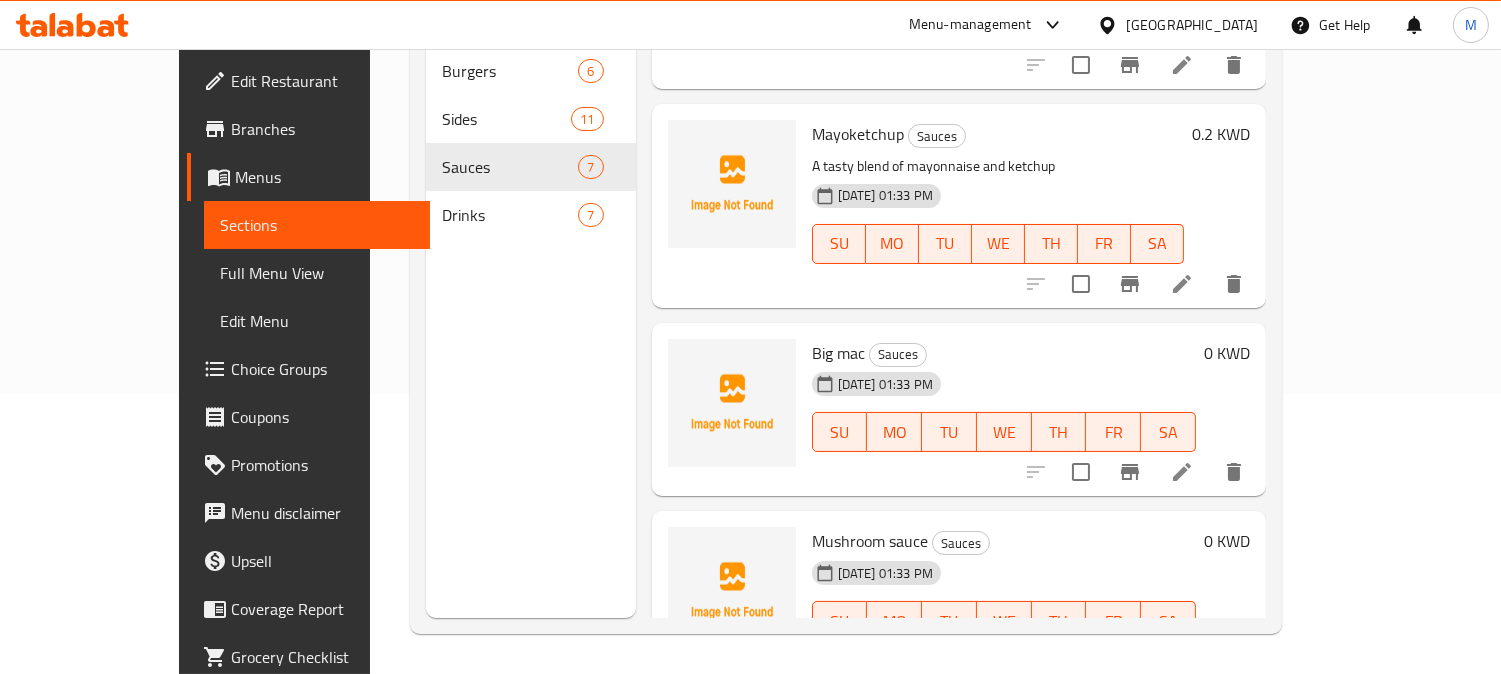 click on "Big mac" at bounding box center [838, 353] 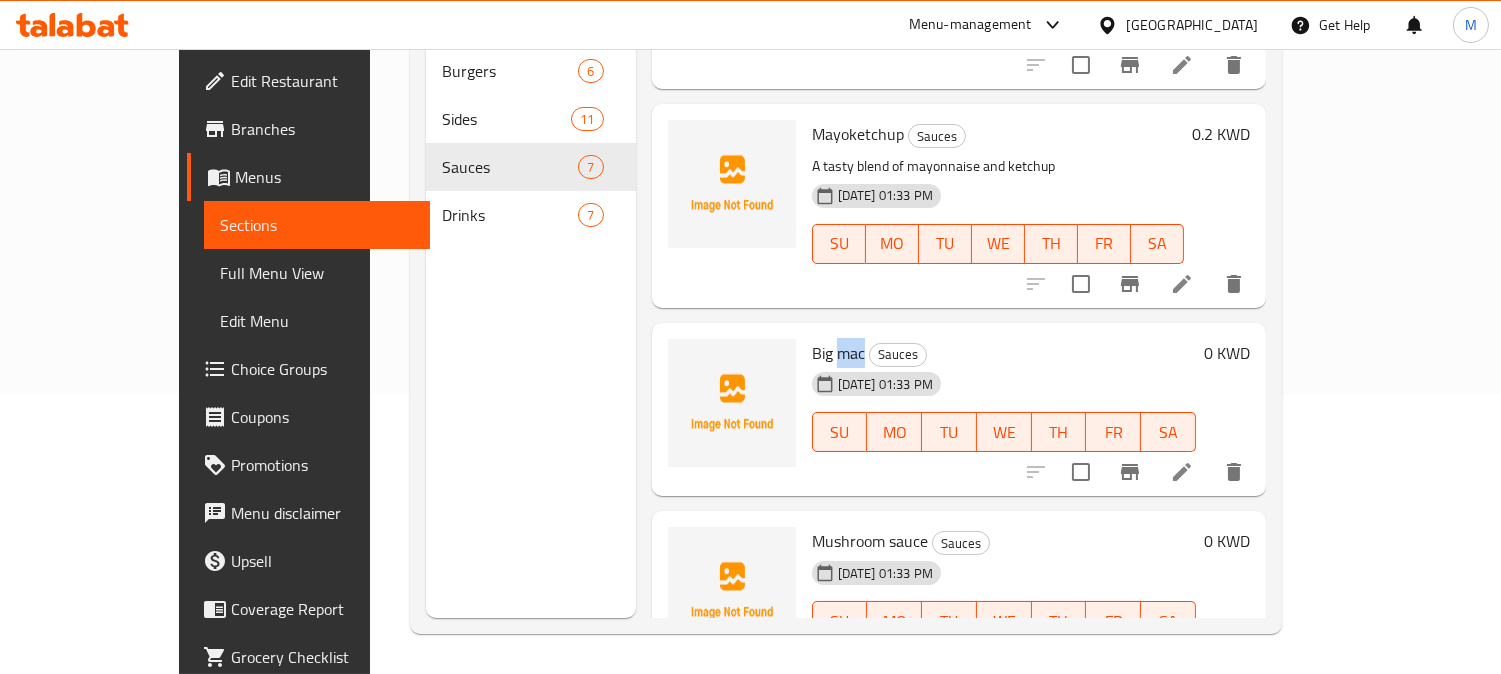 click on "Big mac" at bounding box center [838, 353] 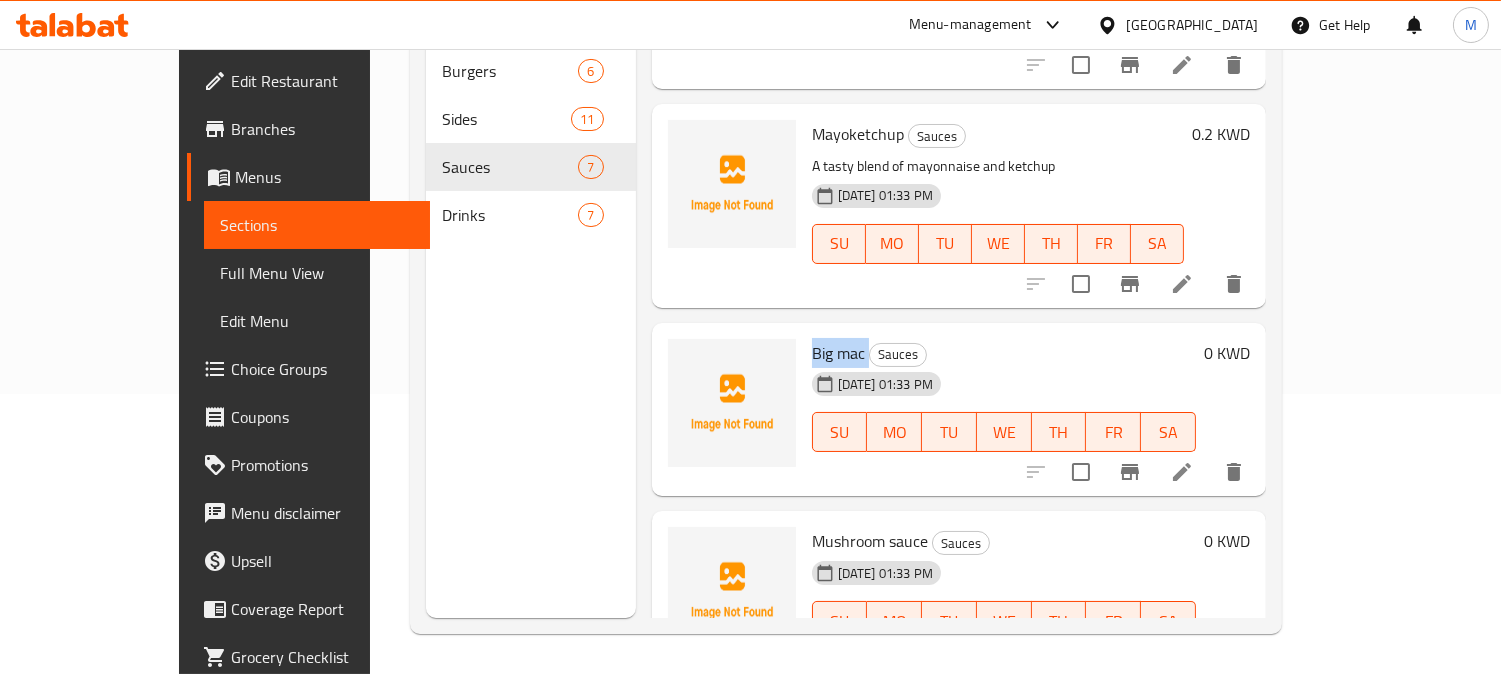 click on "Big mac" at bounding box center [838, 353] 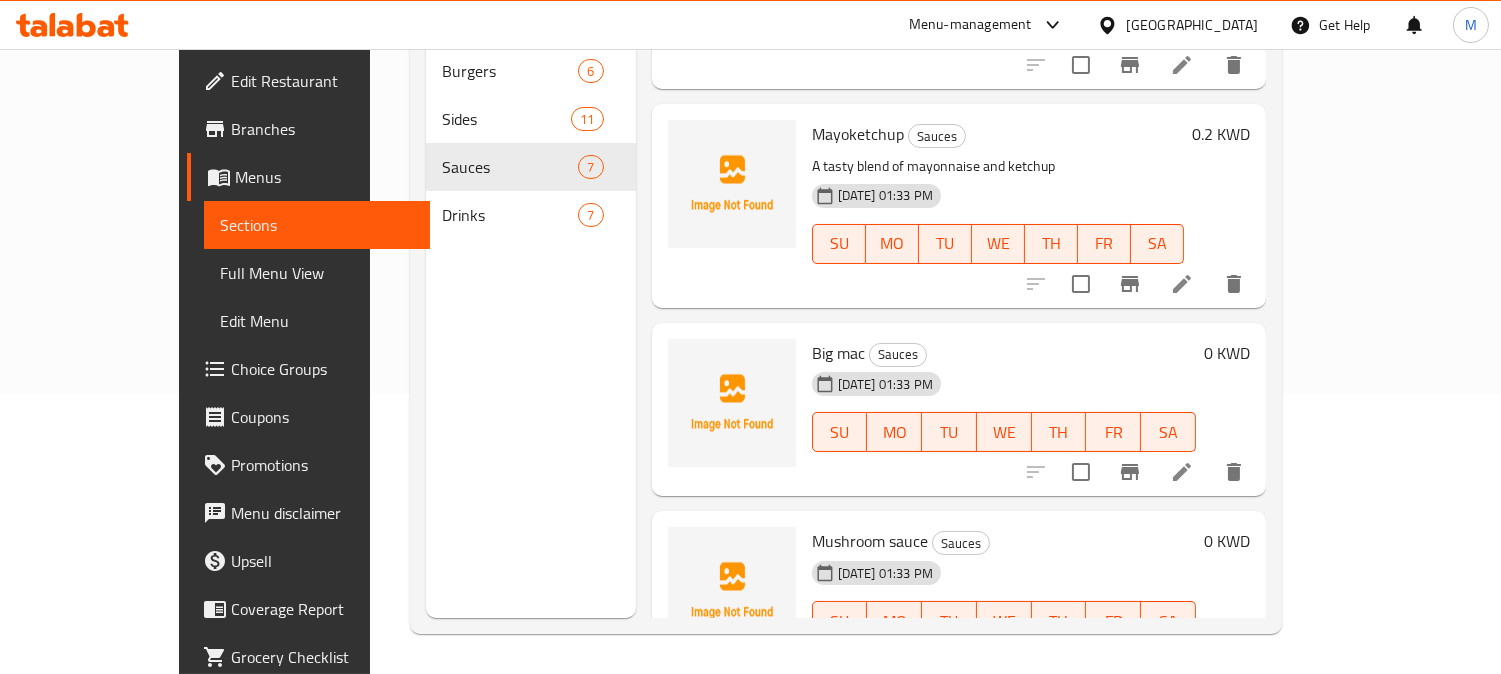 click on "Mushroom sauce" at bounding box center (870, 541) 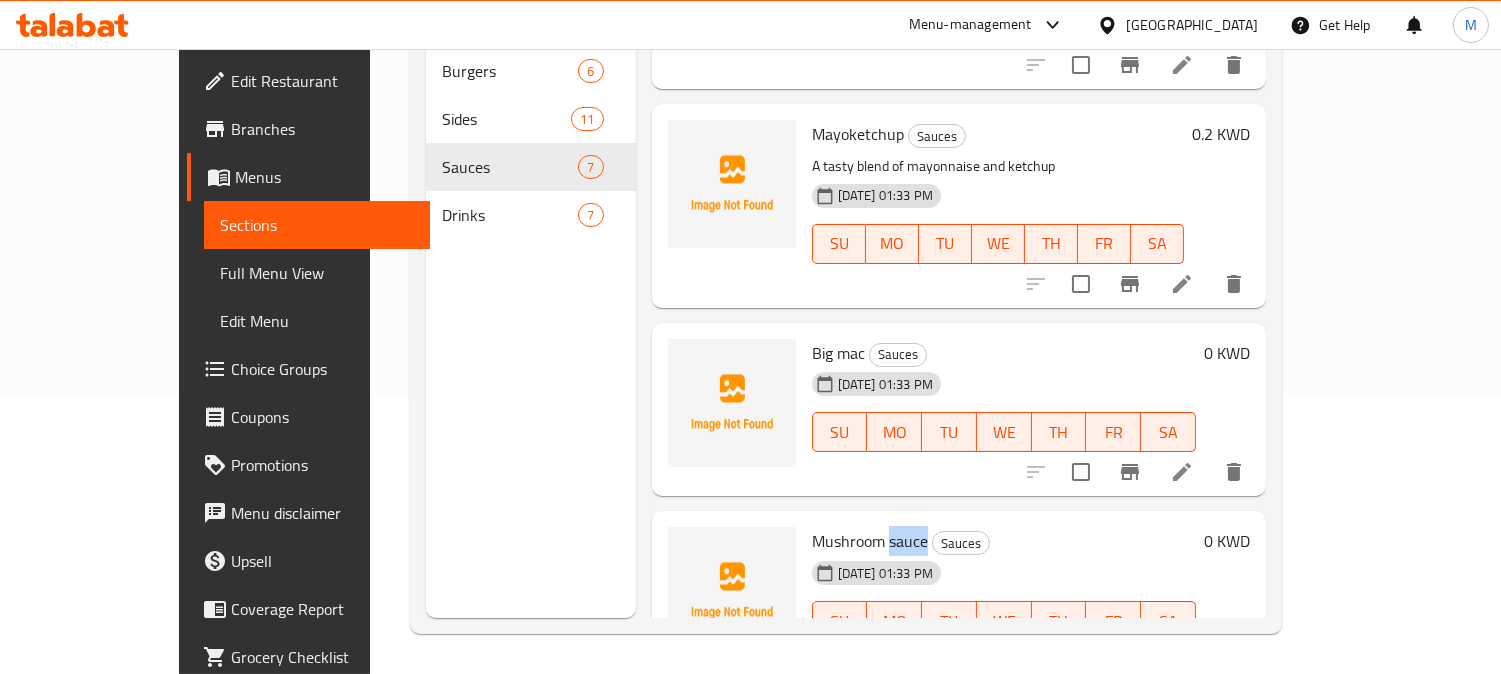 click on "Mushroom sauce" at bounding box center [870, 541] 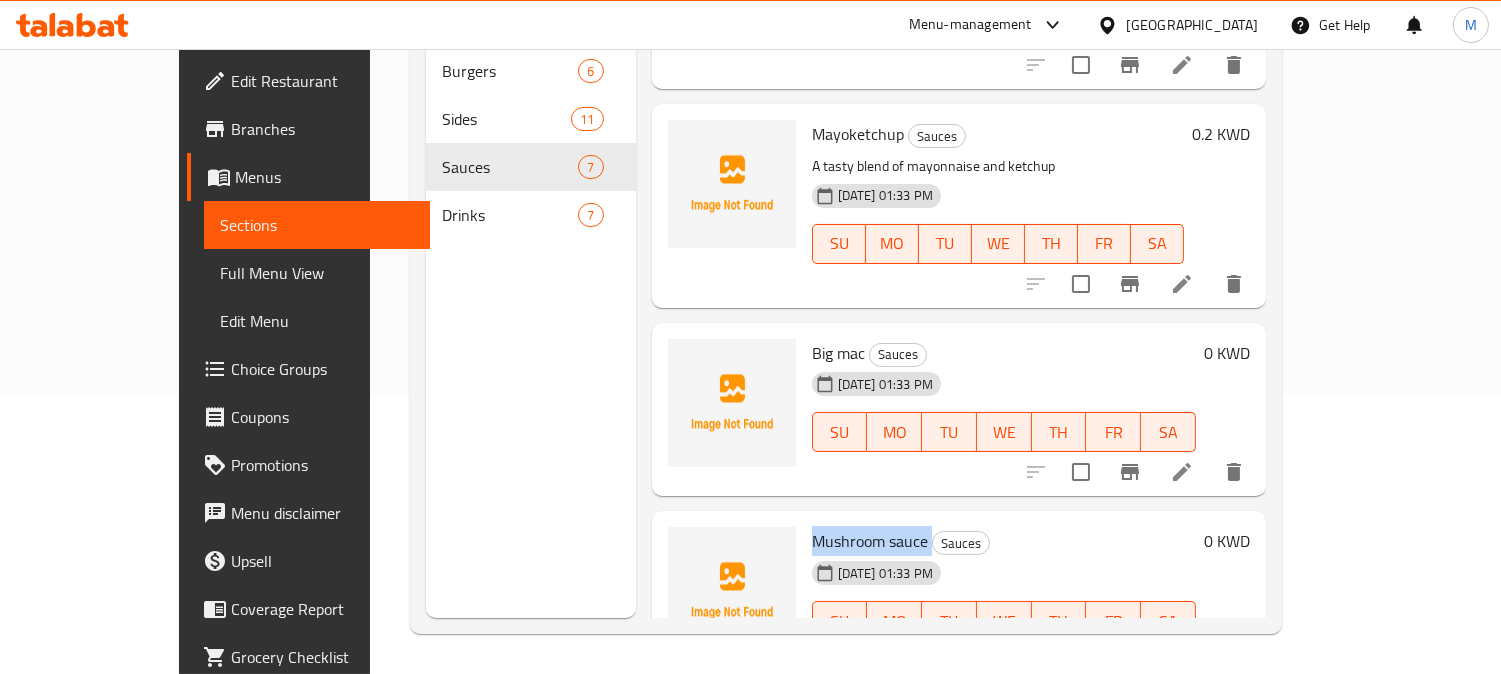 click on "Mushroom sauce" at bounding box center [870, 541] 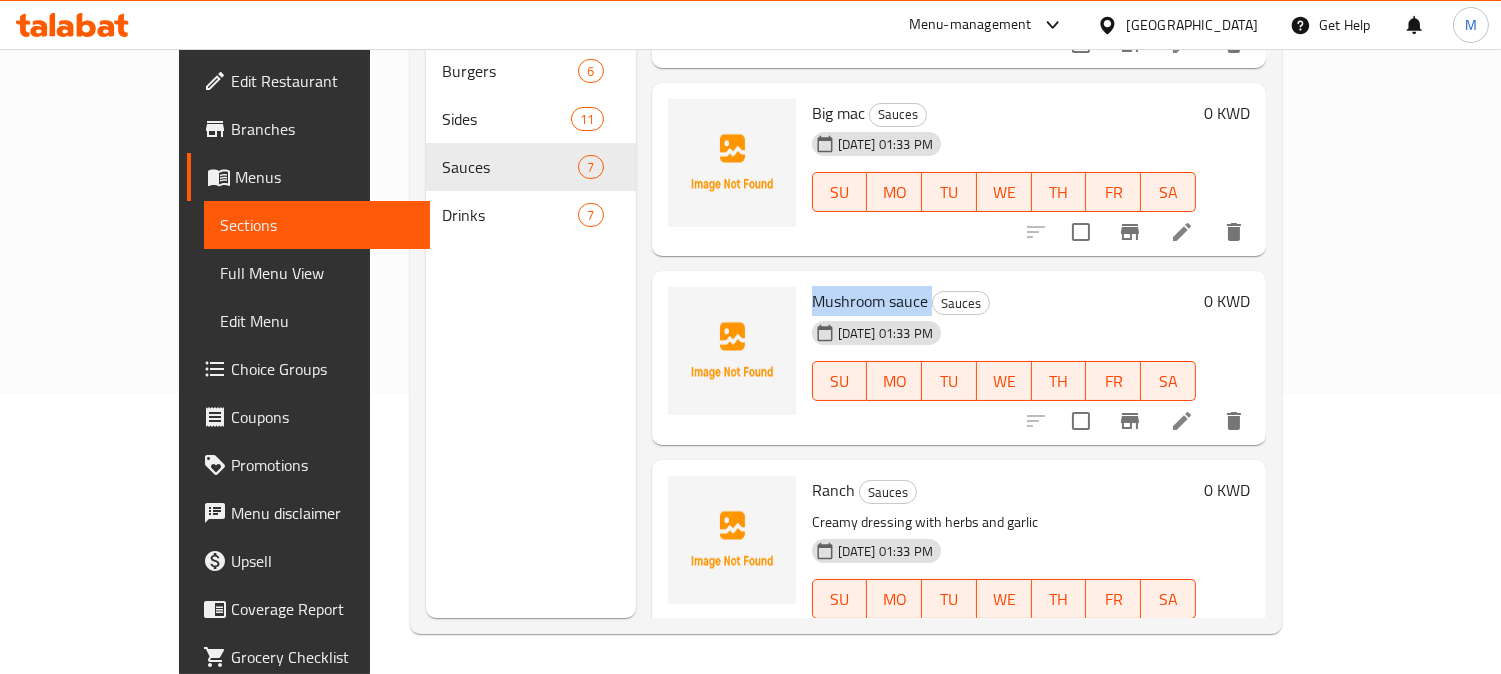 scroll, scrollTop: 844, scrollLeft: 0, axis: vertical 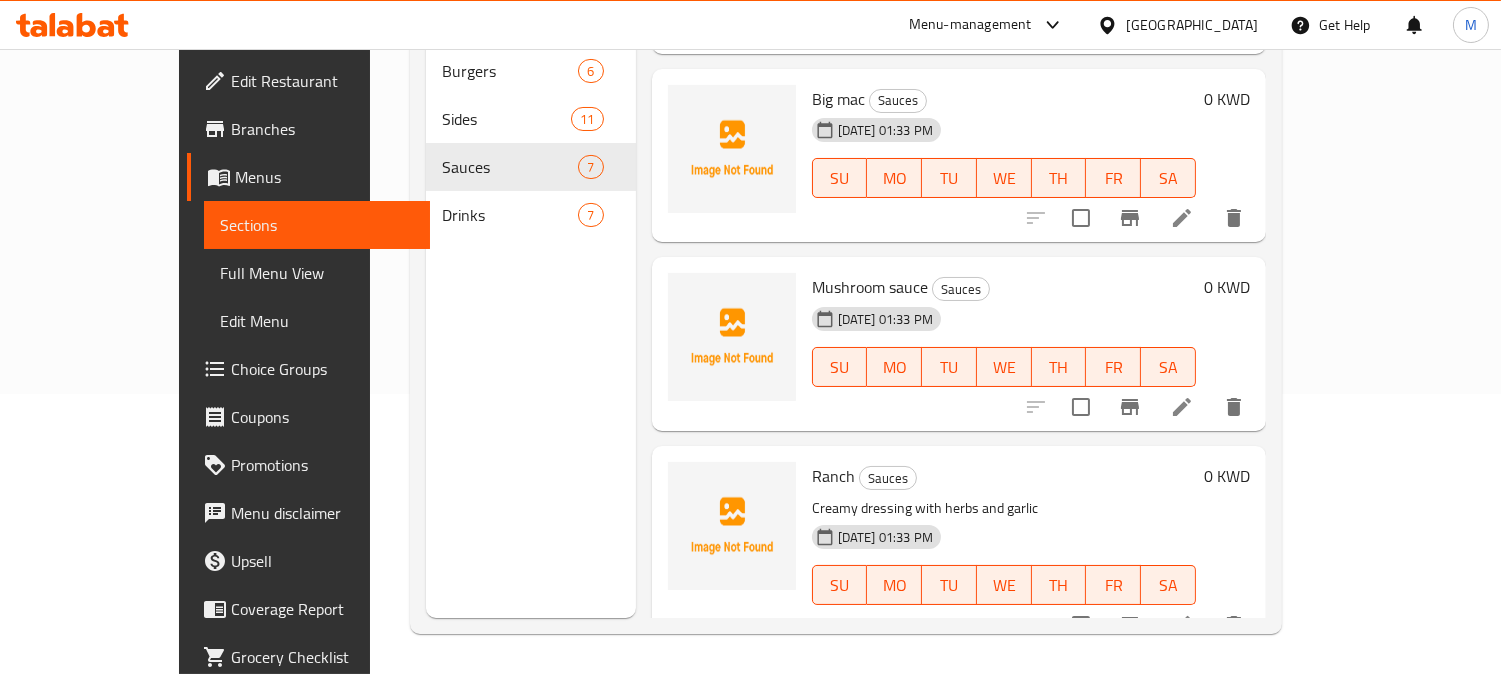 click on "Ranch   Sauces Creamy dressing with herbs and garlic 15-07-2025 01:33 PM SU MO TU WE TH FR SA 0   KWD" at bounding box center (1031, 547) 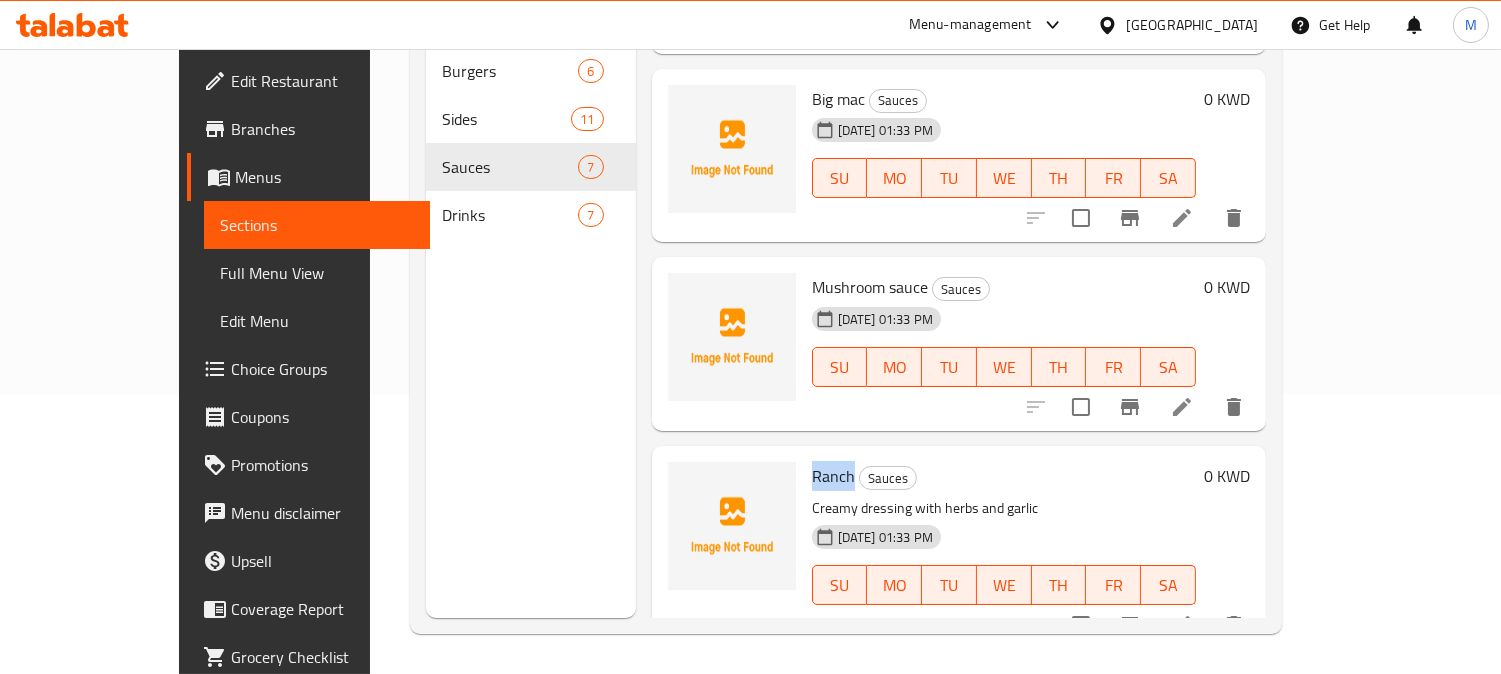 click on "Ranch" at bounding box center (833, 476) 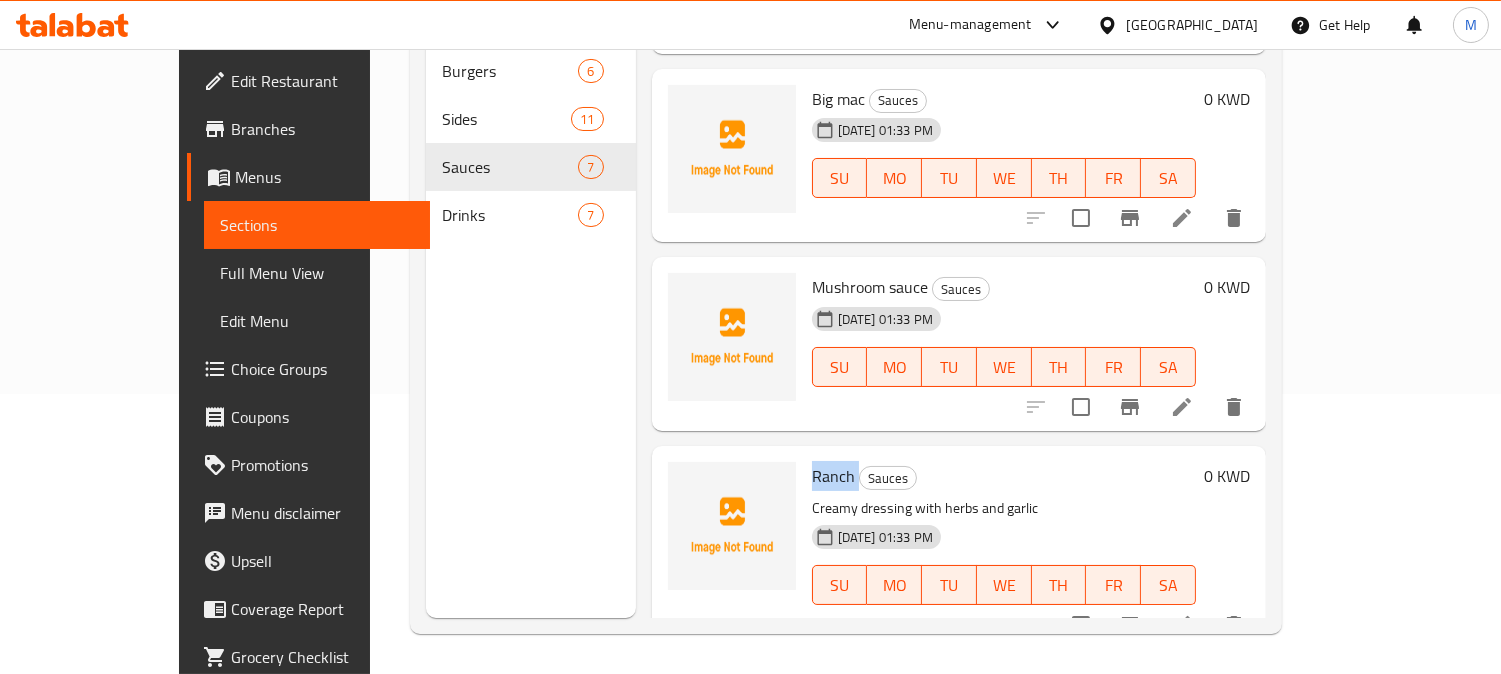 click on "Ranch" at bounding box center [833, 476] 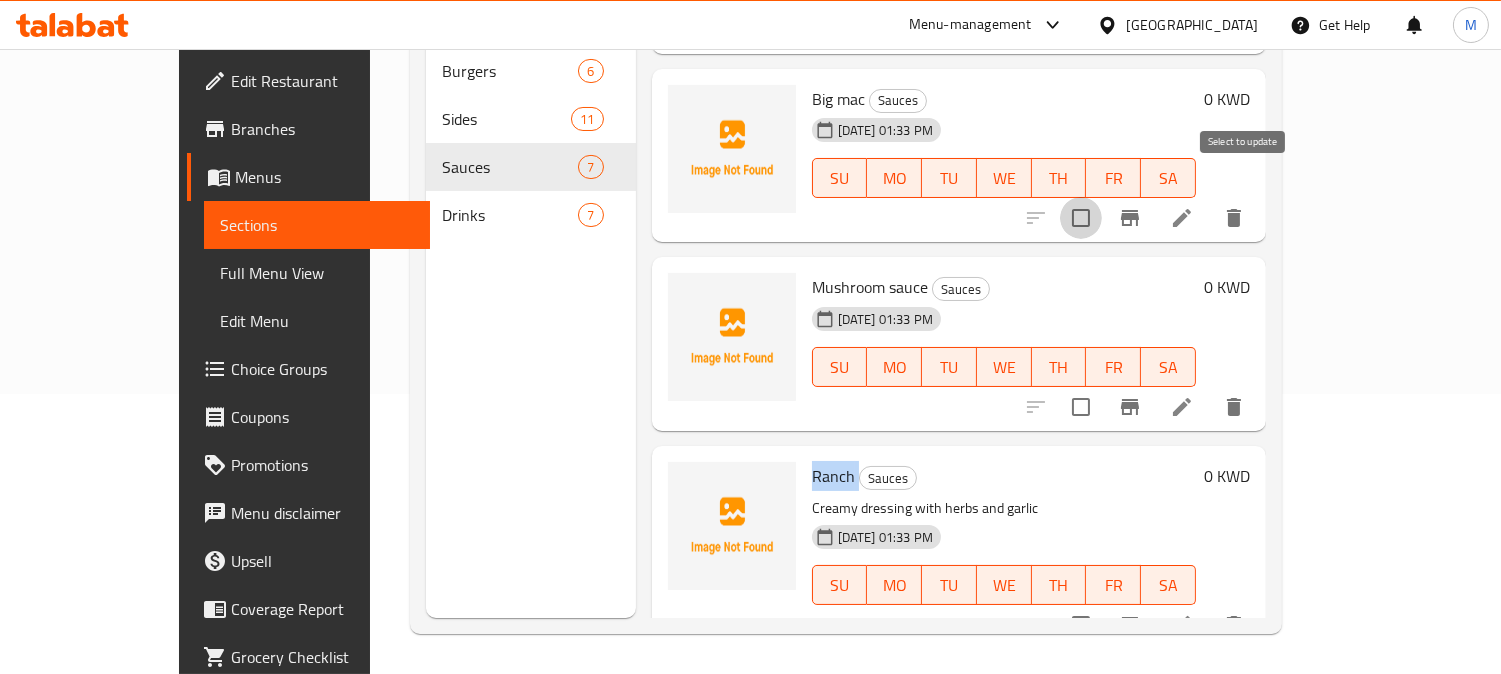 click at bounding box center (1081, 218) 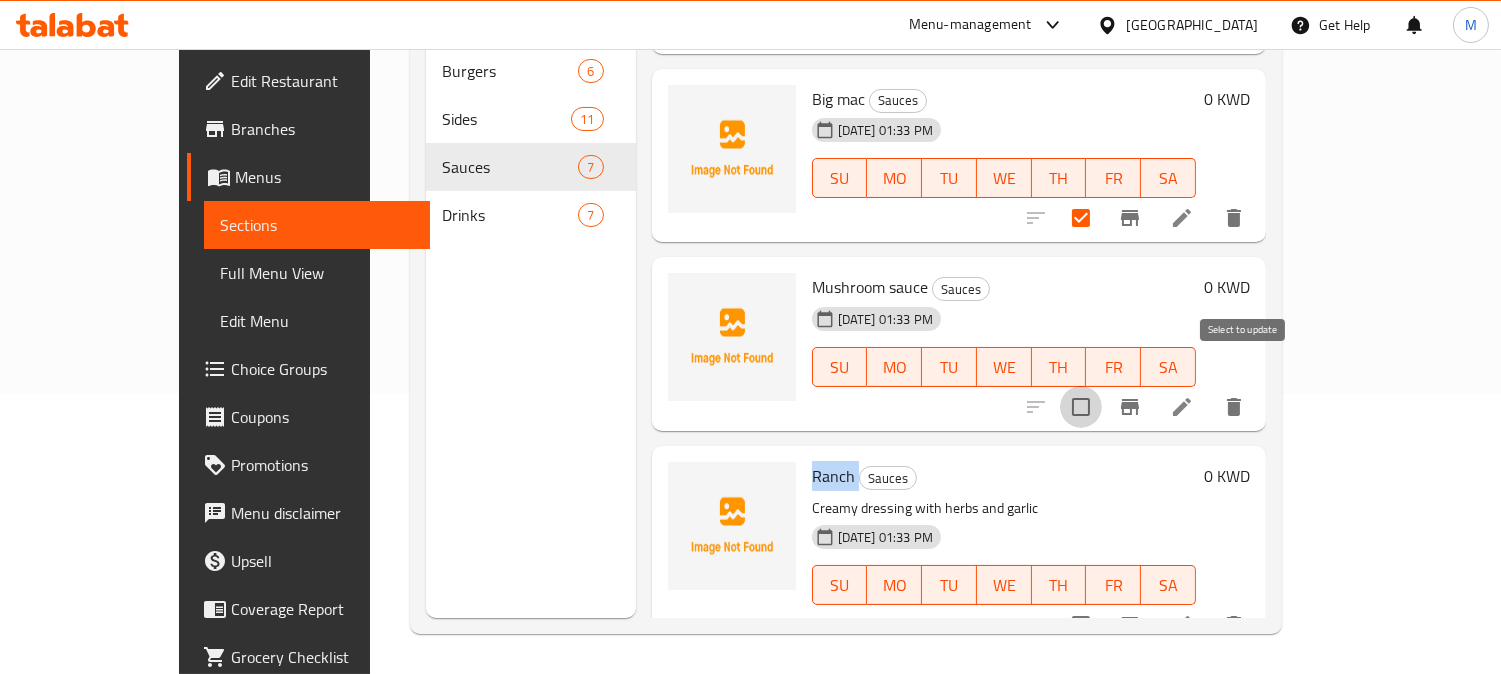 click at bounding box center [1081, 407] 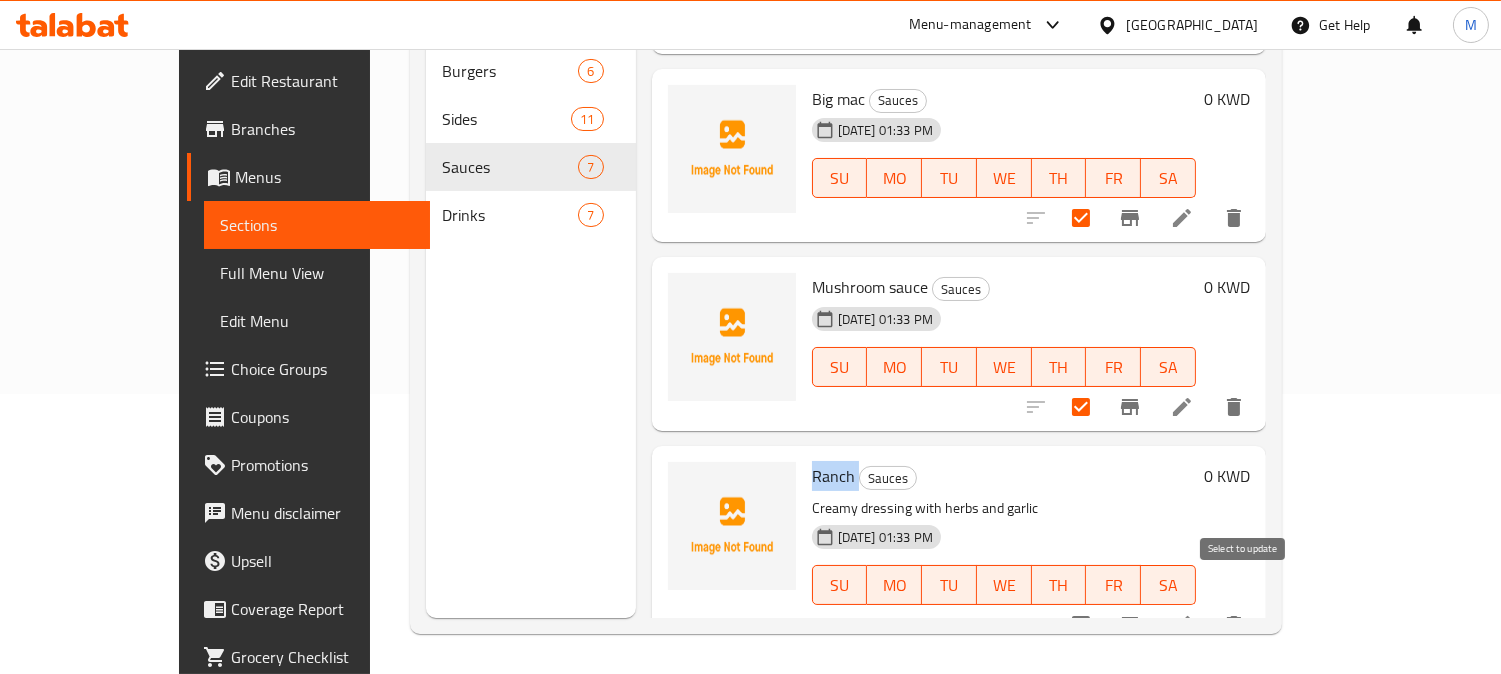 click at bounding box center [1081, 625] 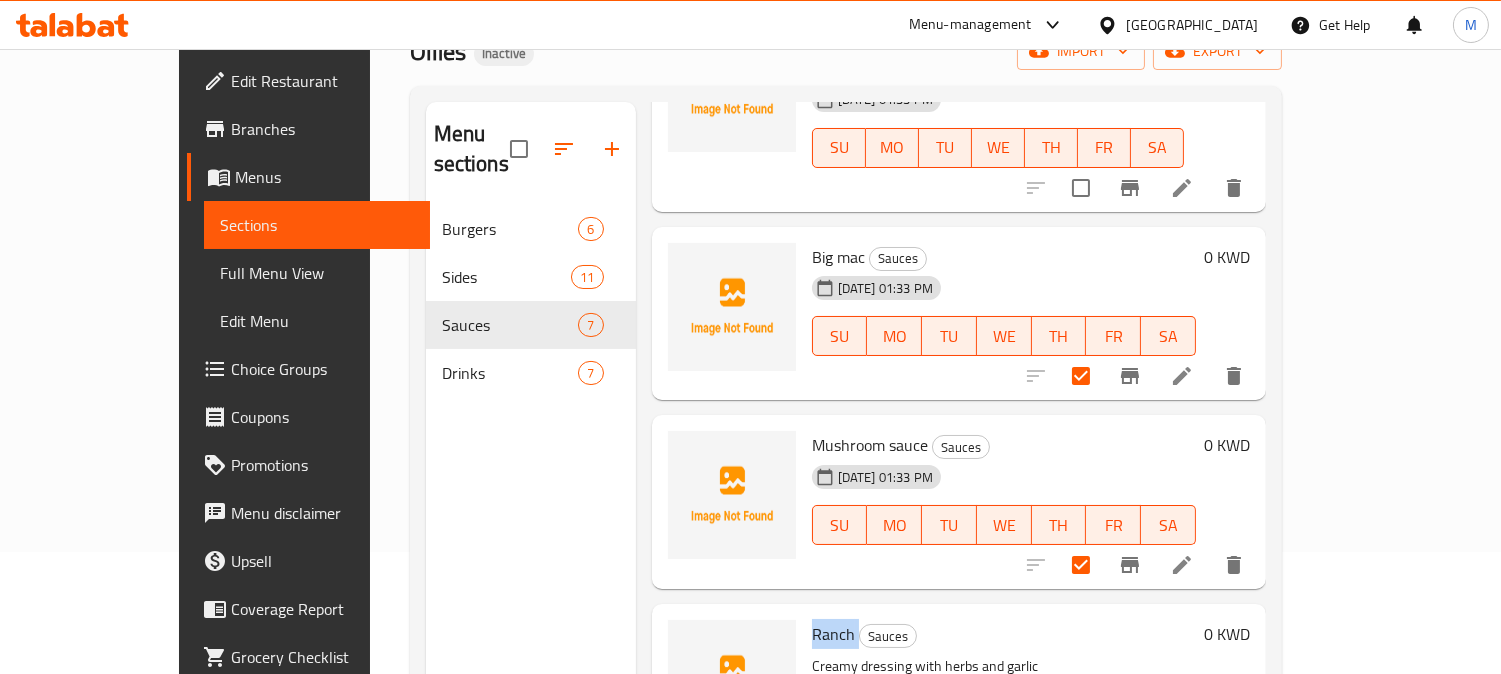 scroll, scrollTop: 123, scrollLeft: 0, axis: vertical 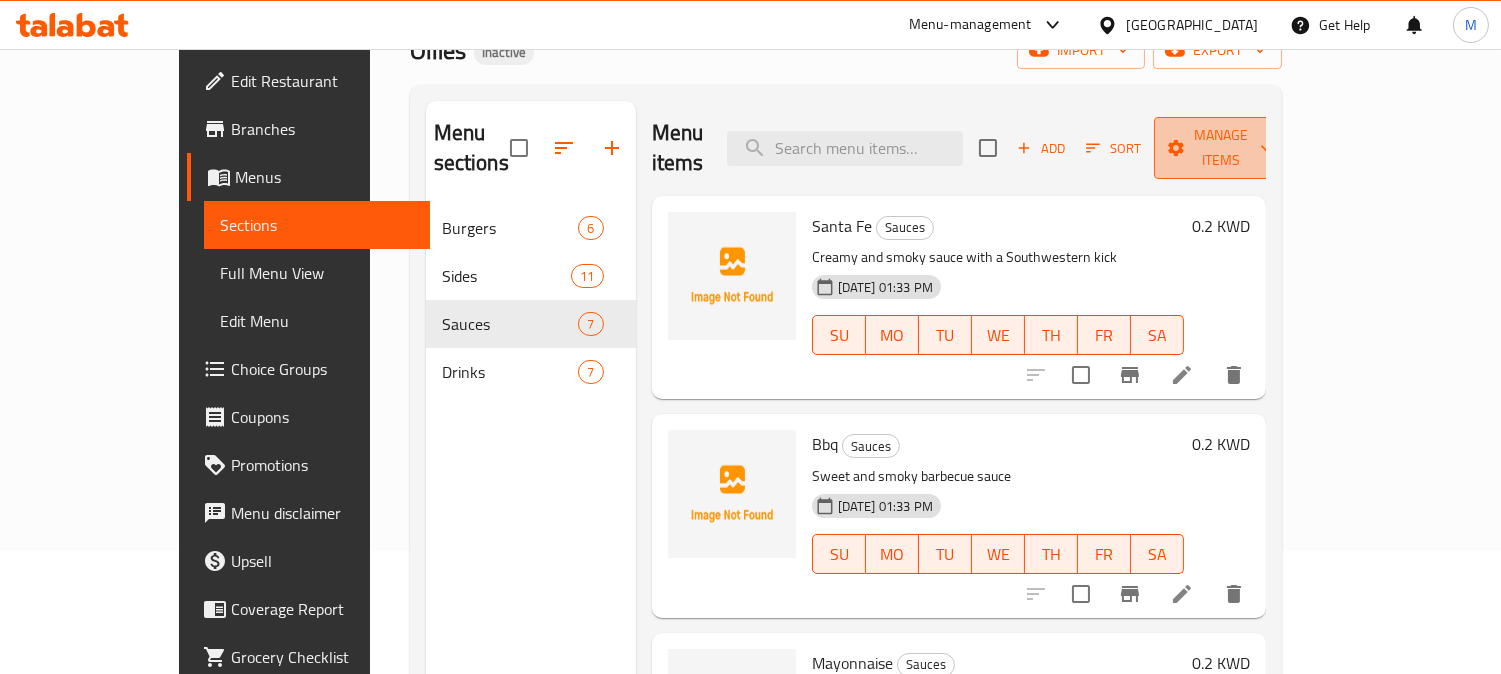 click on "Manage items" at bounding box center [1221, 148] 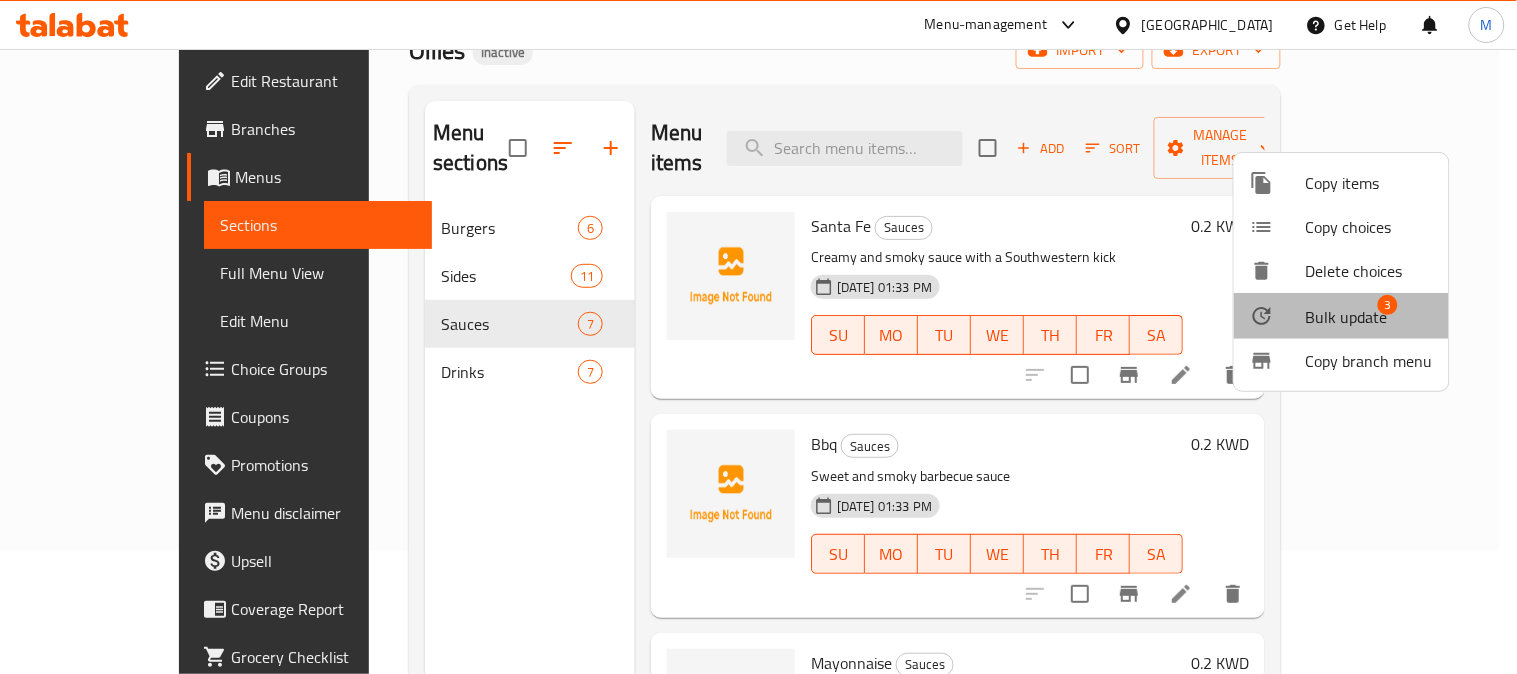 click on "Bulk update" at bounding box center (1347, 317) 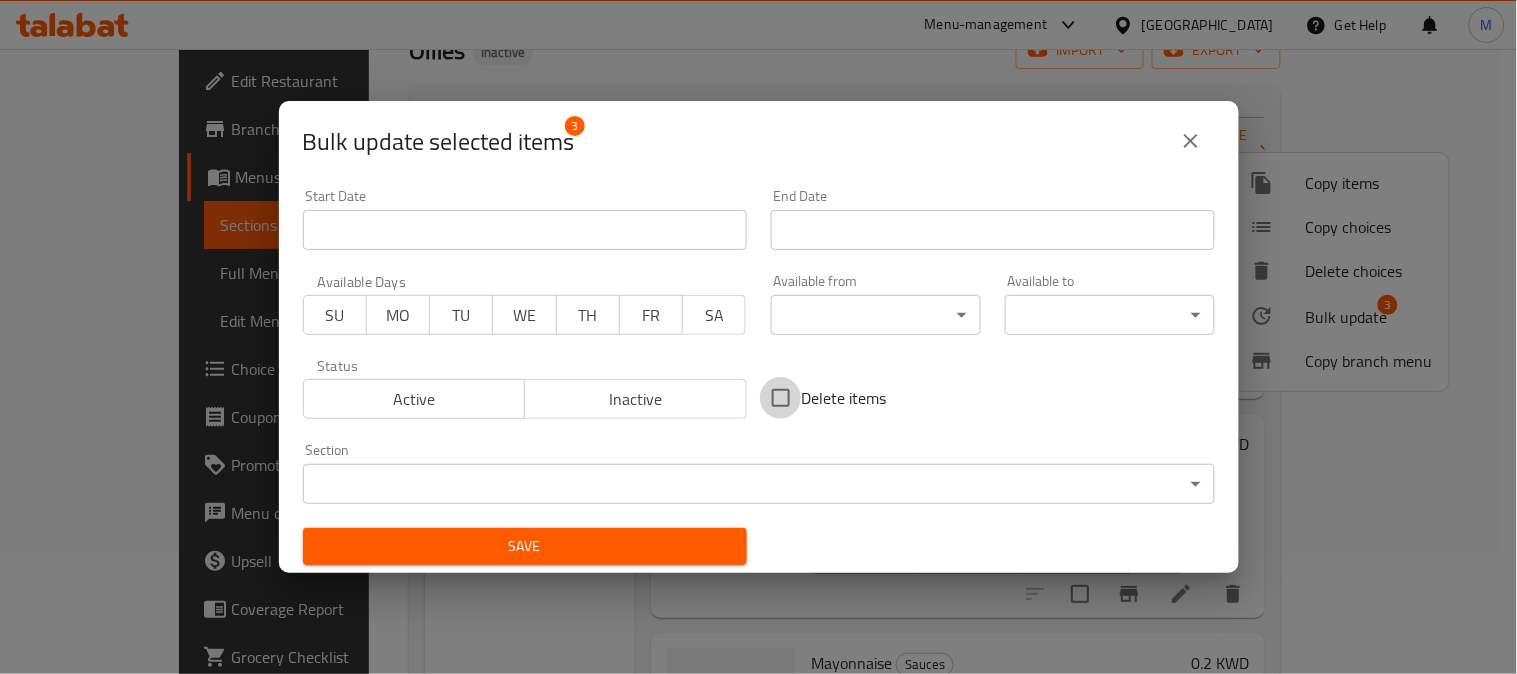click on "Delete items" at bounding box center [781, 398] 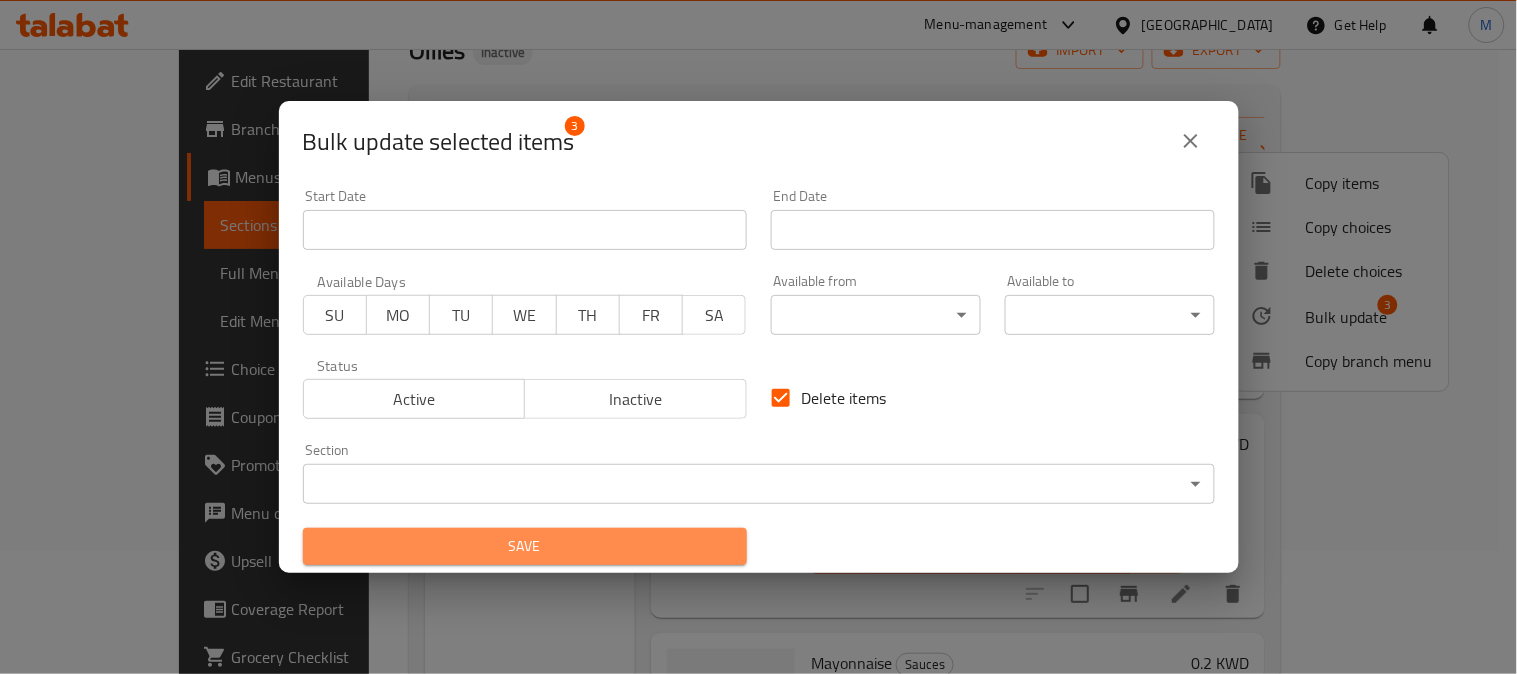 click on "Save" at bounding box center (525, 546) 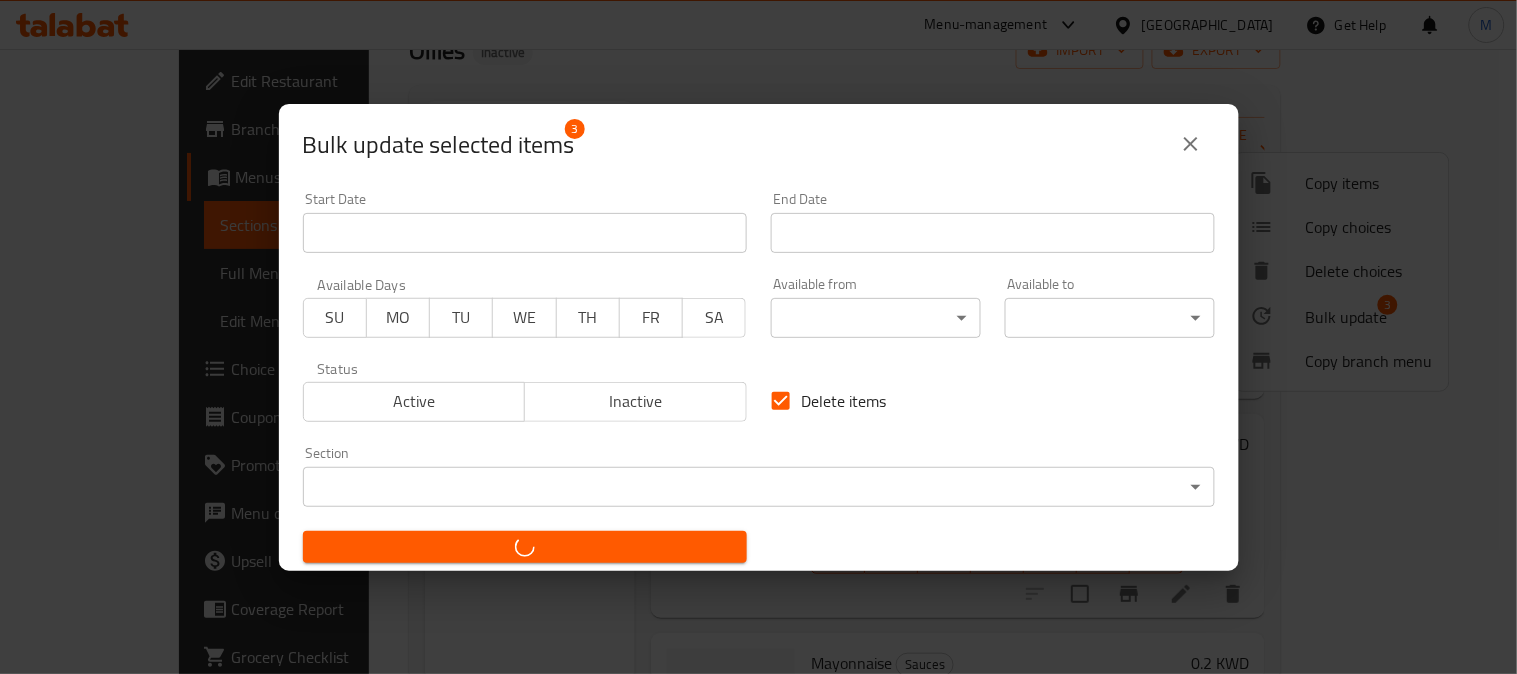 checkbox on "false" 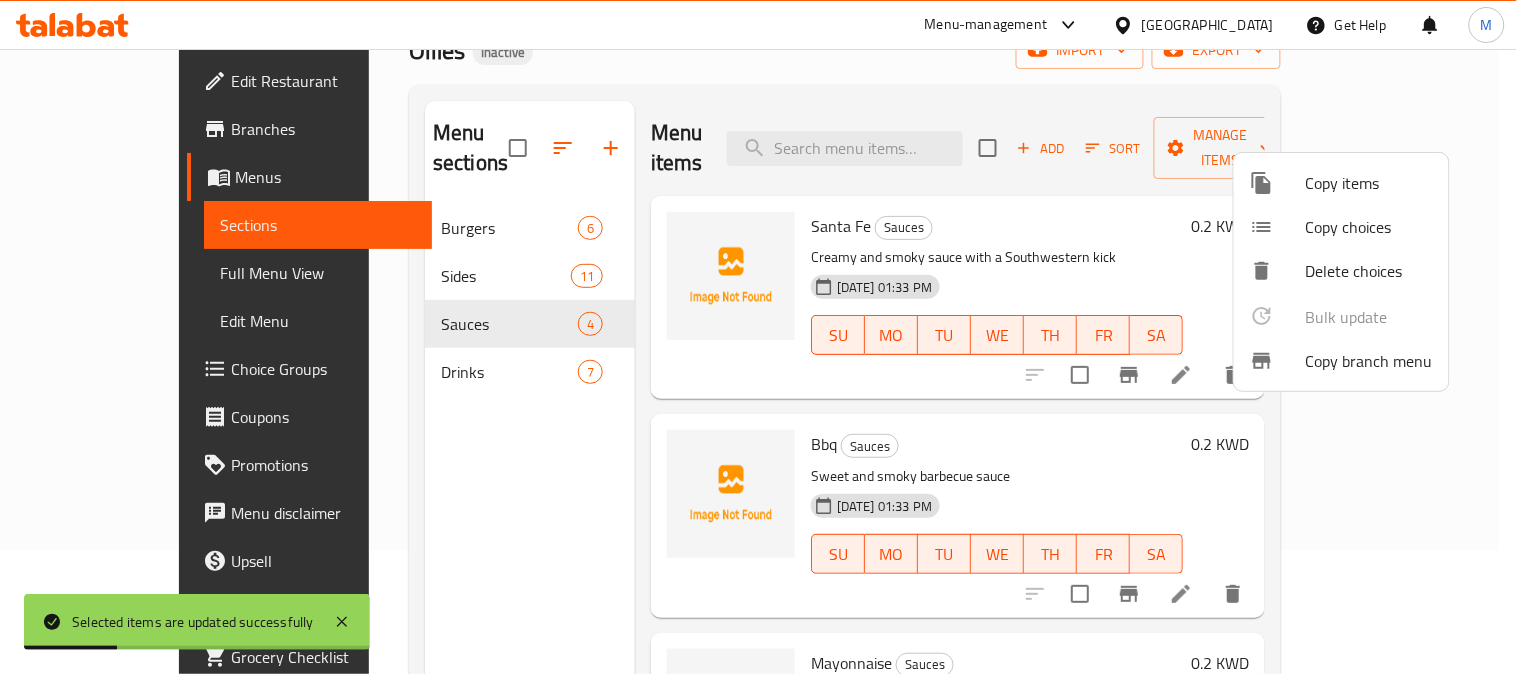 click at bounding box center (758, 337) 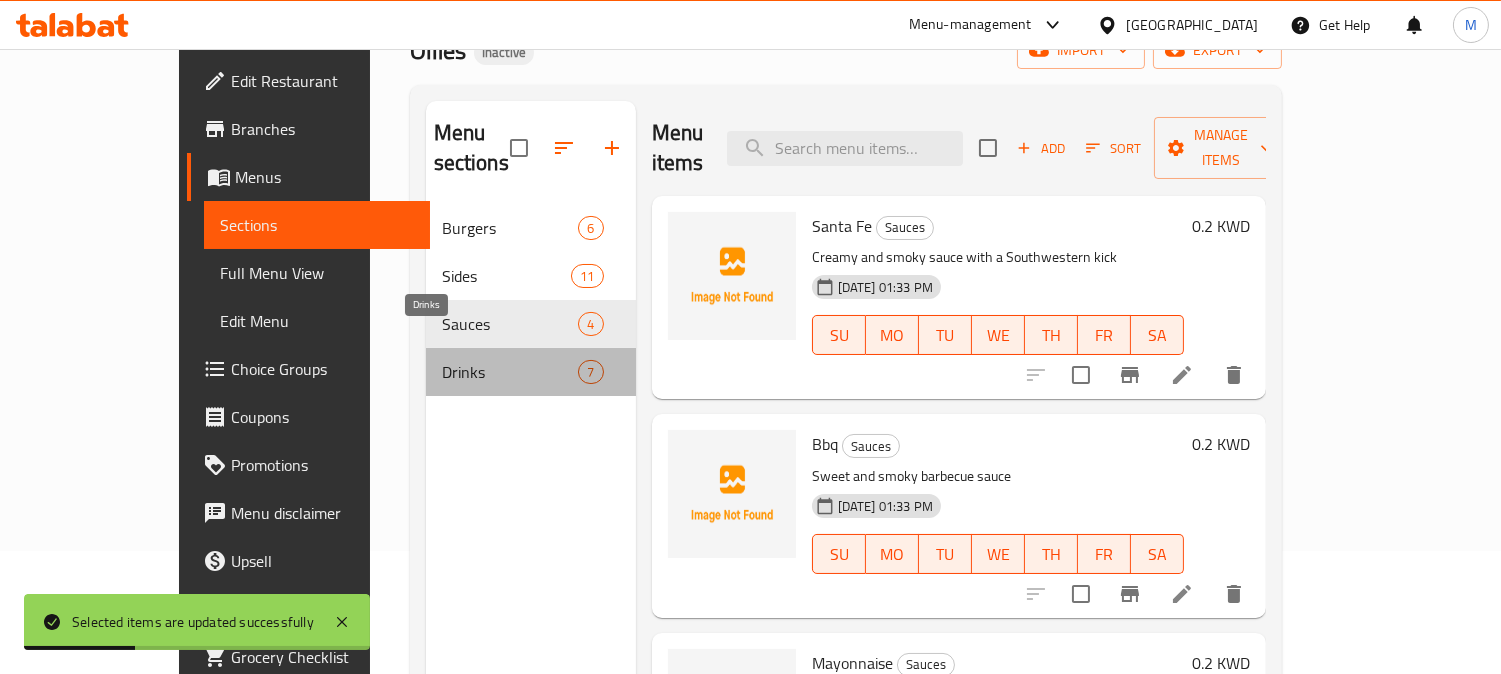 click on "Drinks" at bounding box center [510, 372] 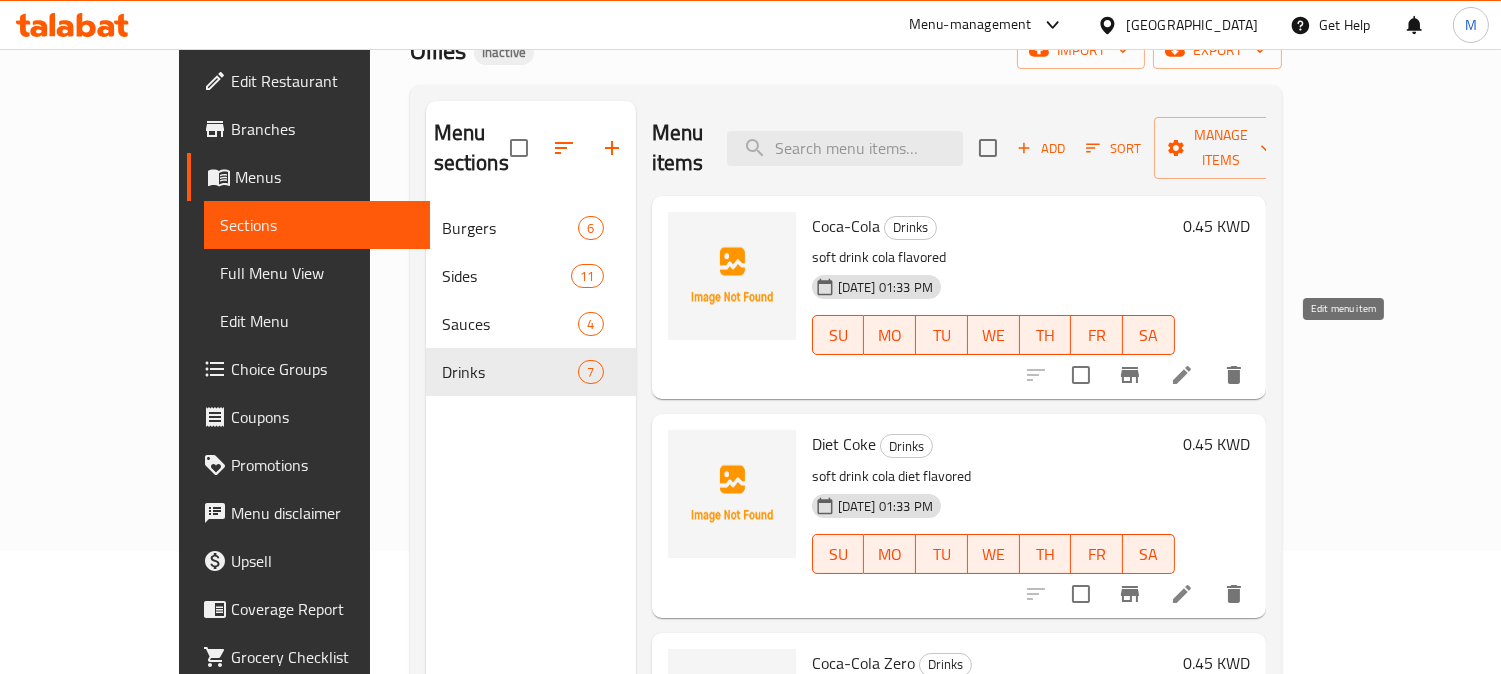 click 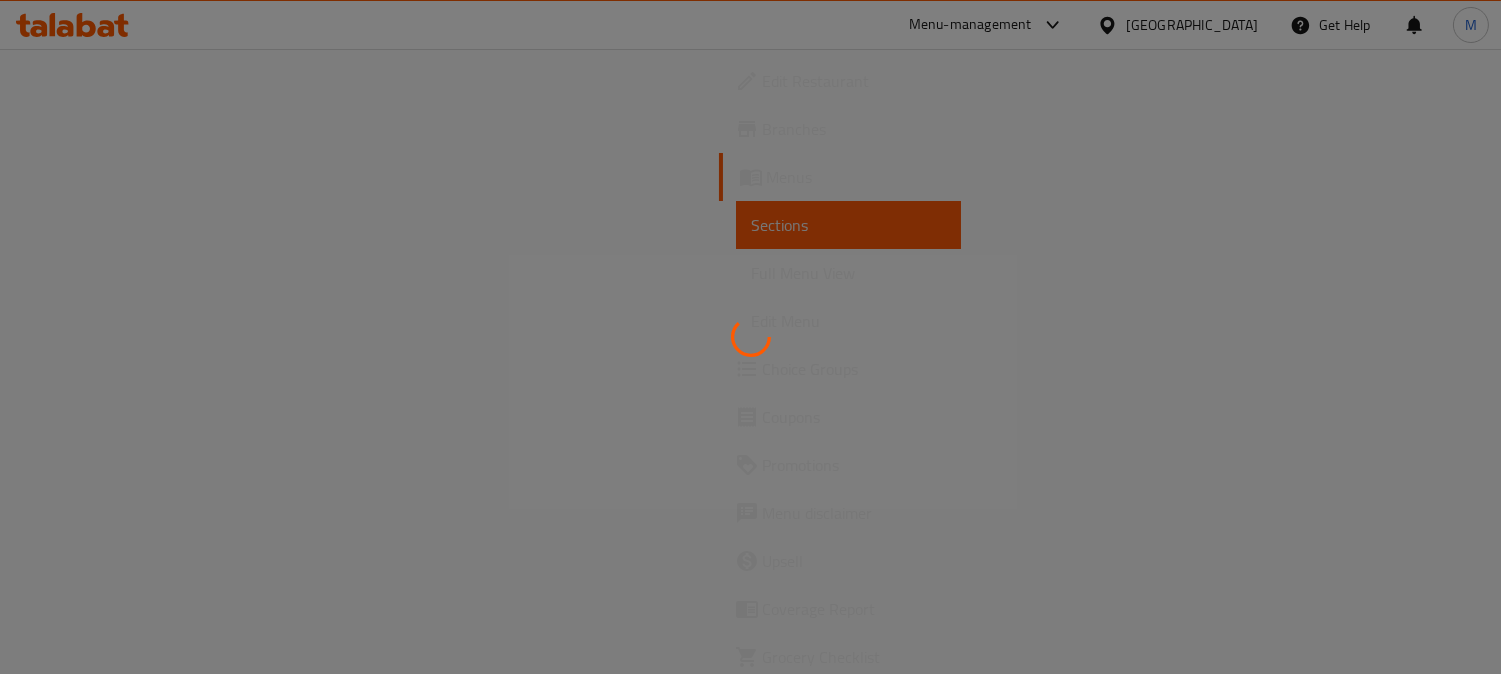 scroll, scrollTop: 0, scrollLeft: 0, axis: both 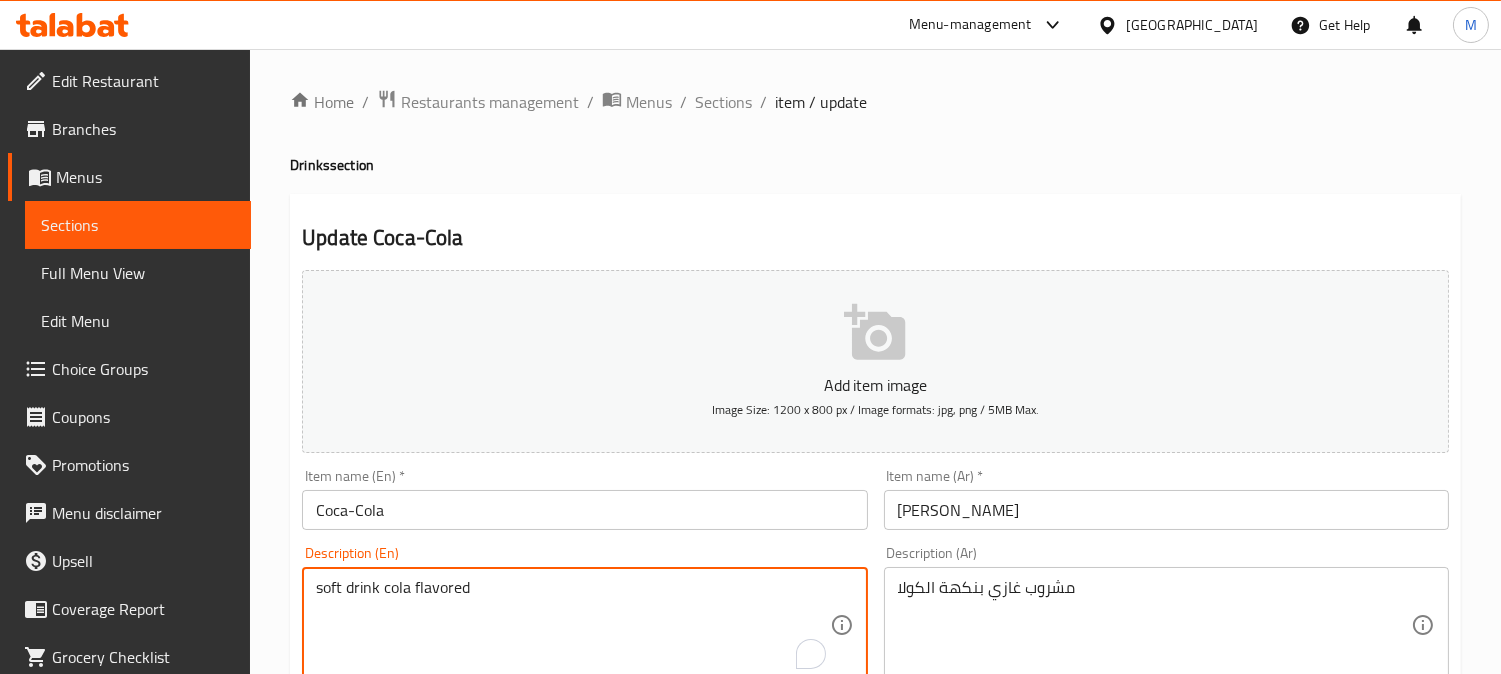click on "soft drink cola flavored" at bounding box center (572, 625) 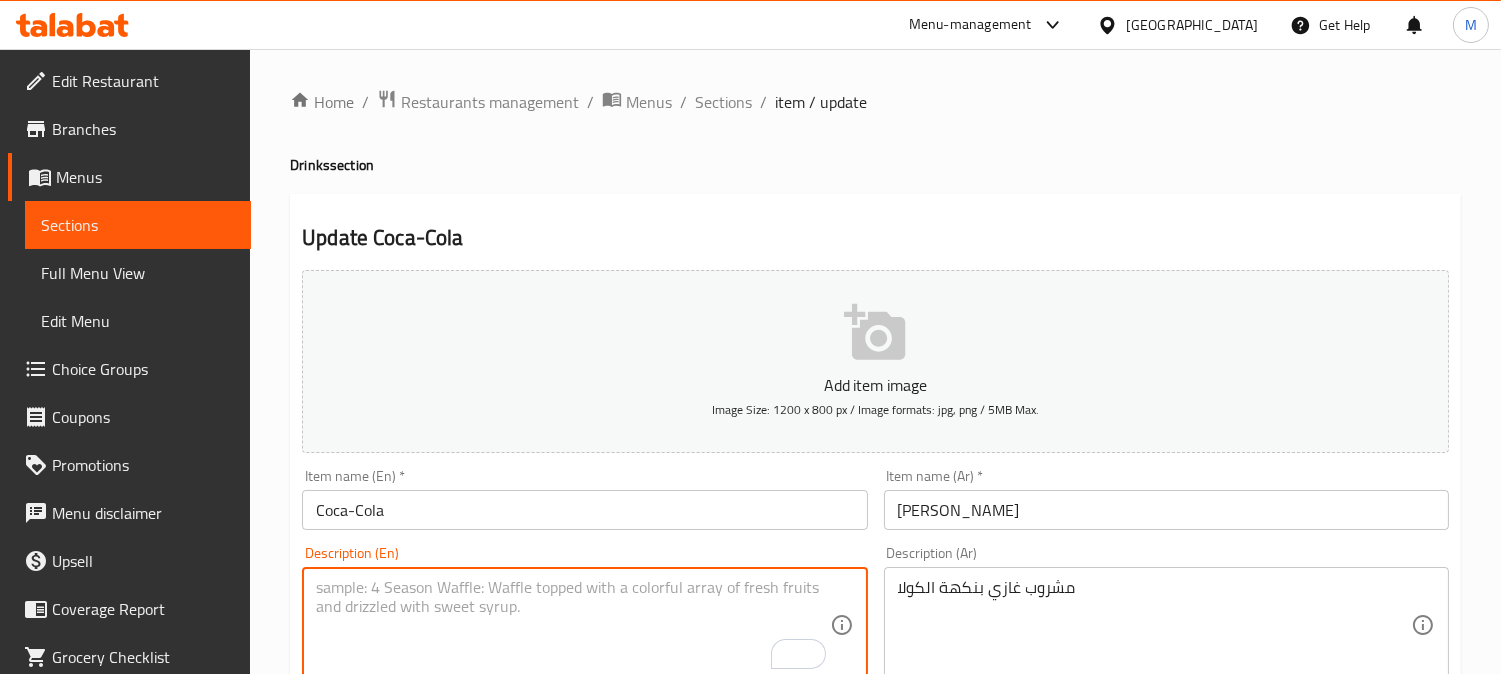 type 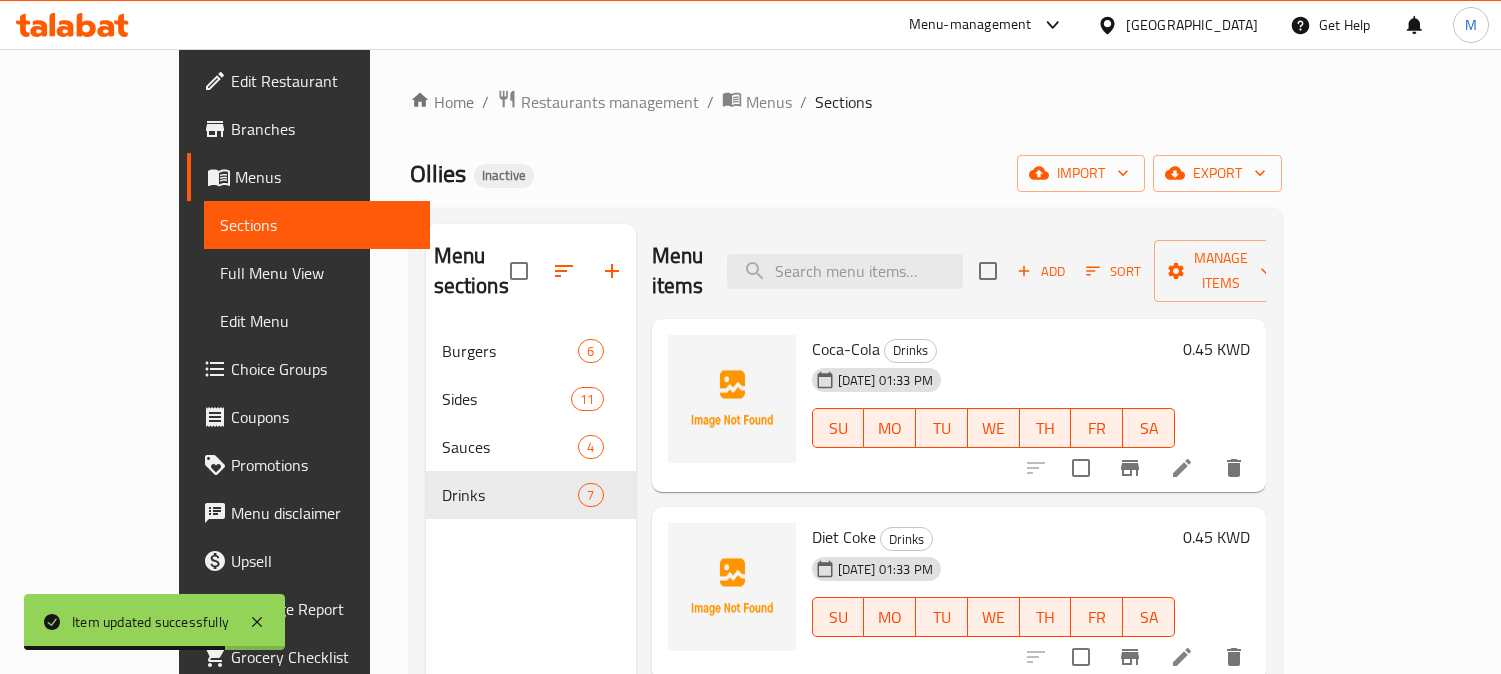 scroll, scrollTop: 256, scrollLeft: 0, axis: vertical 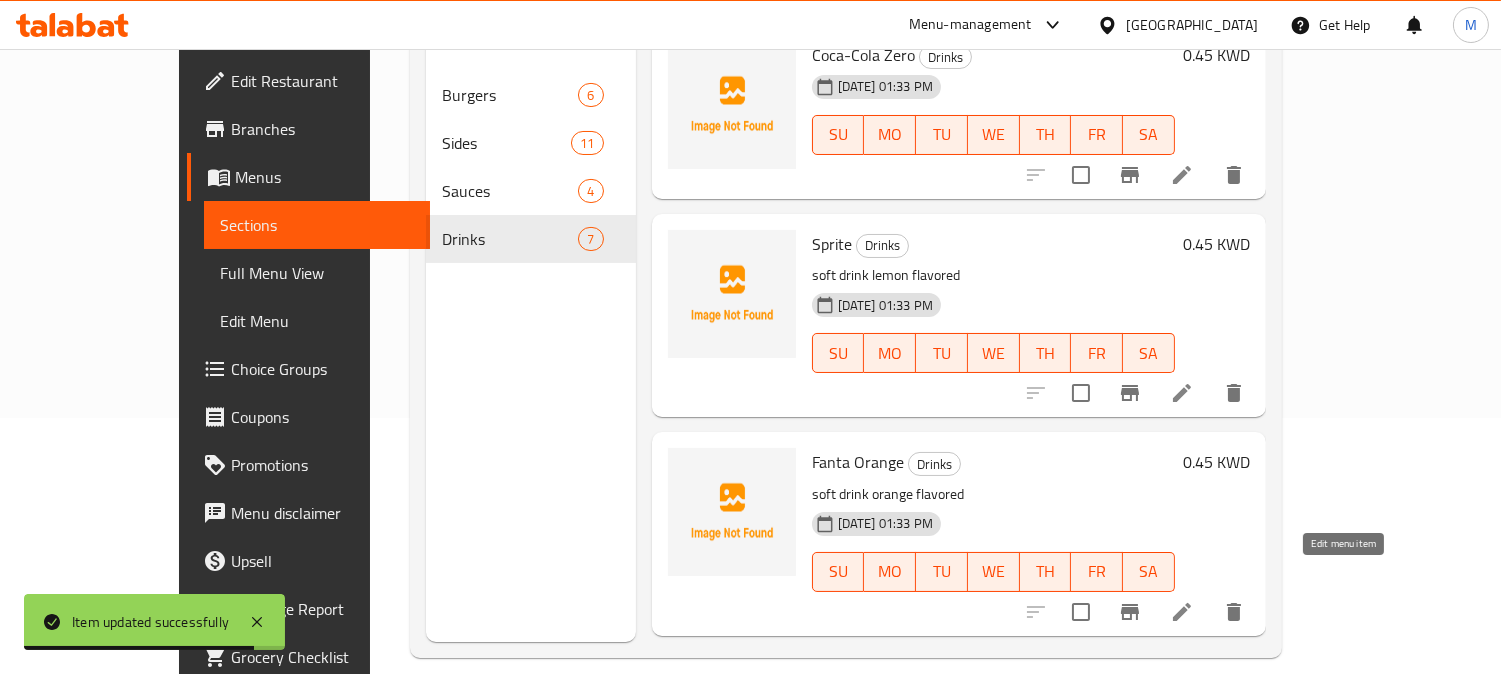 click 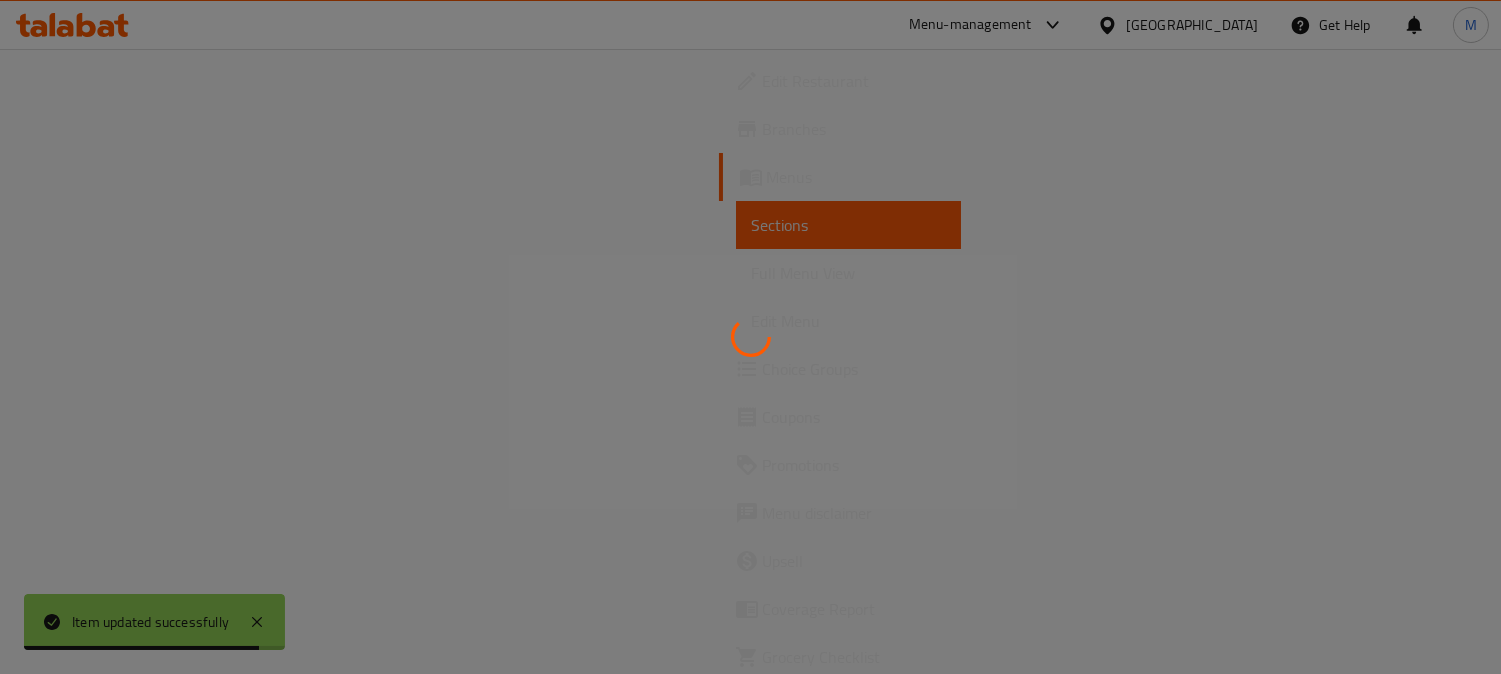 scroll, scrollTop: 0, scrollLeft: 0, axis: both 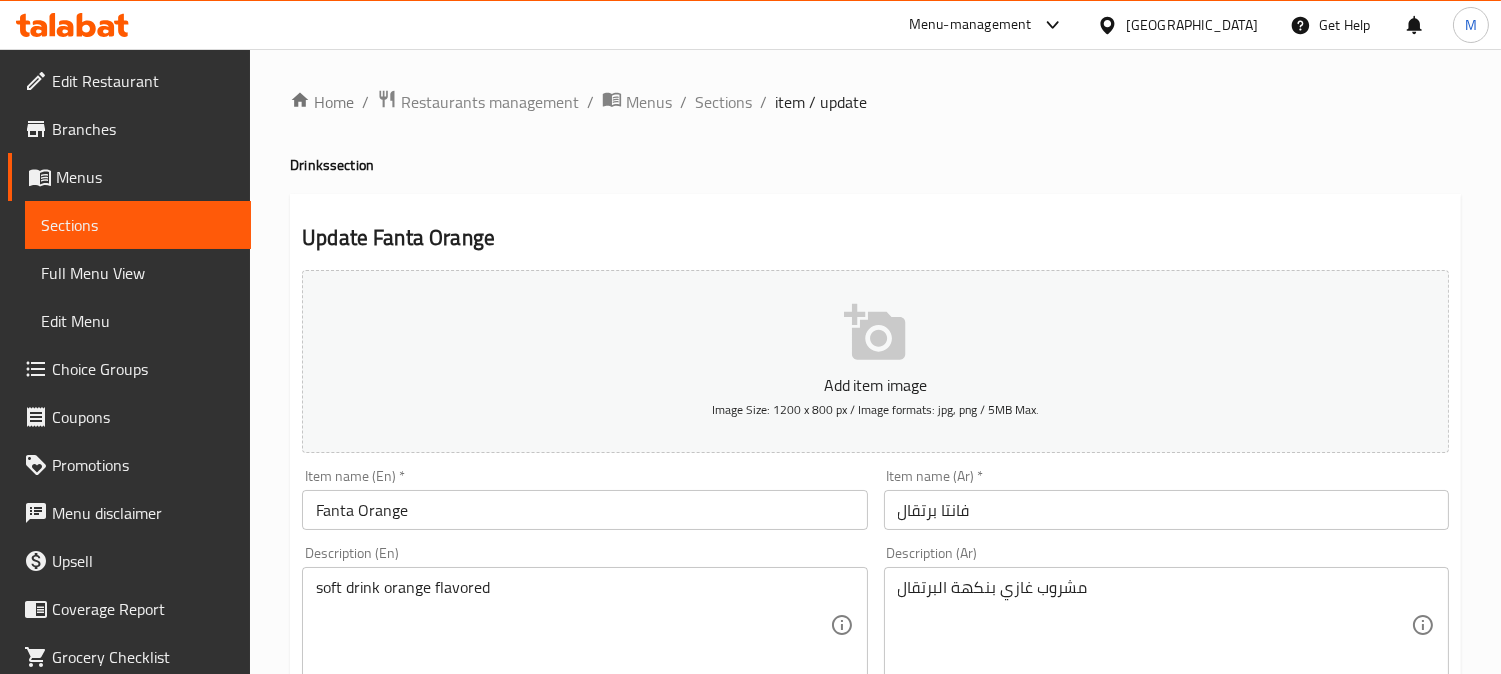 click on "soft drink orange flavored Description (En)" at bounding box center [584, 625] 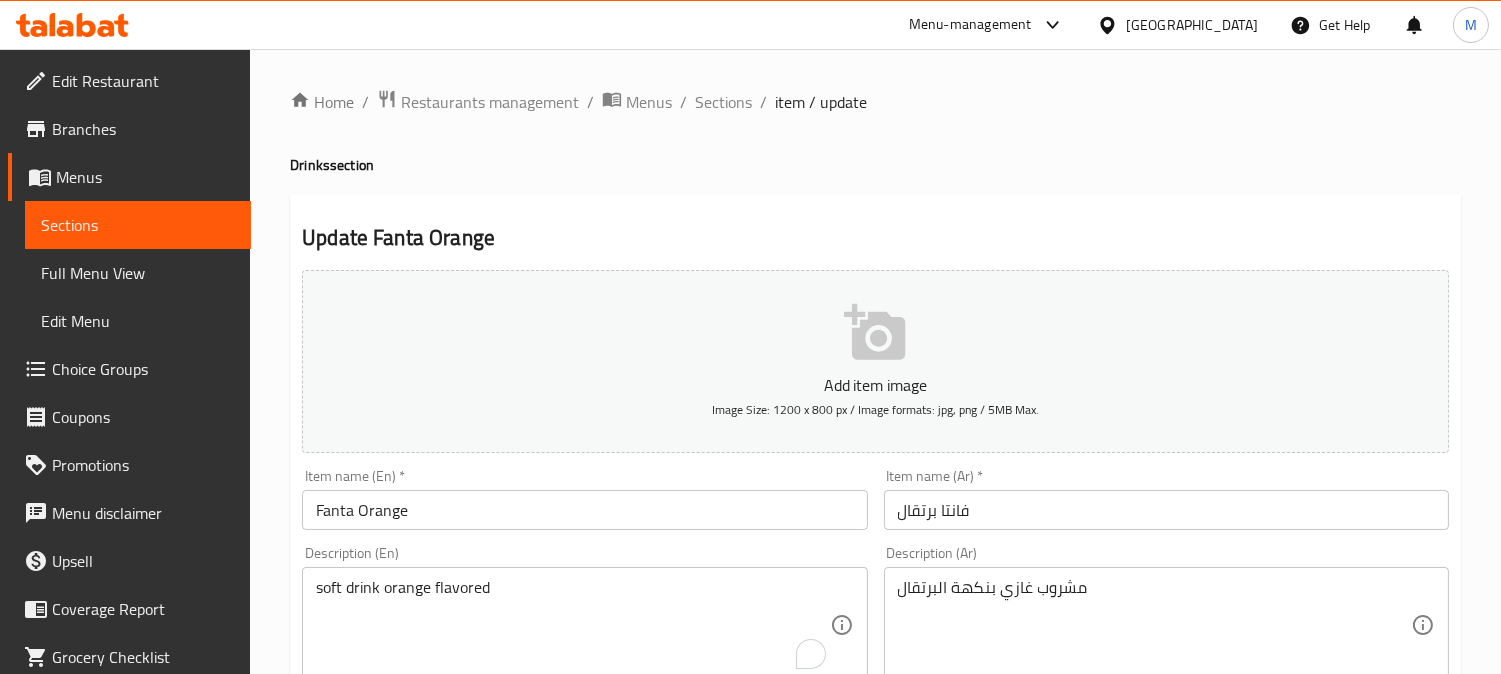 click on "soft drink orange flavored Description (En)" at bounding box center (584, 625) 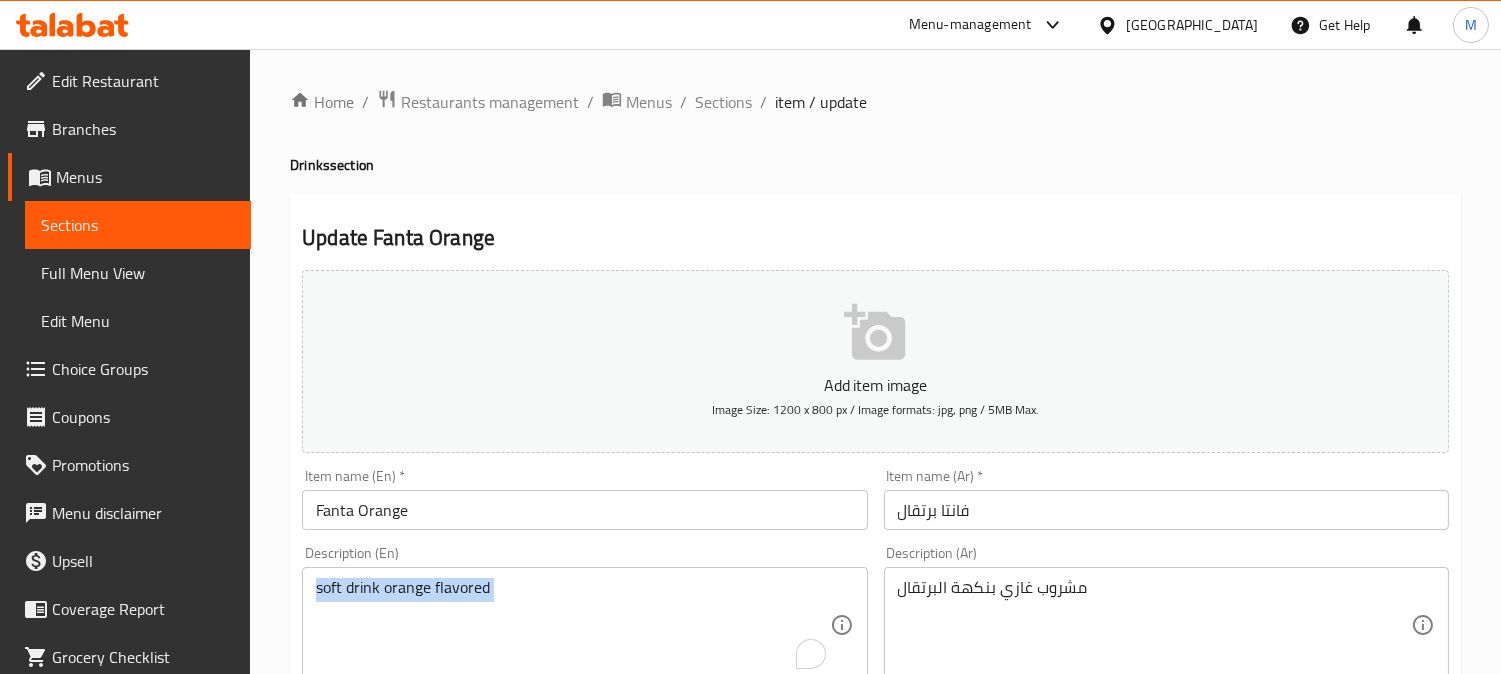 click on "soft drink orange flavored Description (En)" at bounding box center (584, 625) 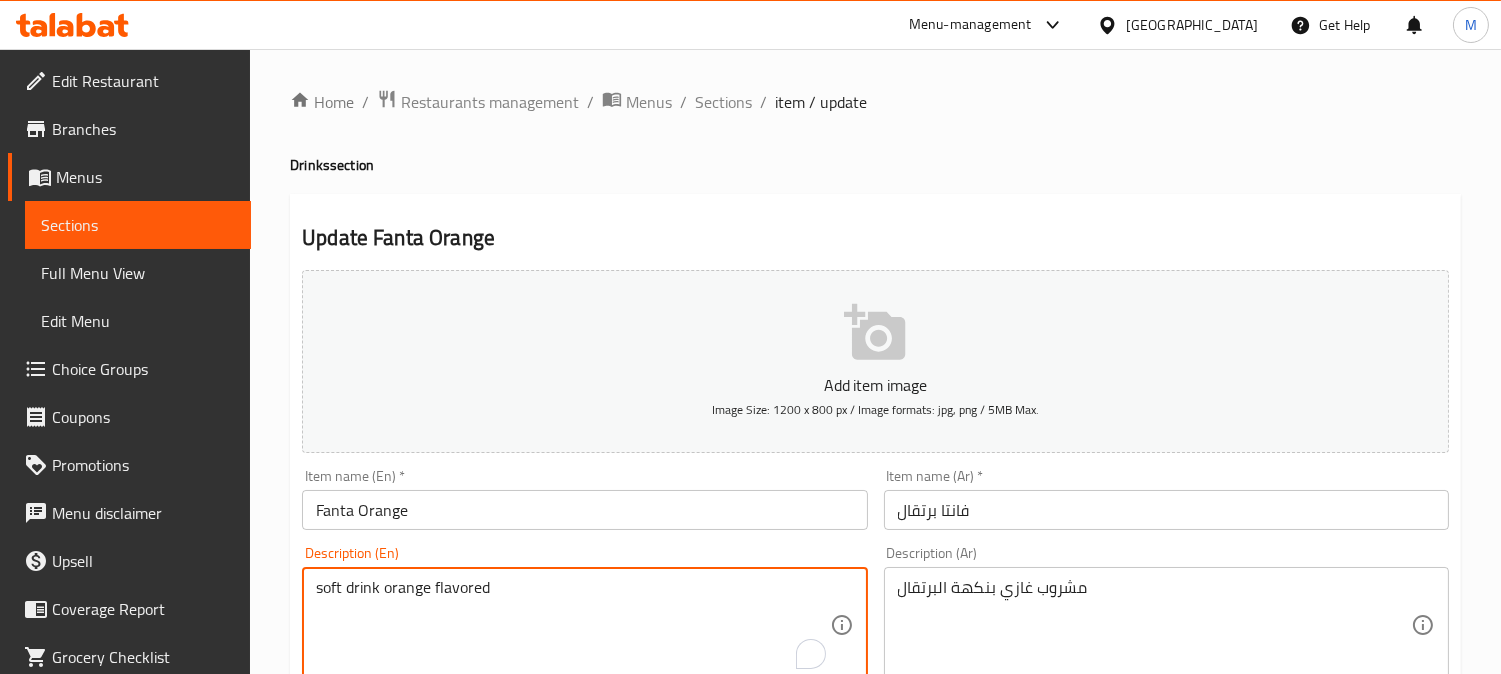 click on "soft drink orange flavored" at bounding box center [572, 625] 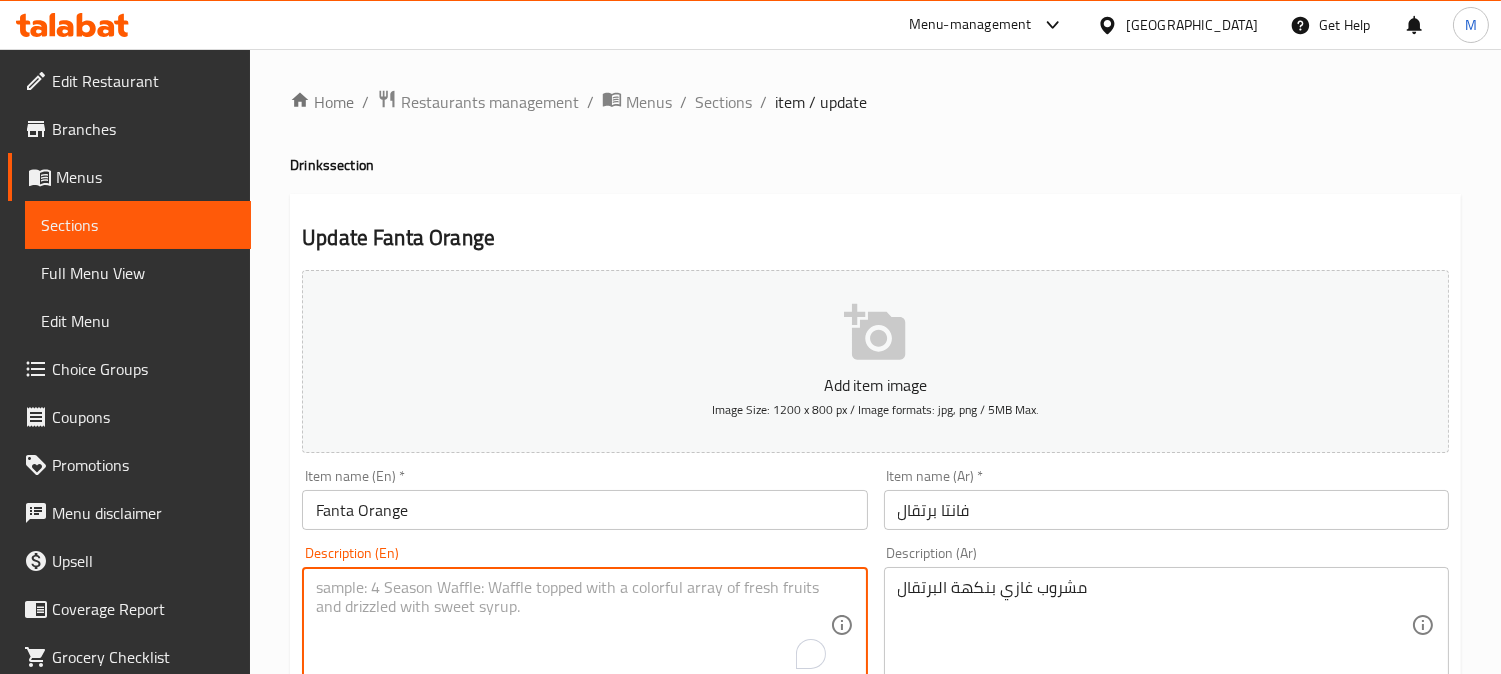 click at bounding box center (572, 625) 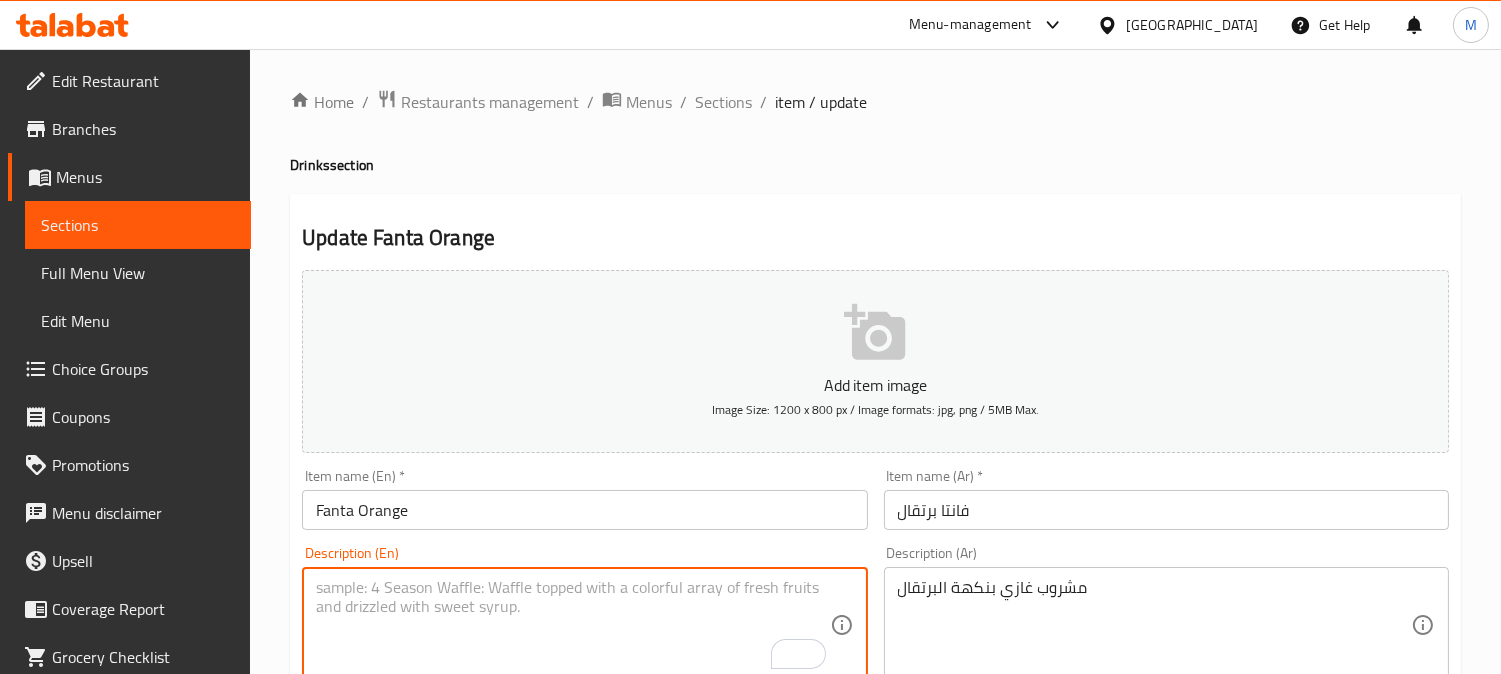 type 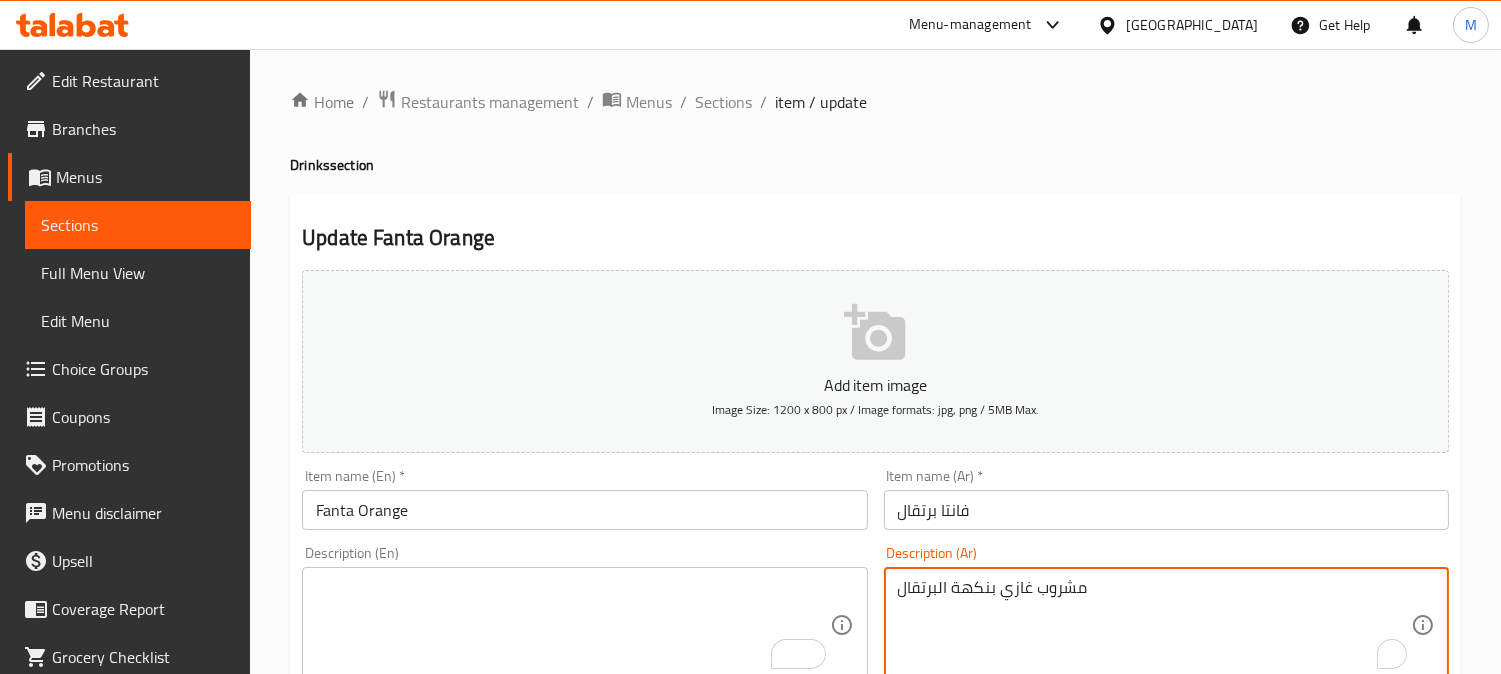 click on "مشروب غازي بنكهة البرتقال" at bounding box center (1154, 625) 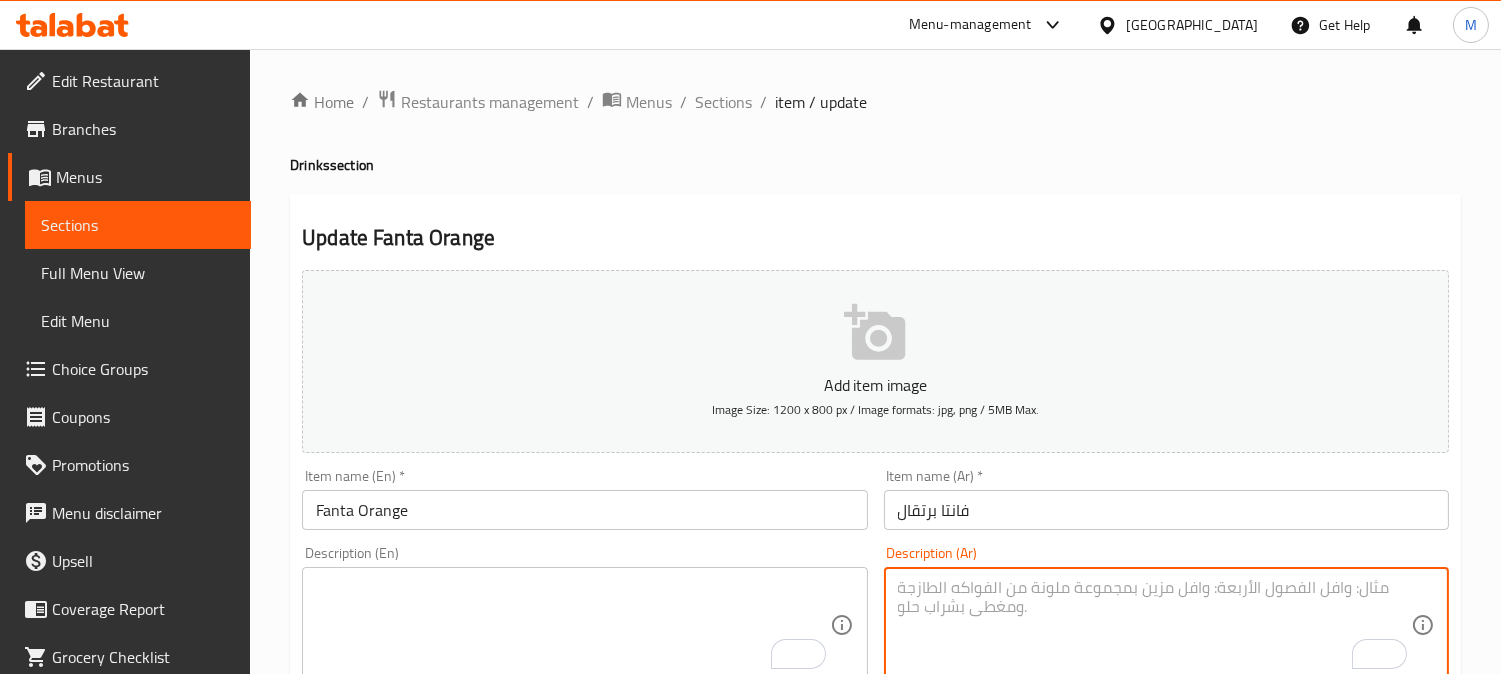 type 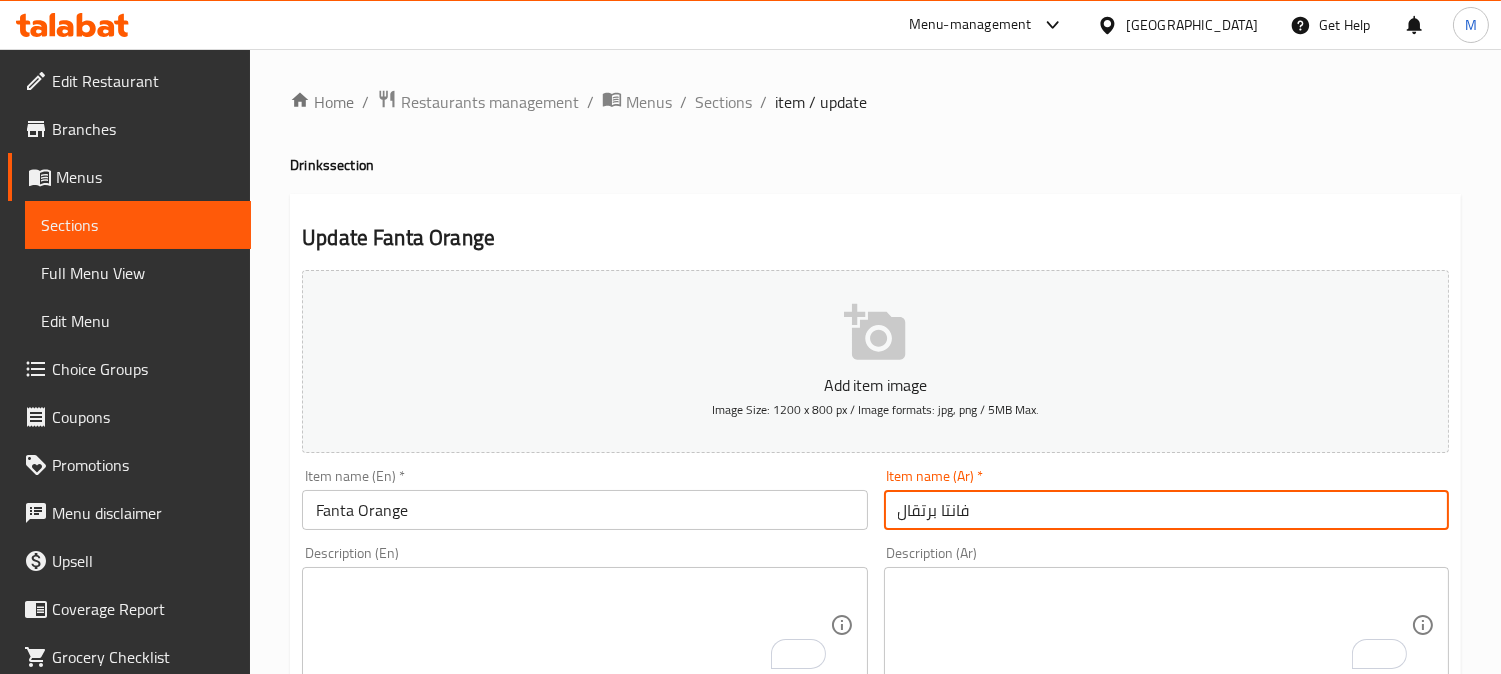 click on "فانتا برتقال" at bounding box center [1166, 510] 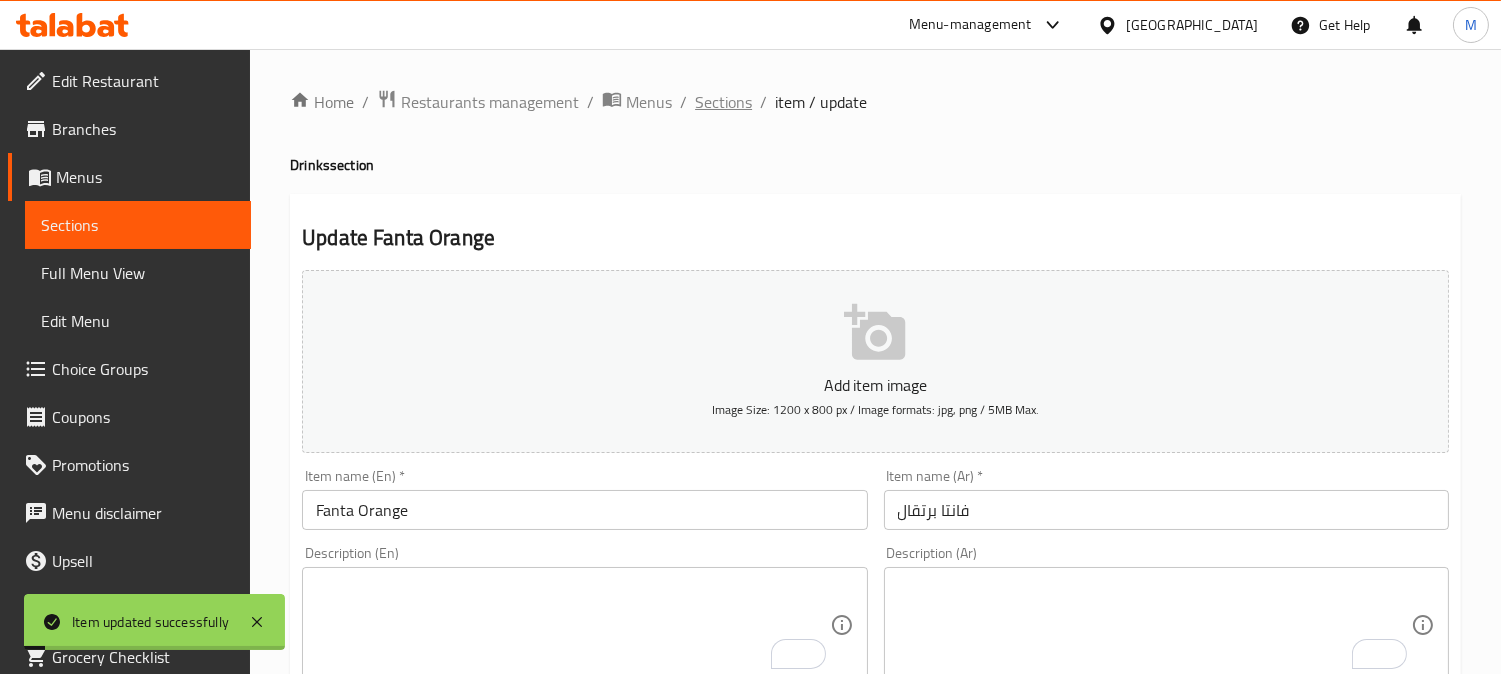 click on "Sections" at bounding box center (723, 102) 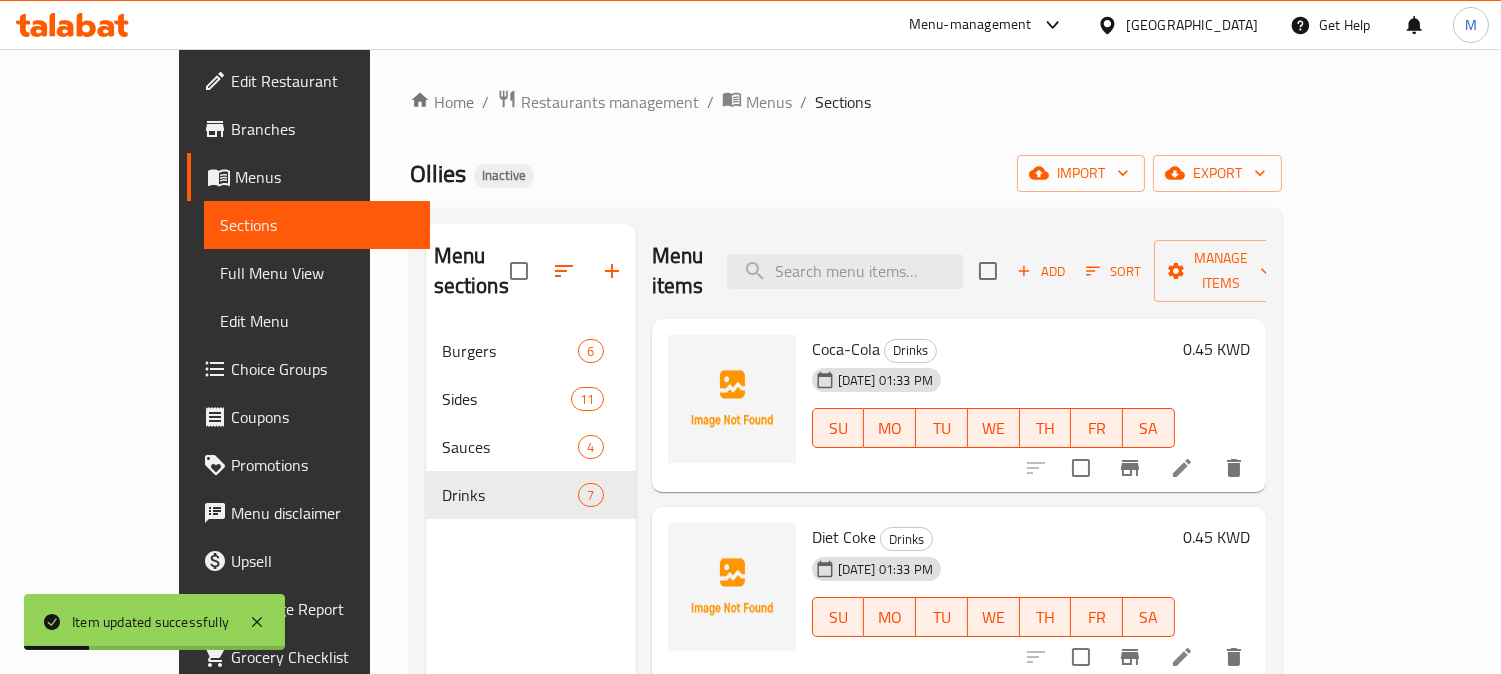scroll, scrollTop: 280, scrollLeft: 0, axis: vertical 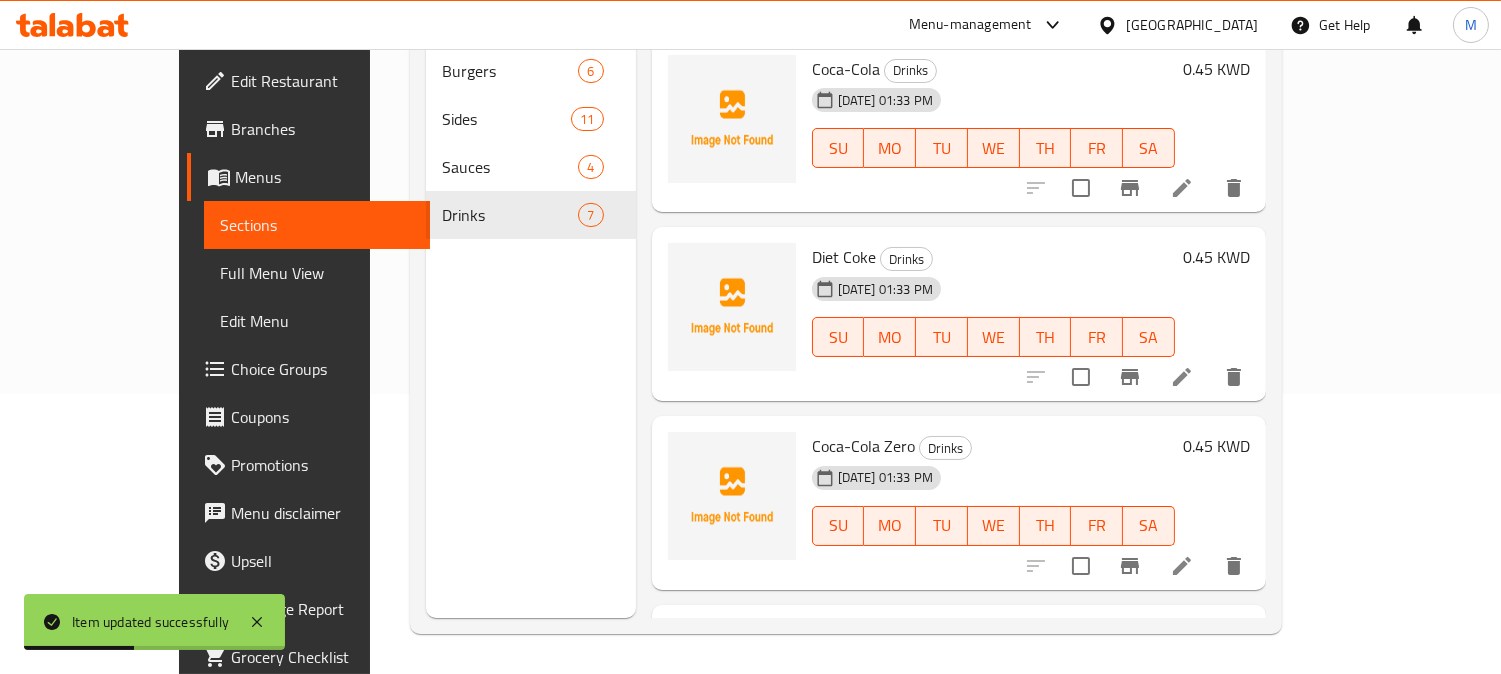 click on "Menu sections Burgers 6 Sides 11 Sauces 4 Drinks 7 Menu items Add Sort Manage items Coca-Cola   Drinks 15-07-2025 01:33 PM SU MO TU WE TH FR SA 0.45   KWD Diet Coke   Drinks 15-07-2025 01:33 PM SU MO TU WE TH FR SA 0.45   KWD Coca-Cola Zero   Drinks 15-07-2025 01:33 PM SU MO TU WE TH FR SA 0.45   KWD Sprite   Drinks soft drink lemon flavored 15-07-2025 01:33 PM SU MO TU WE TH FR SA 0.45   KWD Fanta Orange   Drinks 15-07-2025 01:33 PM SU MO TU WE TH FR SA 0.45   KWD Fanta Strawberry   Drinks soft drink strawberry flavored 15-07-2025 01:33 PM SU MO TU WE TH FR SA 0.45   KWD Water   Drinks natural water 15-07-2025 01:33 PM SU MO TU WE TH FR SA 0.25   KWD" at bounding box center [846, 281] 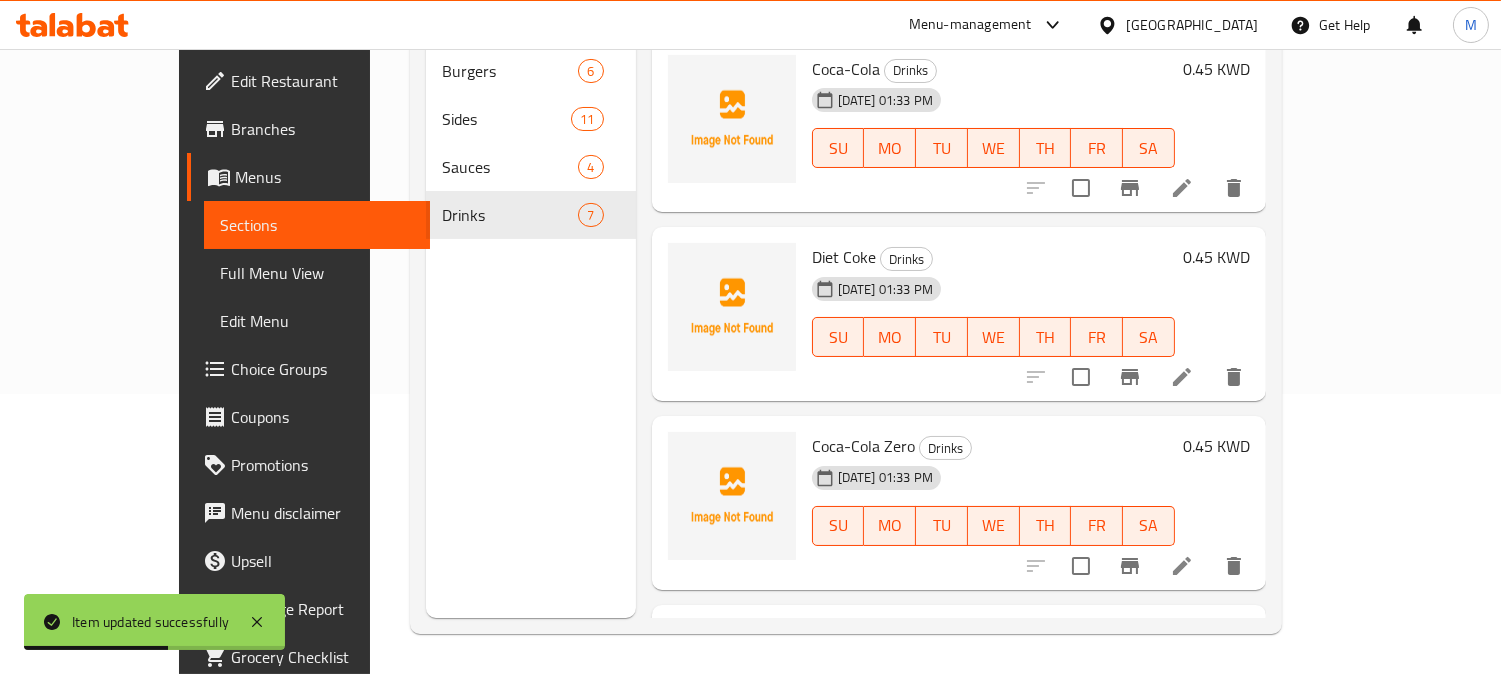 click on "Menu sections Burgers 6 Sides 11 Sauces 4 Drinks 7 Menu items Add Sort Manage items Coca-Cola   Drinks 15-07-2025 01:33 PM SU MO TU WE TH FR SA 0.45   KWD Diet Coke   Drinks 15-07-2025 01:33 PM SU MO TU WE TH FR SA 0.45   KWD Coca-Cola Zero   Drinks 15-07-2025 01:33 PM SU MO TU WE TH FR SA 0.45   KWD Sprite   Drinks soft drink lemon flavored 15-07-2025 01:33 PM SU MO TU WE TH FR SA 0.45   KWD Fanta Orange   Drinks 15-07-2025 01:33 PM SU MO TU WE TH FR SA 0.45   KWD Fanta Strawberry   Drinks soft drink strawberry flavored 15-07-2025 01:33 PM SU MO TU WE TH FR SA 0.45   KWD Water   Drinks natural water 15-07-2025 01:33 PM SU MO TU WE TH FR SA 0.25   KWD" at bounding box center [846, 281] 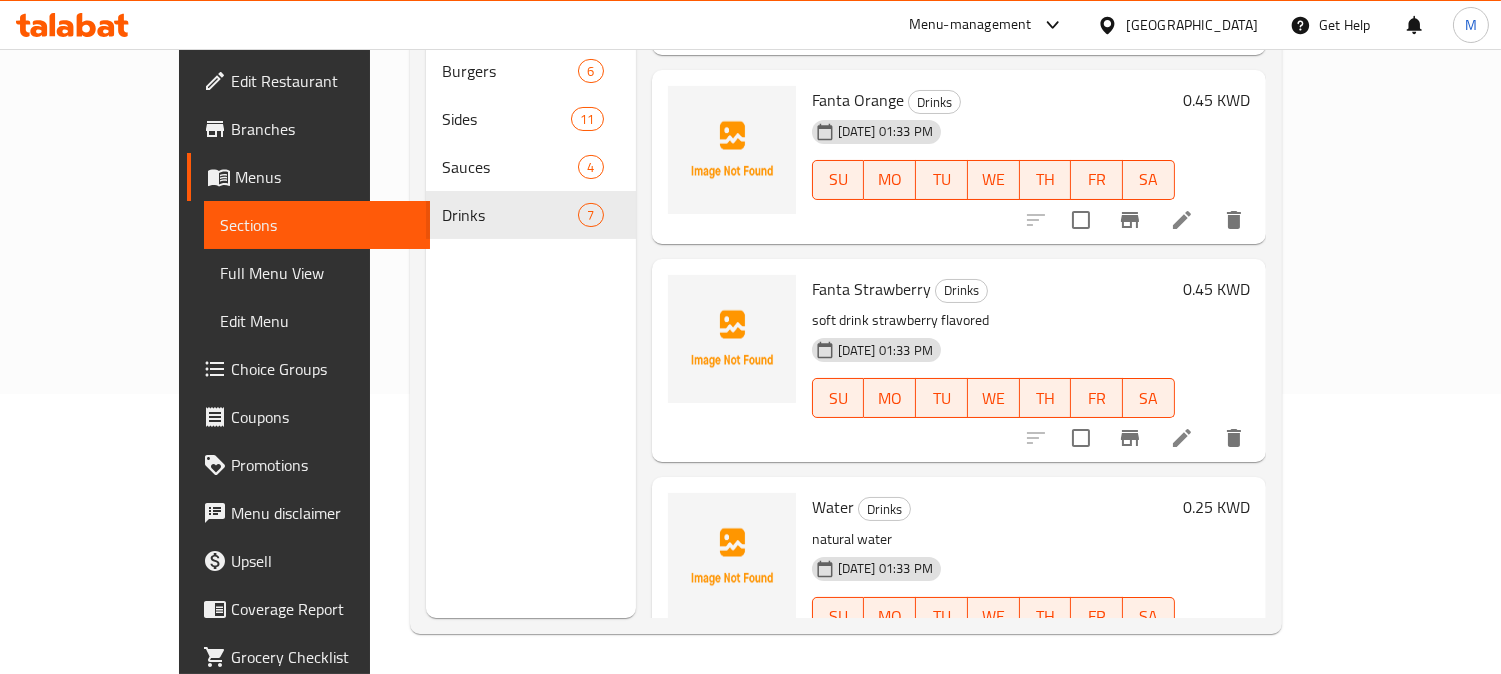 scroll, scrollTop: 761, scrollLeft: 0, axis: vertical 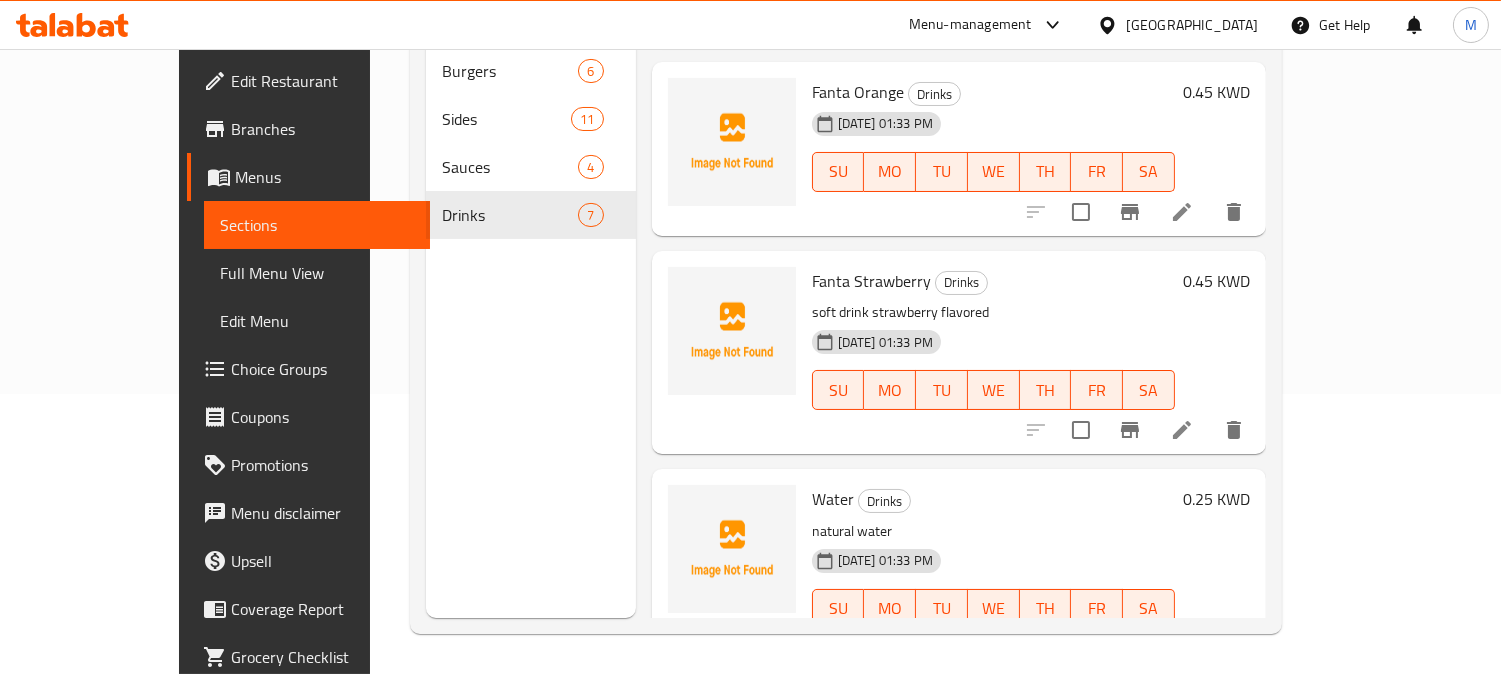 click at bounding box center [1135, 430] 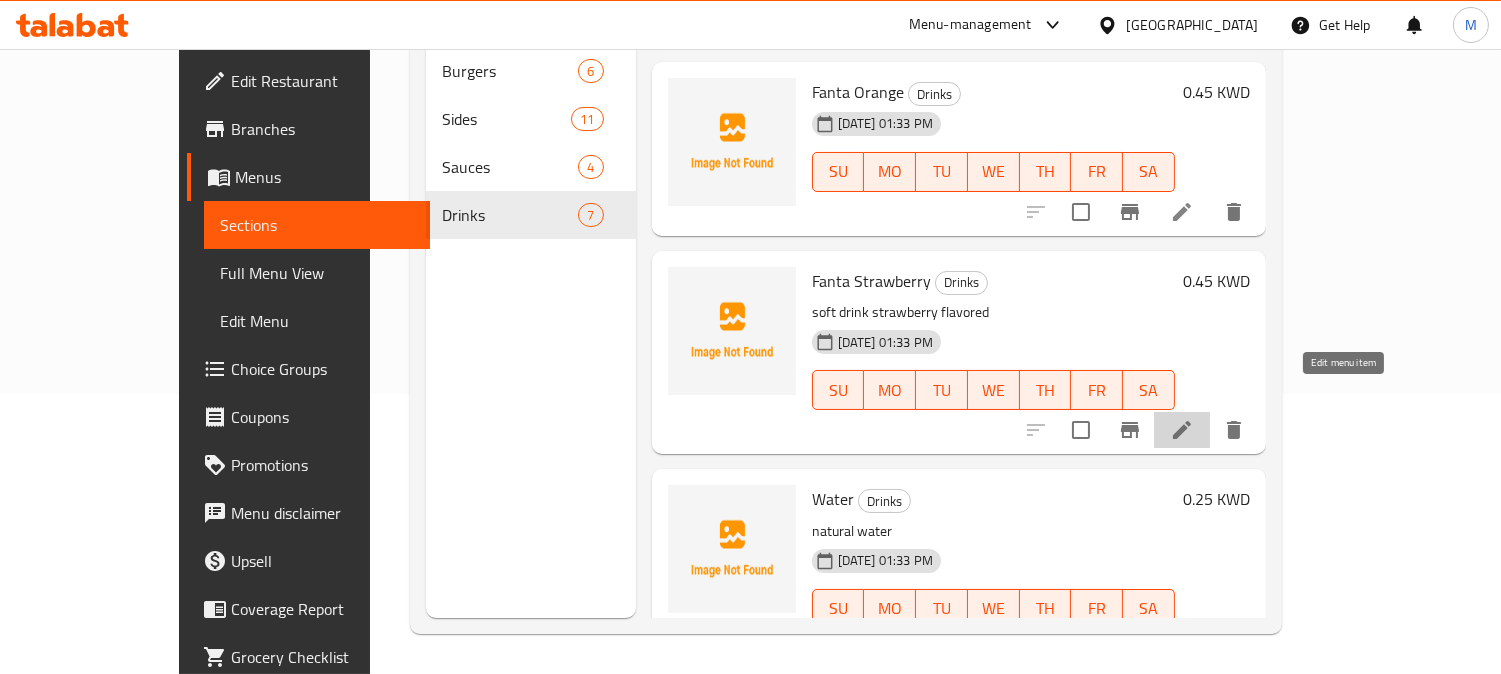click 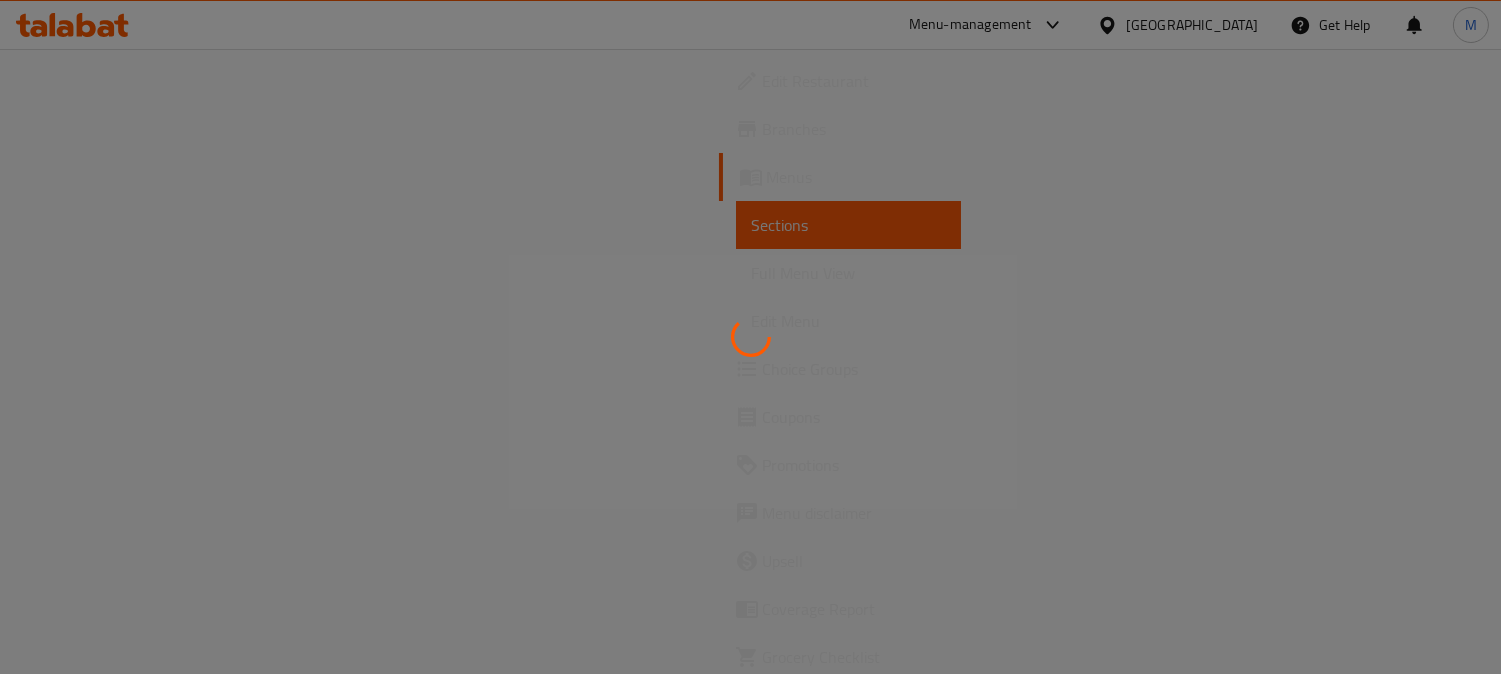 scroll, scrollTop: 0, scrollLeft: 0, axis: both 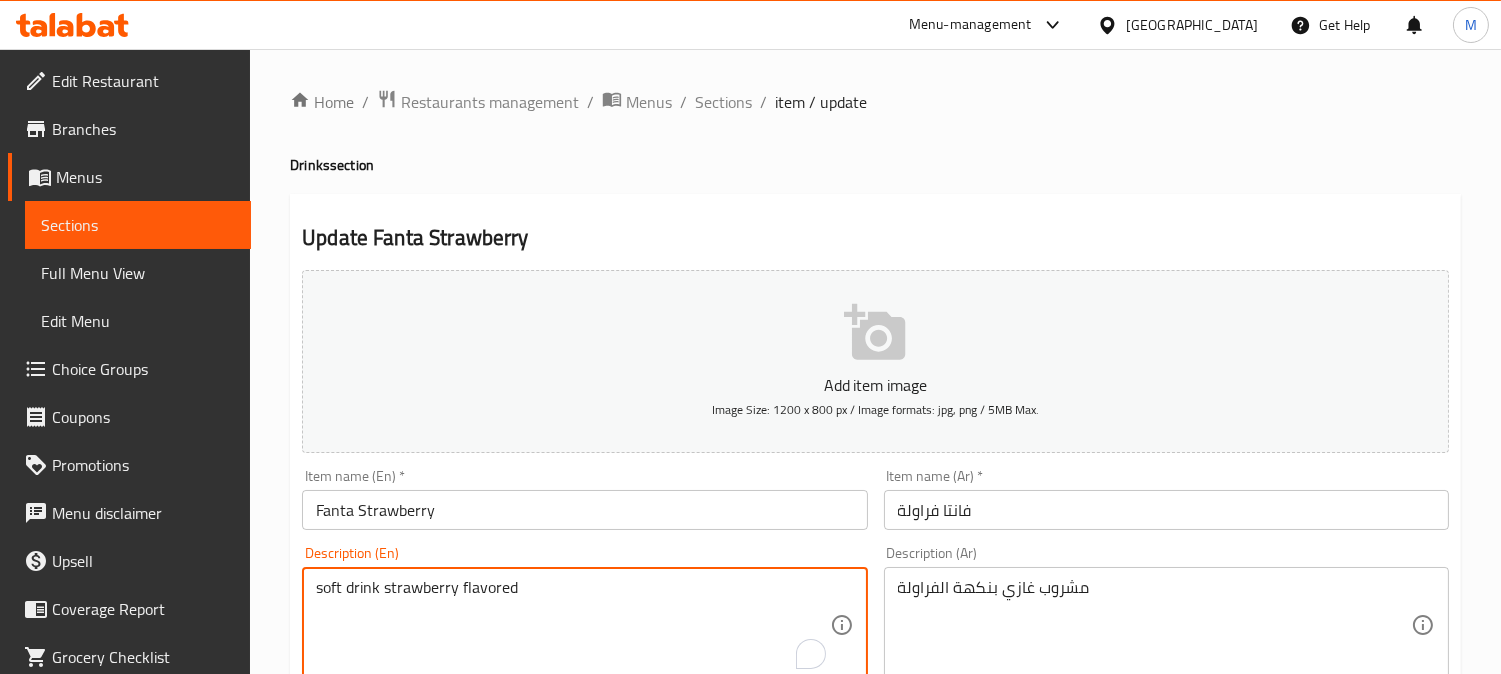 click on "soft drink strawberry flavored" at bounding box center (572, 625) 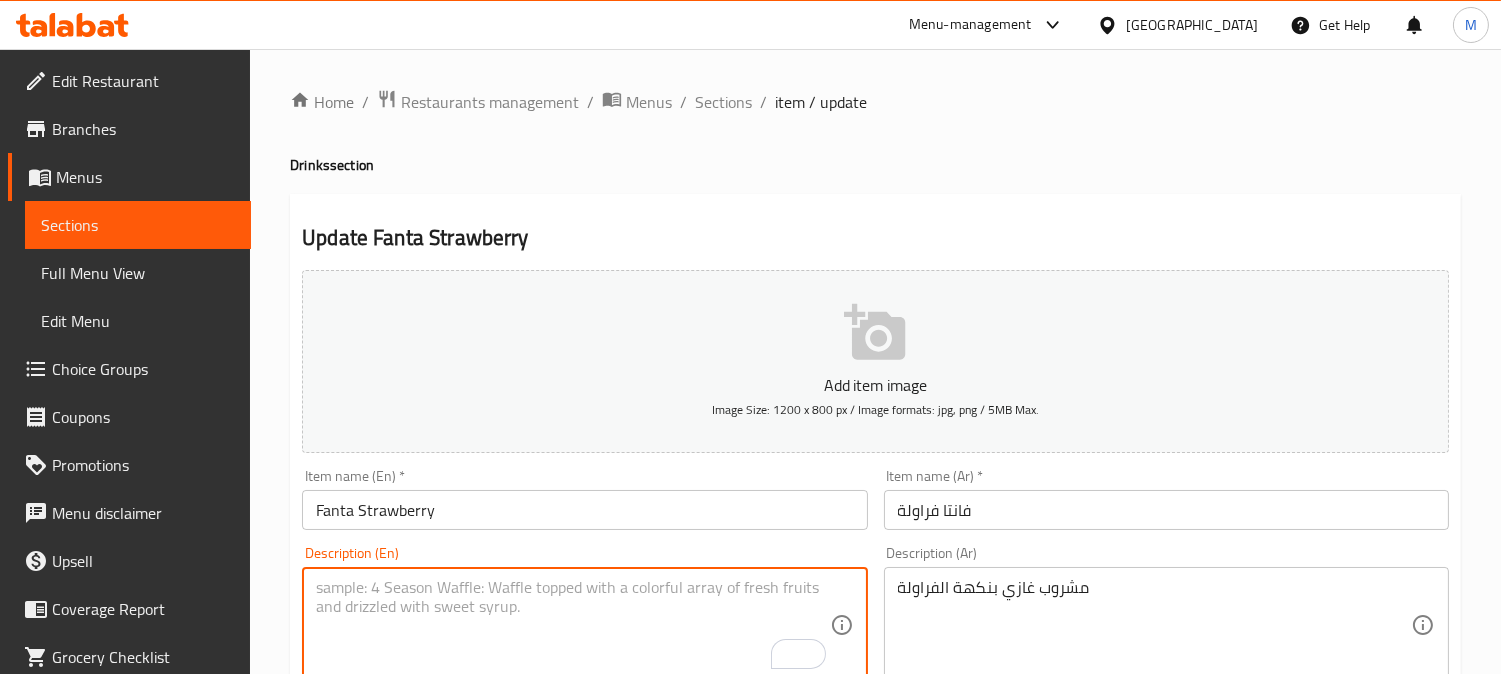 type 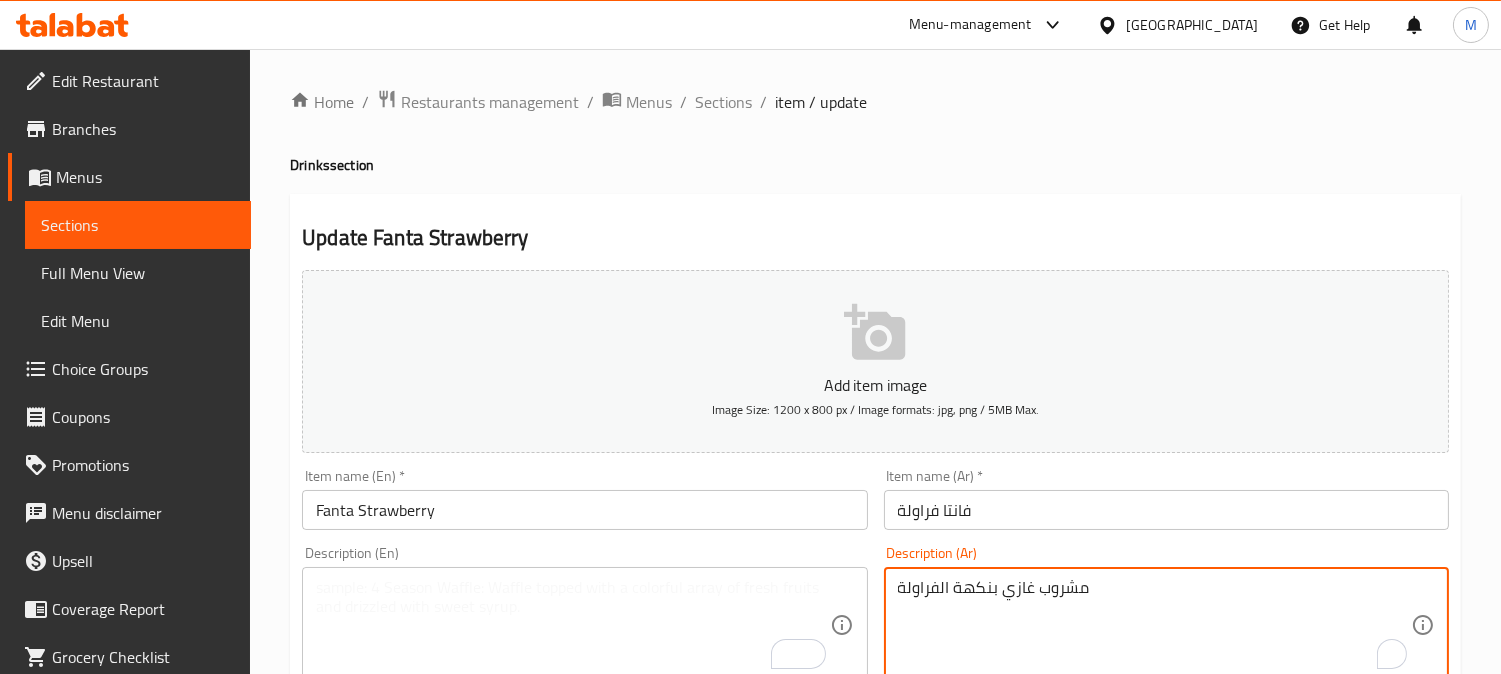 click on "مشروب غازي بنكهة الفراولة" at bounding box center [1154, 625] 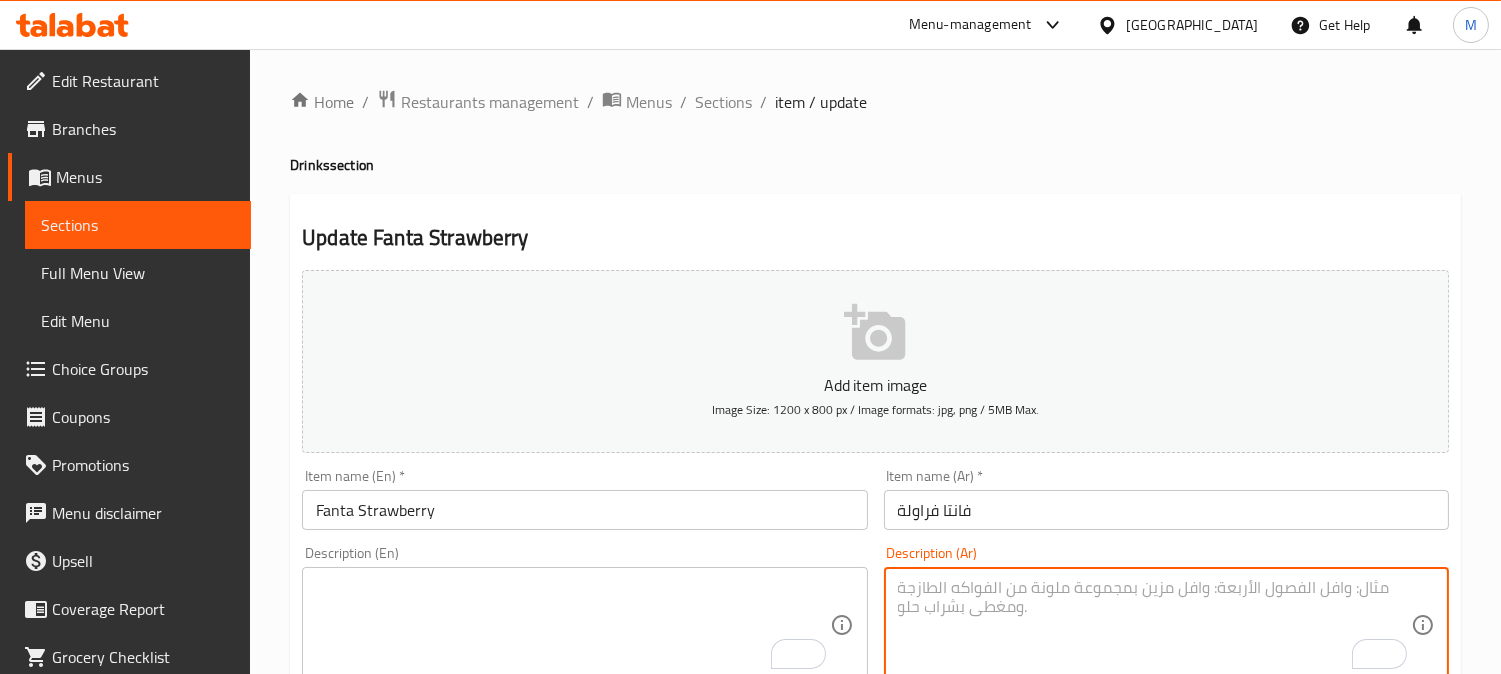 type 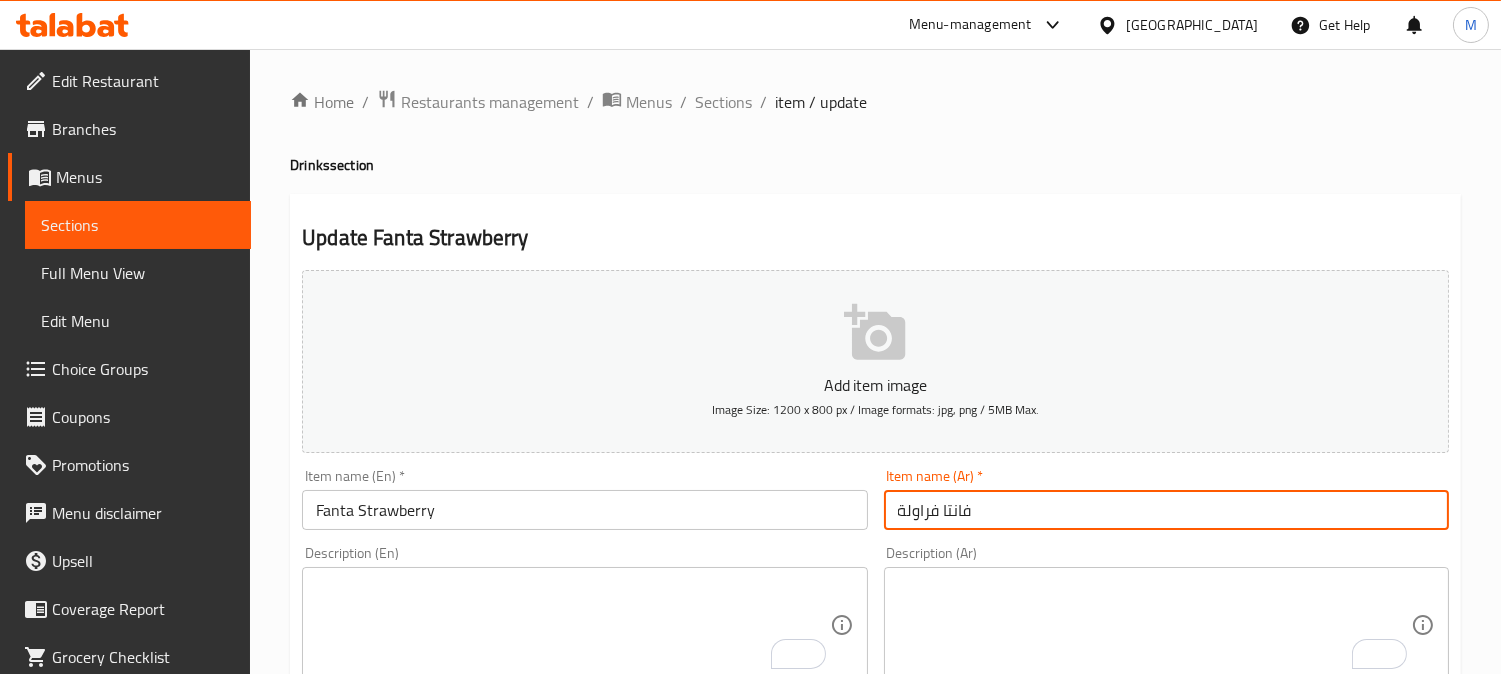 click on "فانتا فراولة" at bounding box center [1166, 510] 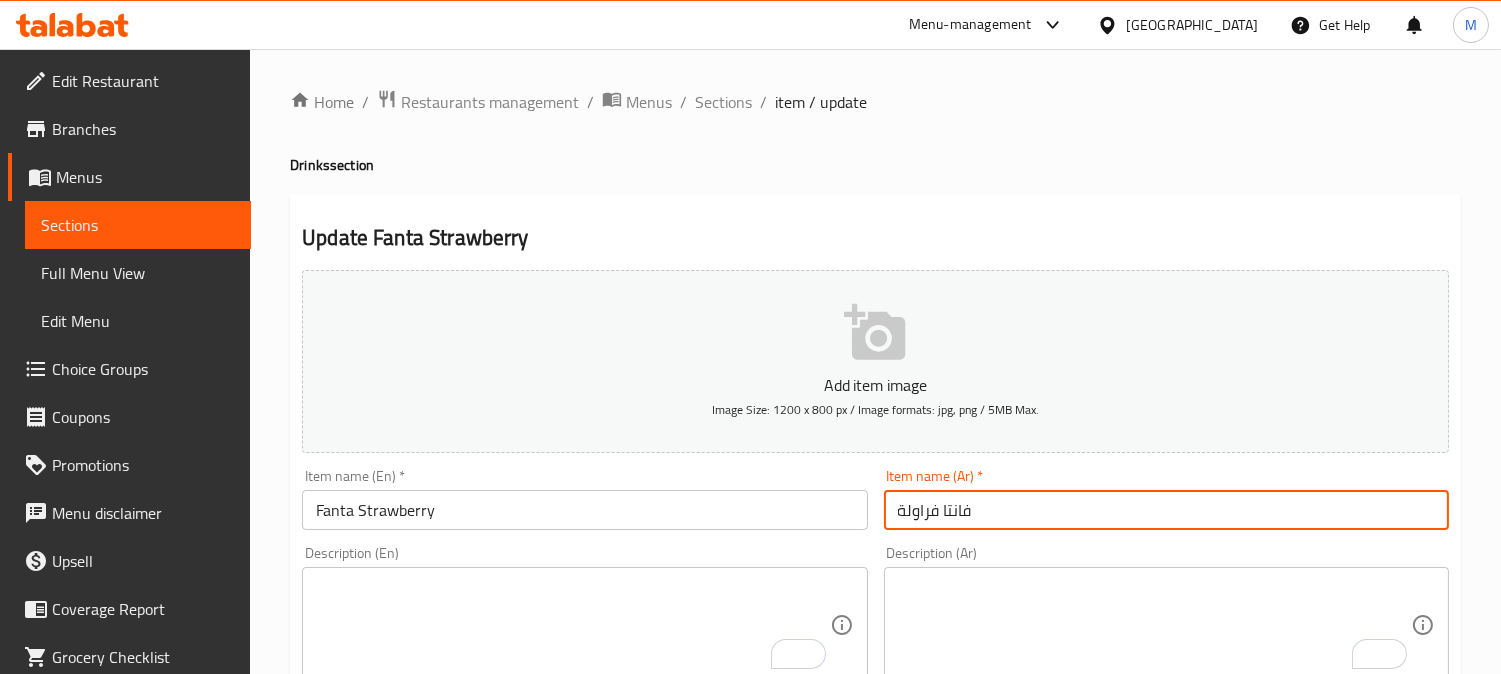 click on "Update" at bounding box center [439, 1326] 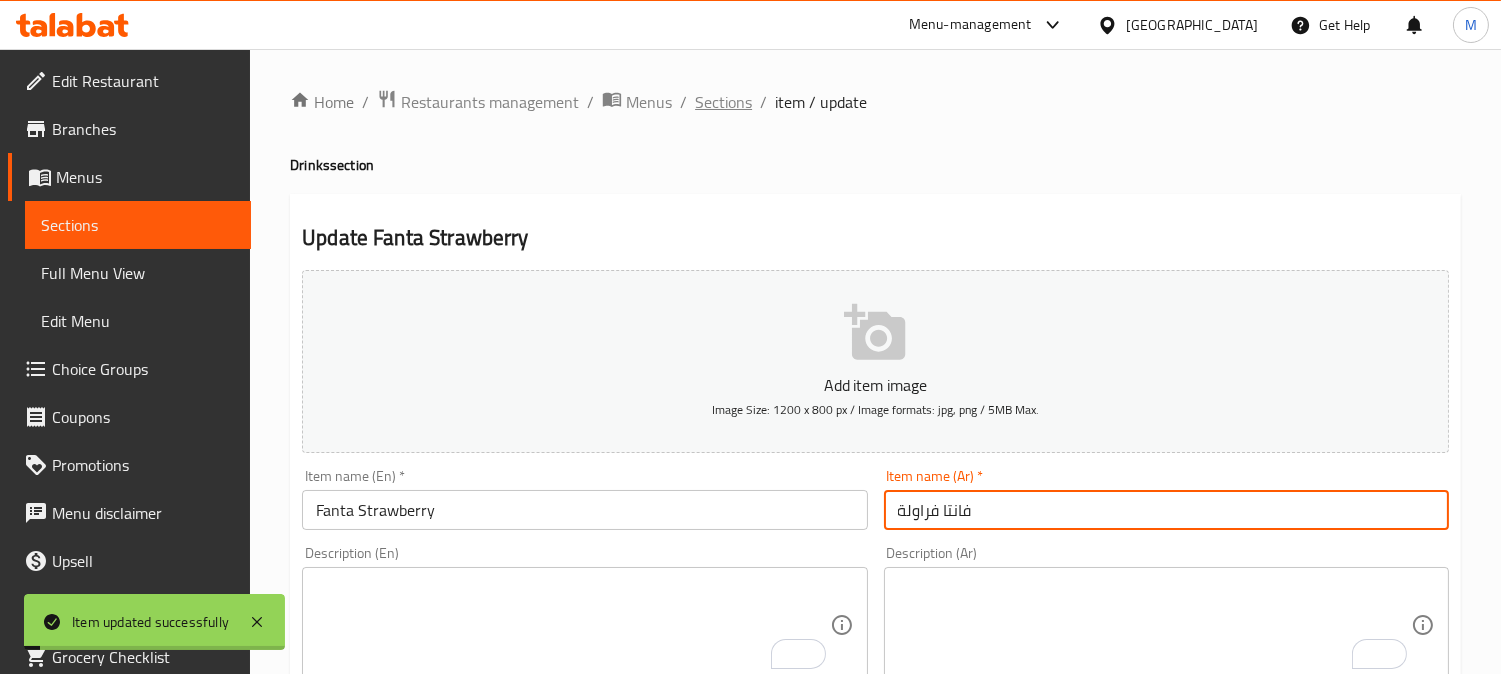 click on "Sections" at bounding box center [723, 102] 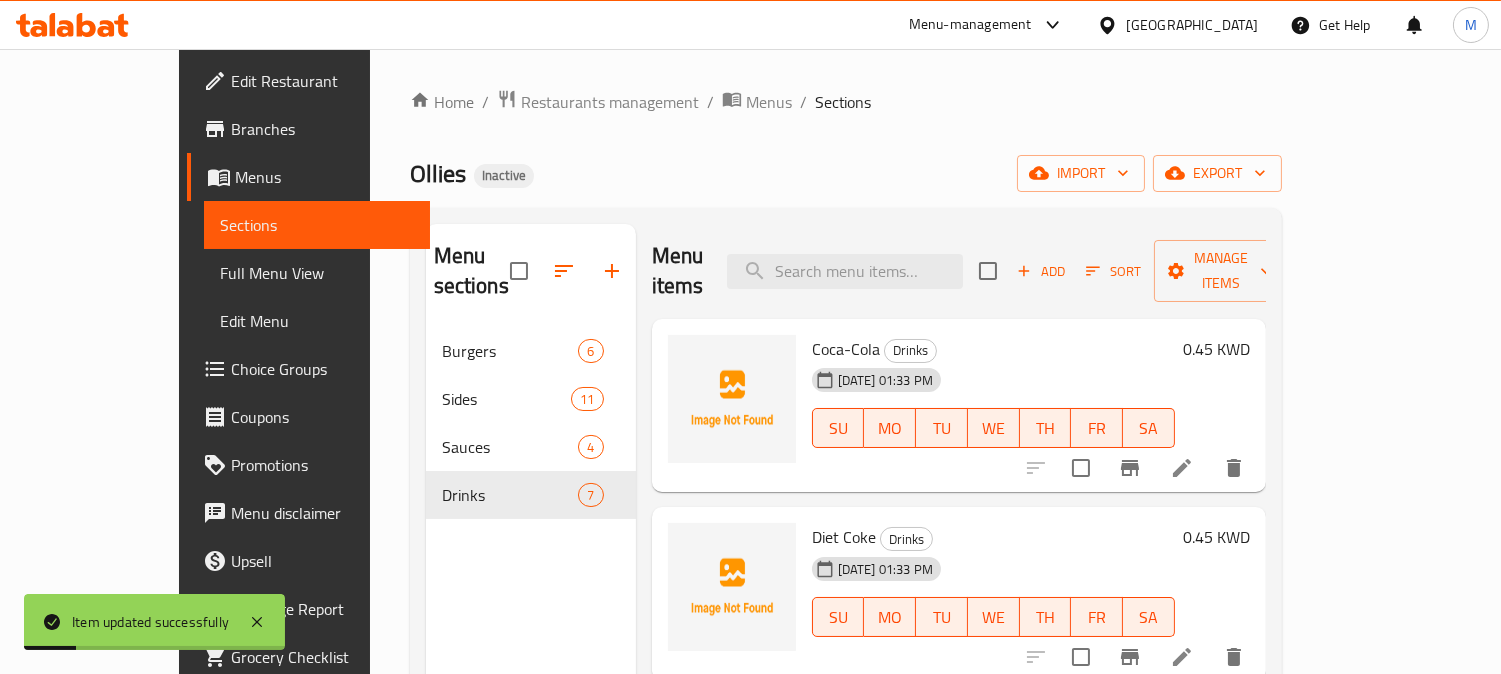 scroll, scrollTop: 280, scrollLeft: 0, axis: vertical 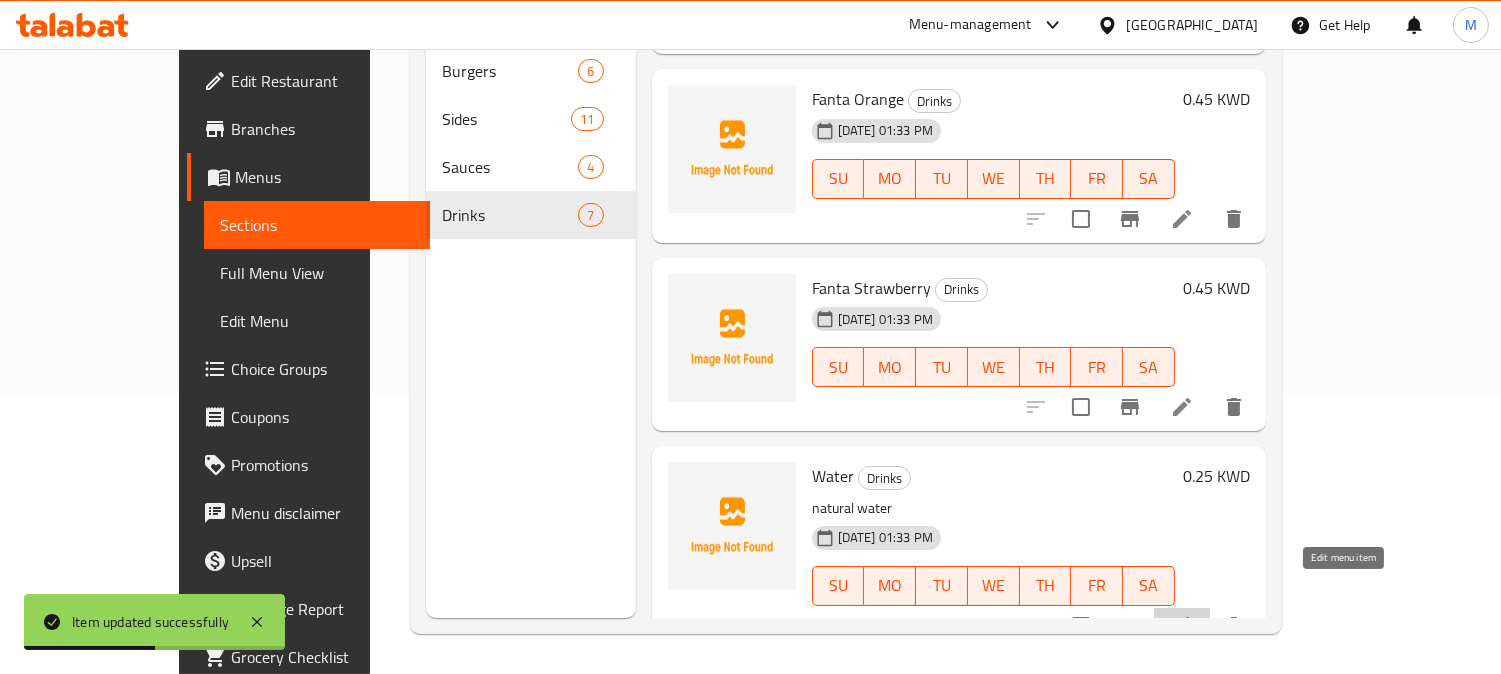 click 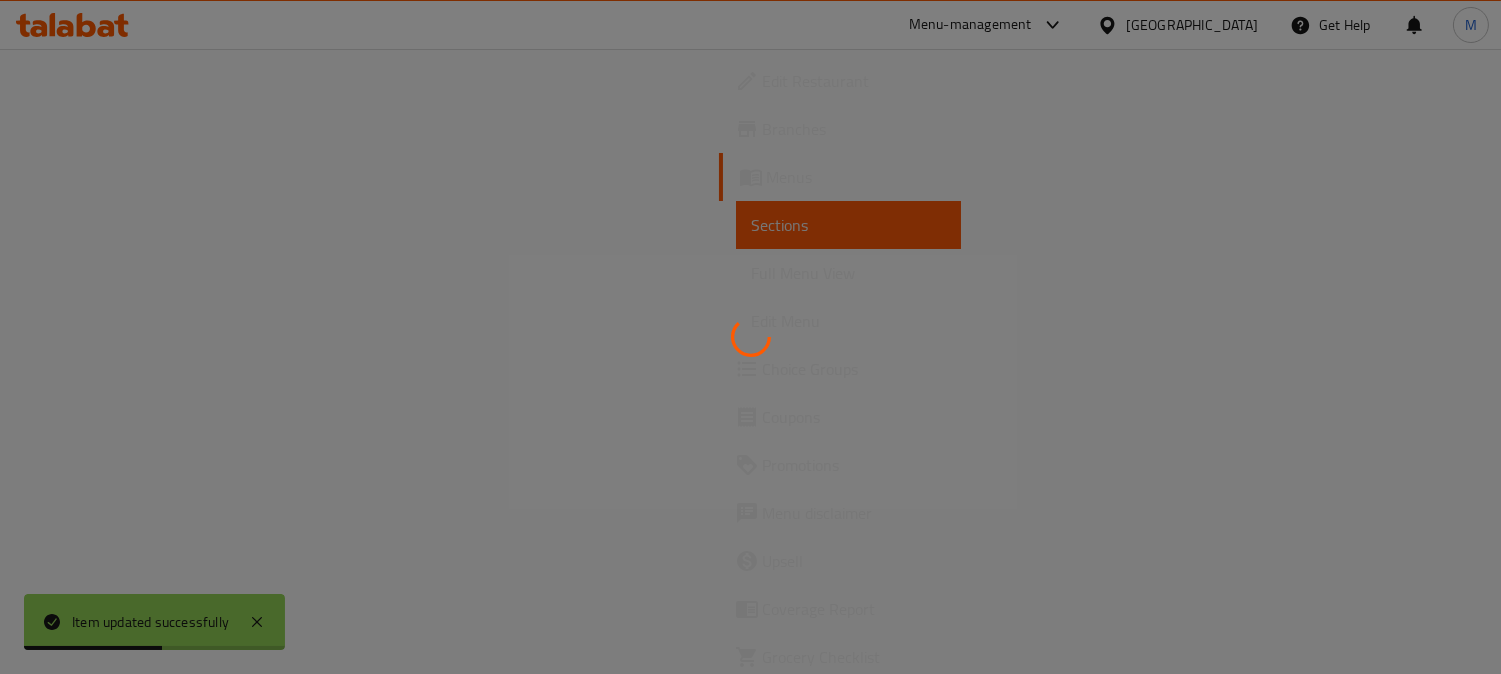 scroll, scrollTop: 0, scrollLeft: 0, axis: both 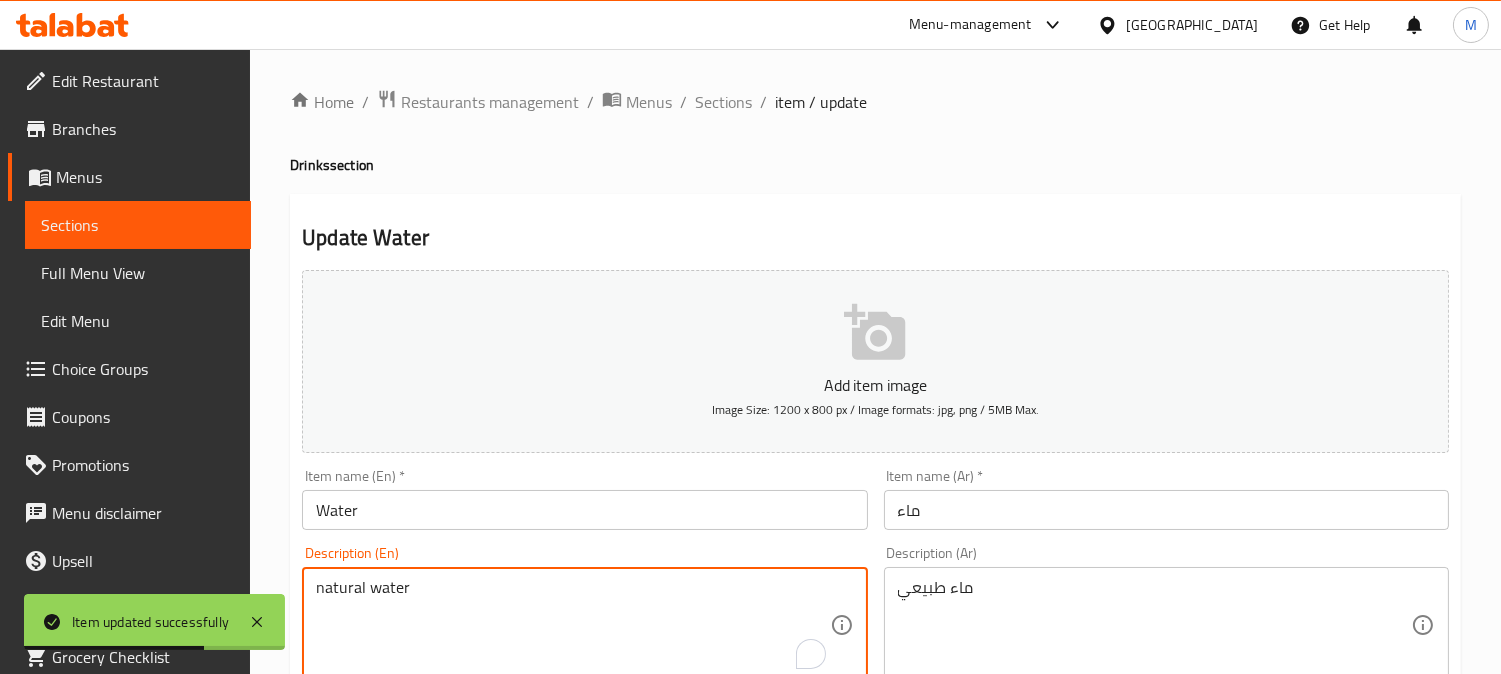 click on "natural water" at bounding box center [572, 625] 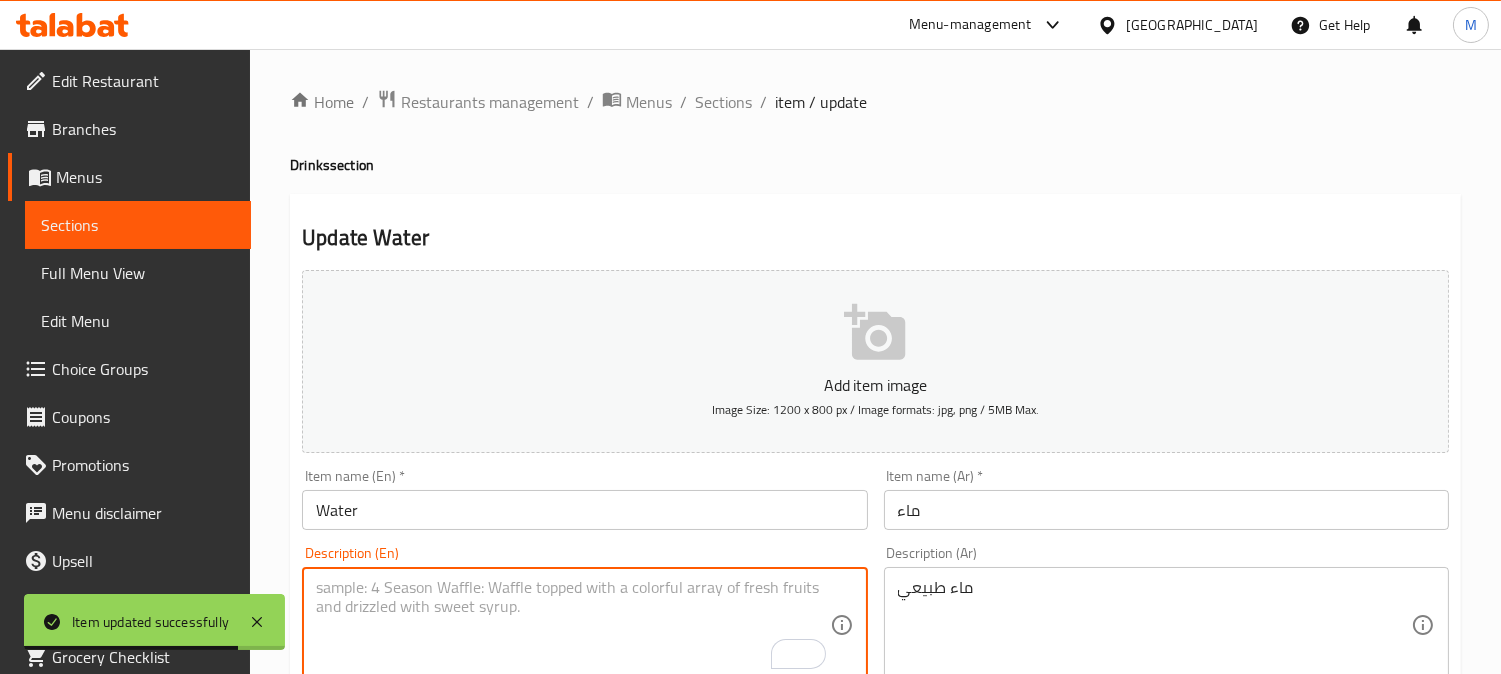 type 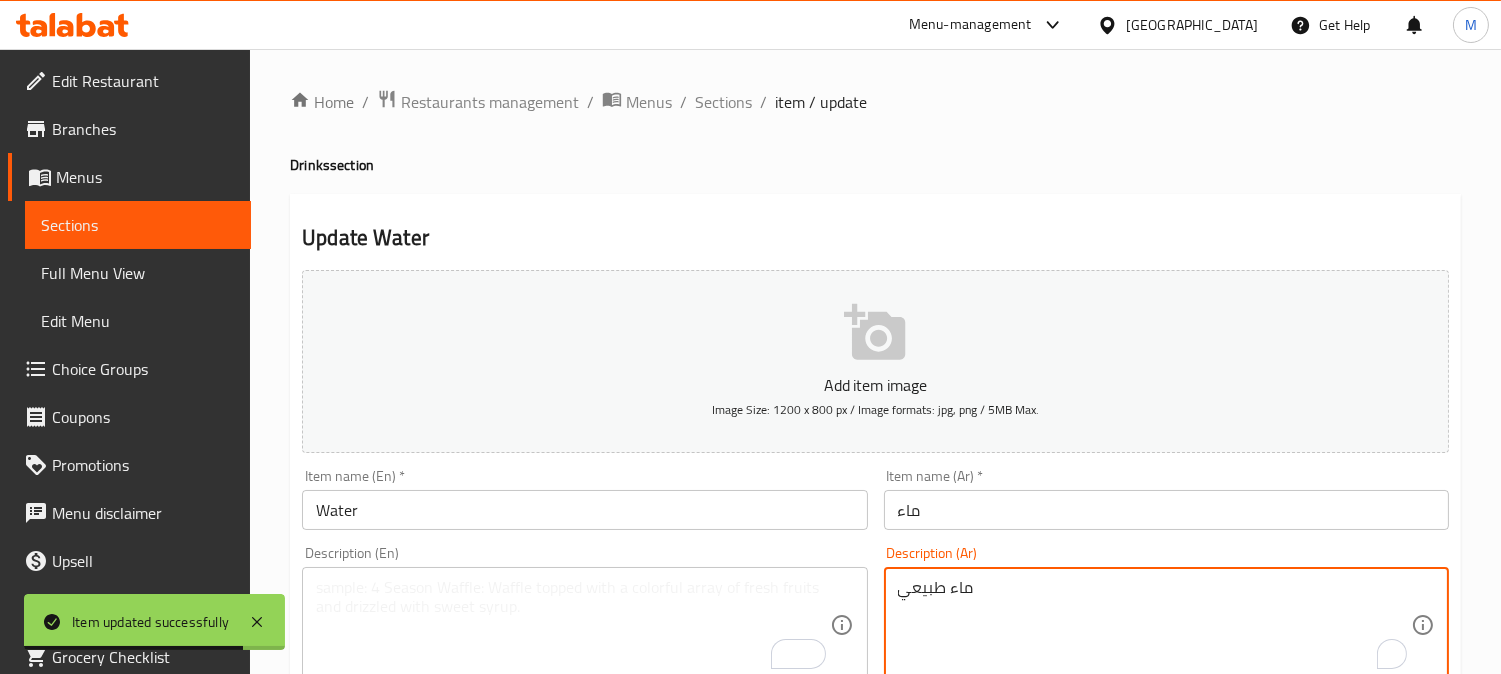click on "ماء طبيعي" at bounding box center (1154, 625) 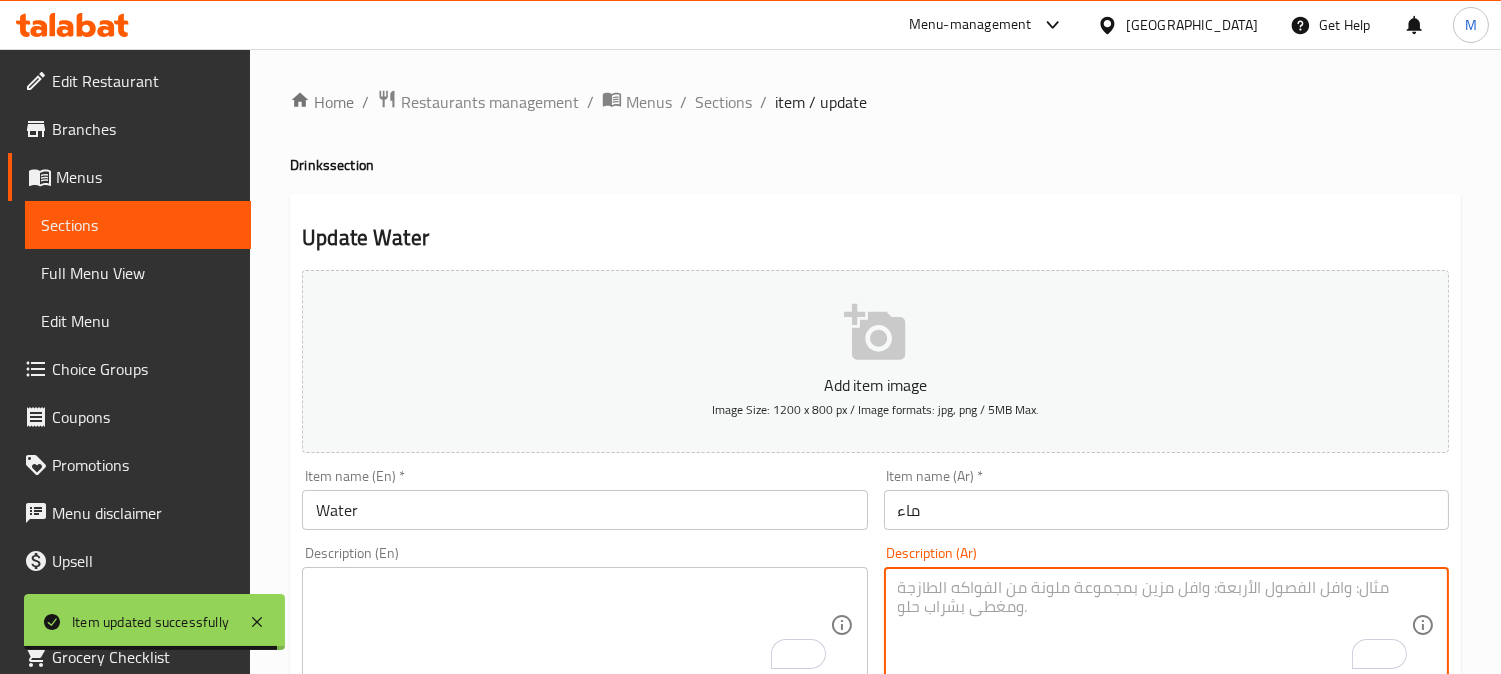 type 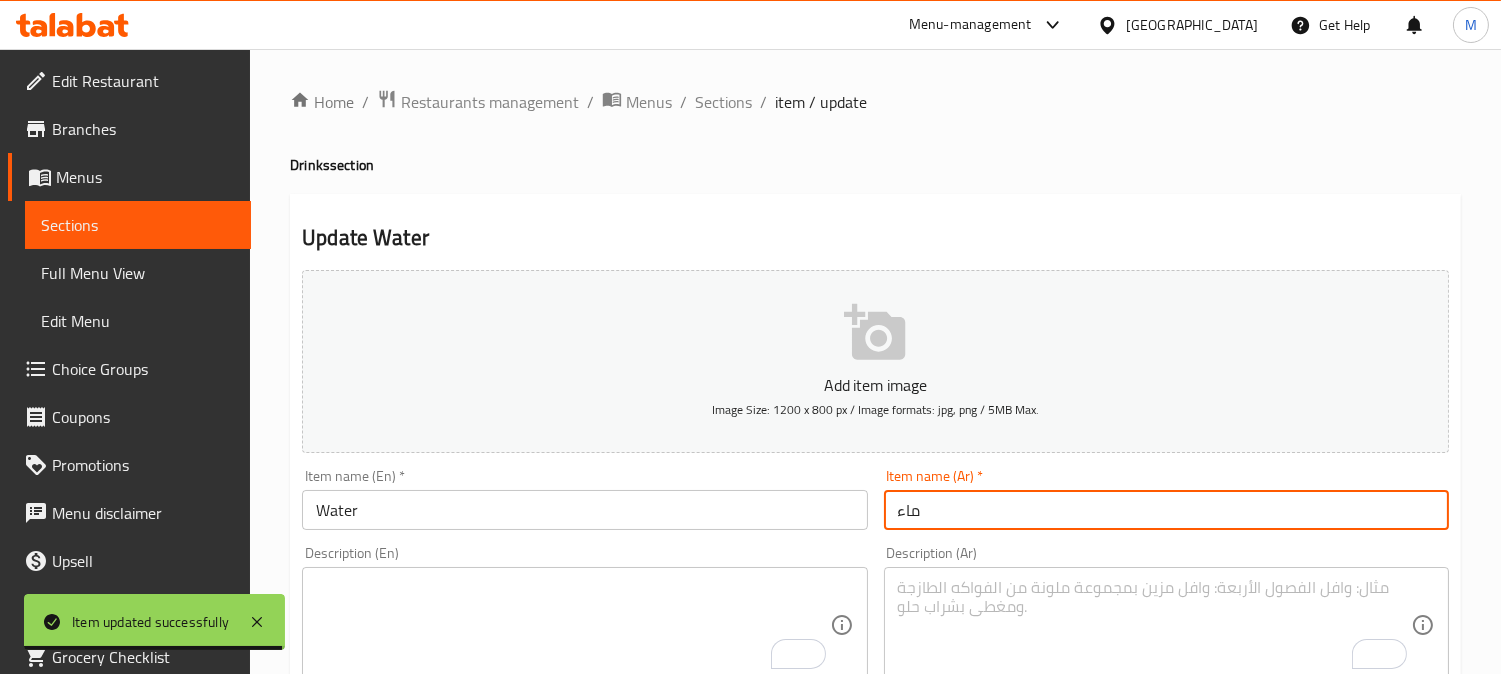 click on "ماء" at bounding box center (1166, 510) 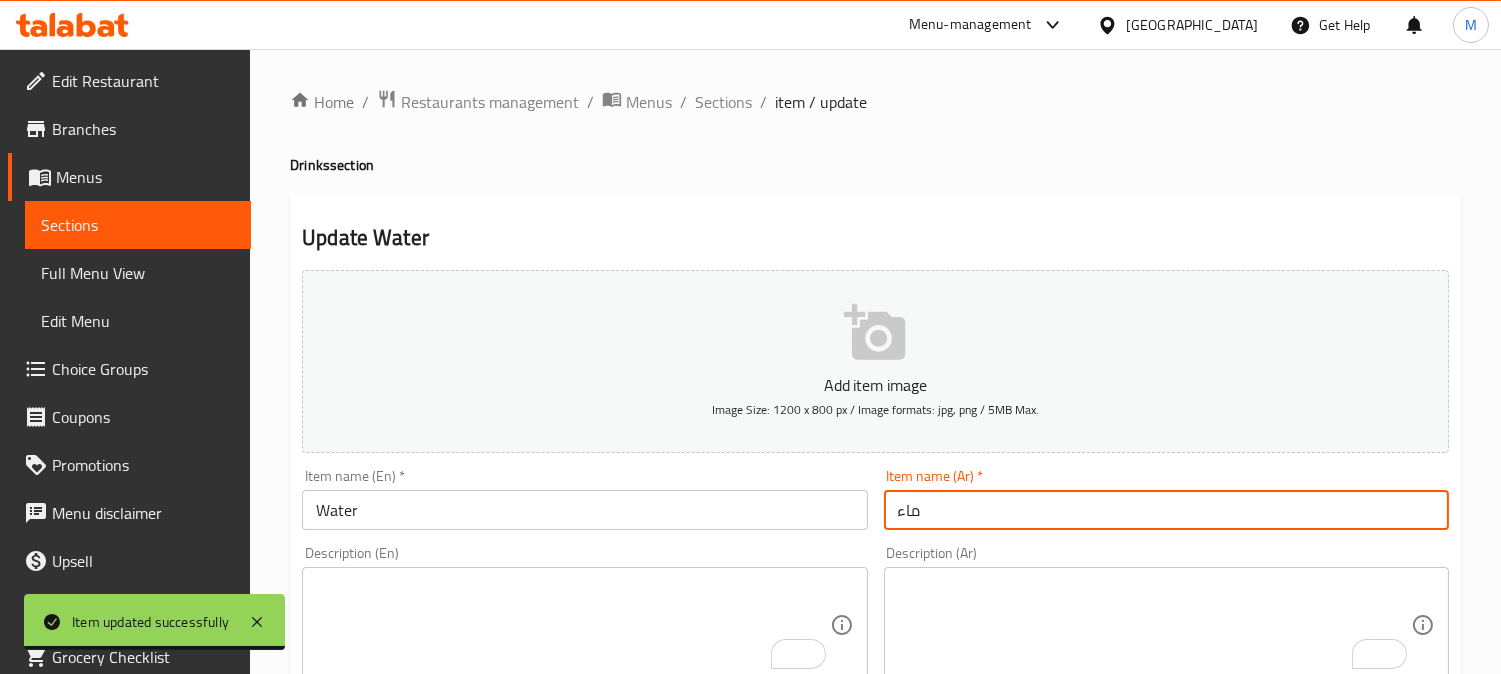 click on "Update" at bounding box center (439, 1326) 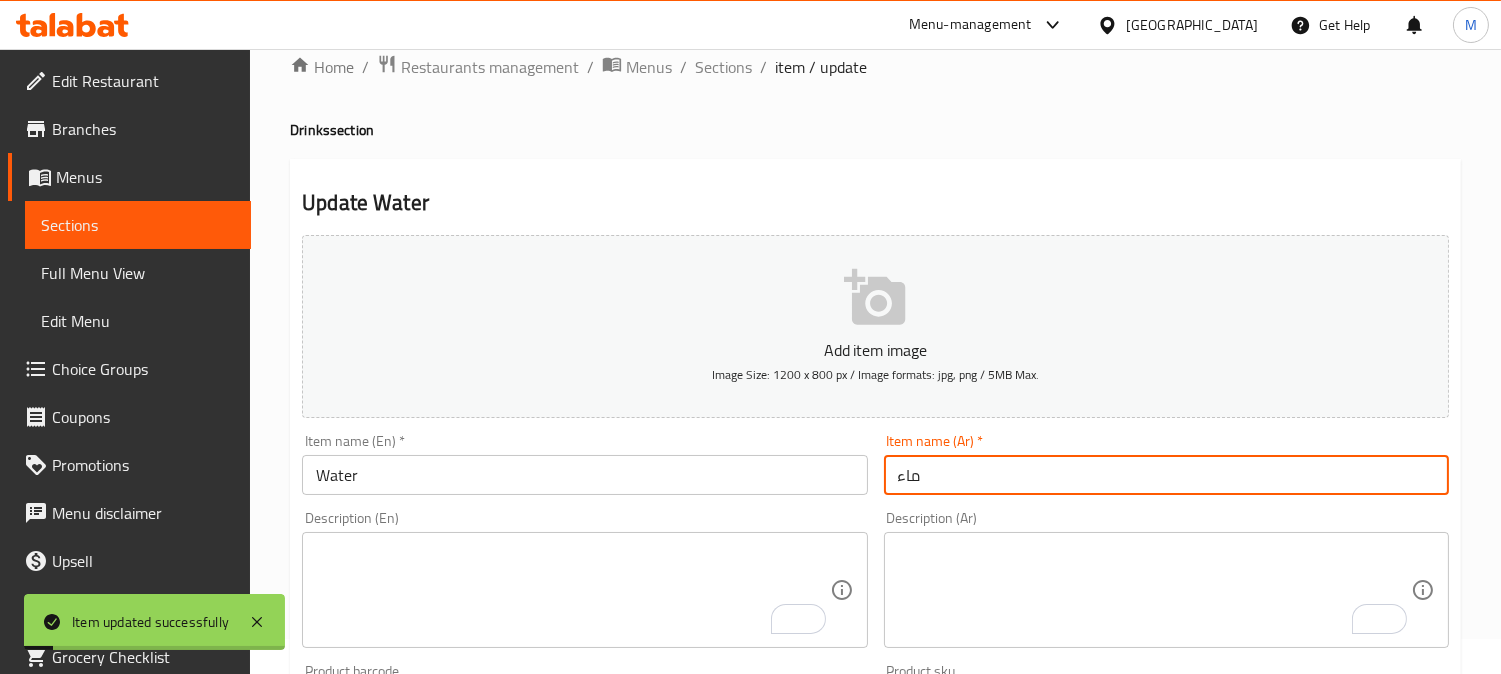 scroll, scrollTop: 36, scrollLeft: 0, axis: vertical 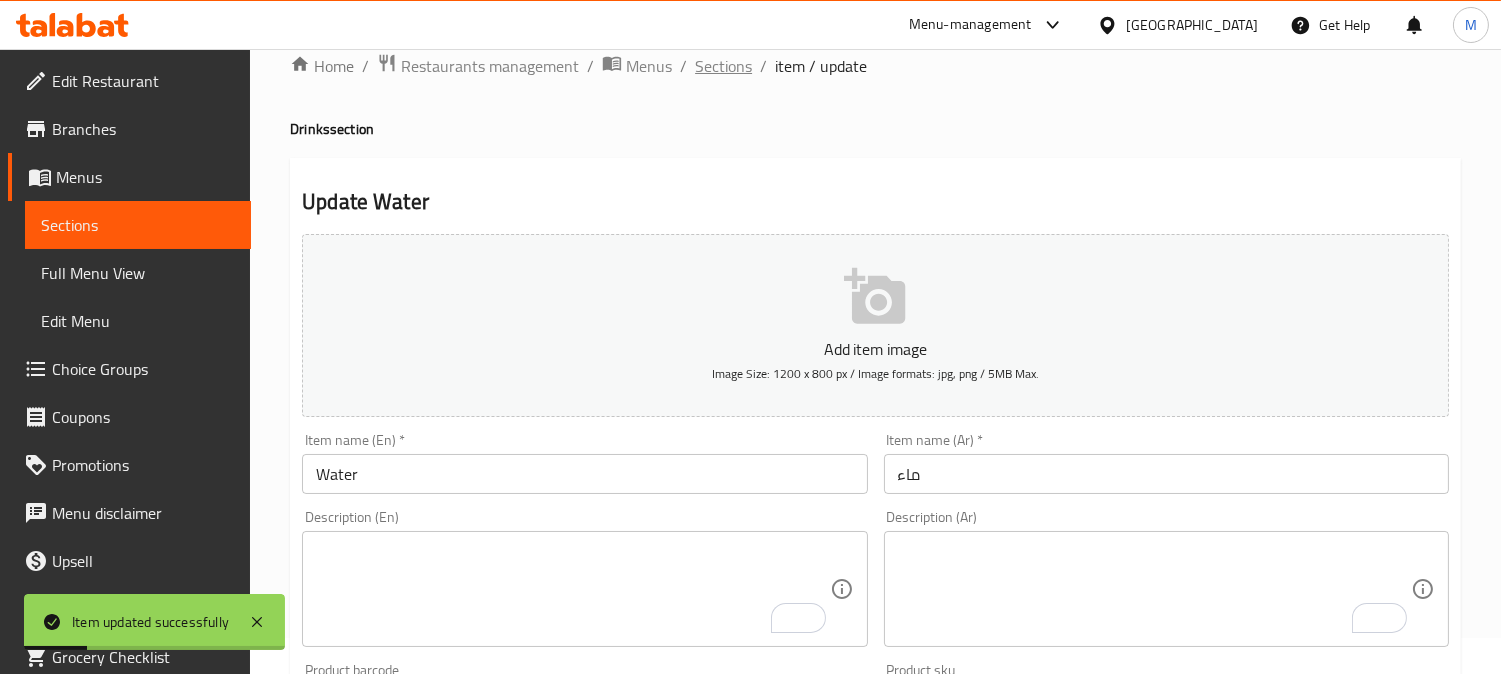 click on "Sections" at bounding box center (723, 66) 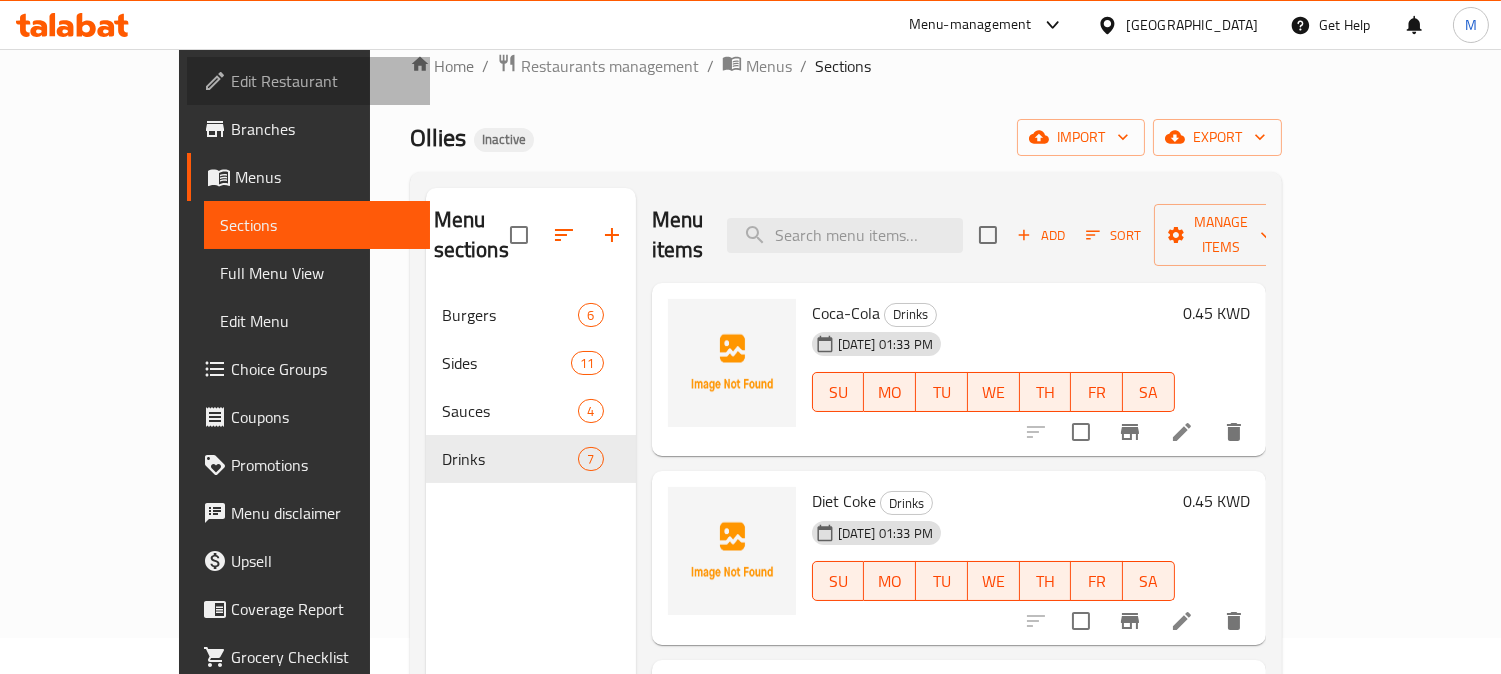 click on "Edit Restaurant" at bounding box center (308, 81) 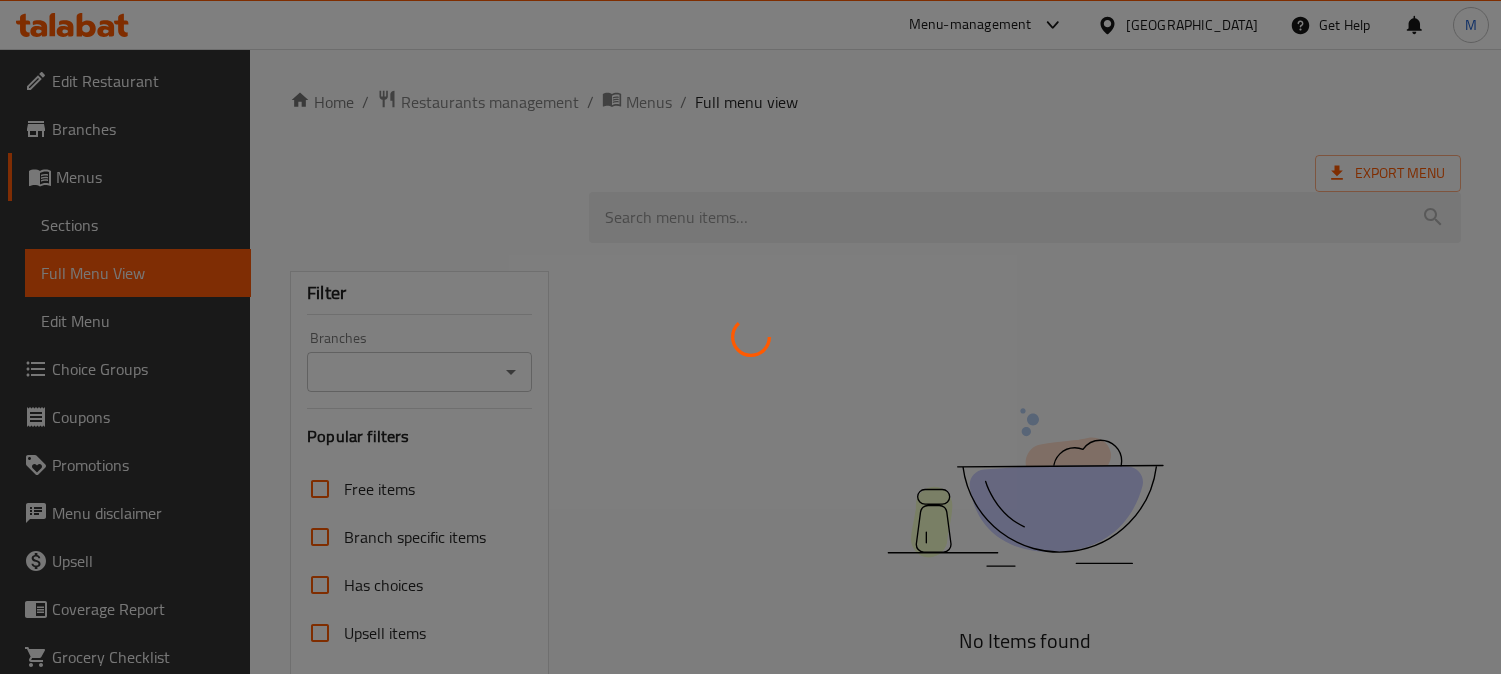 scroll, scrollTop: 0, scrollLeft: 0, axis: both 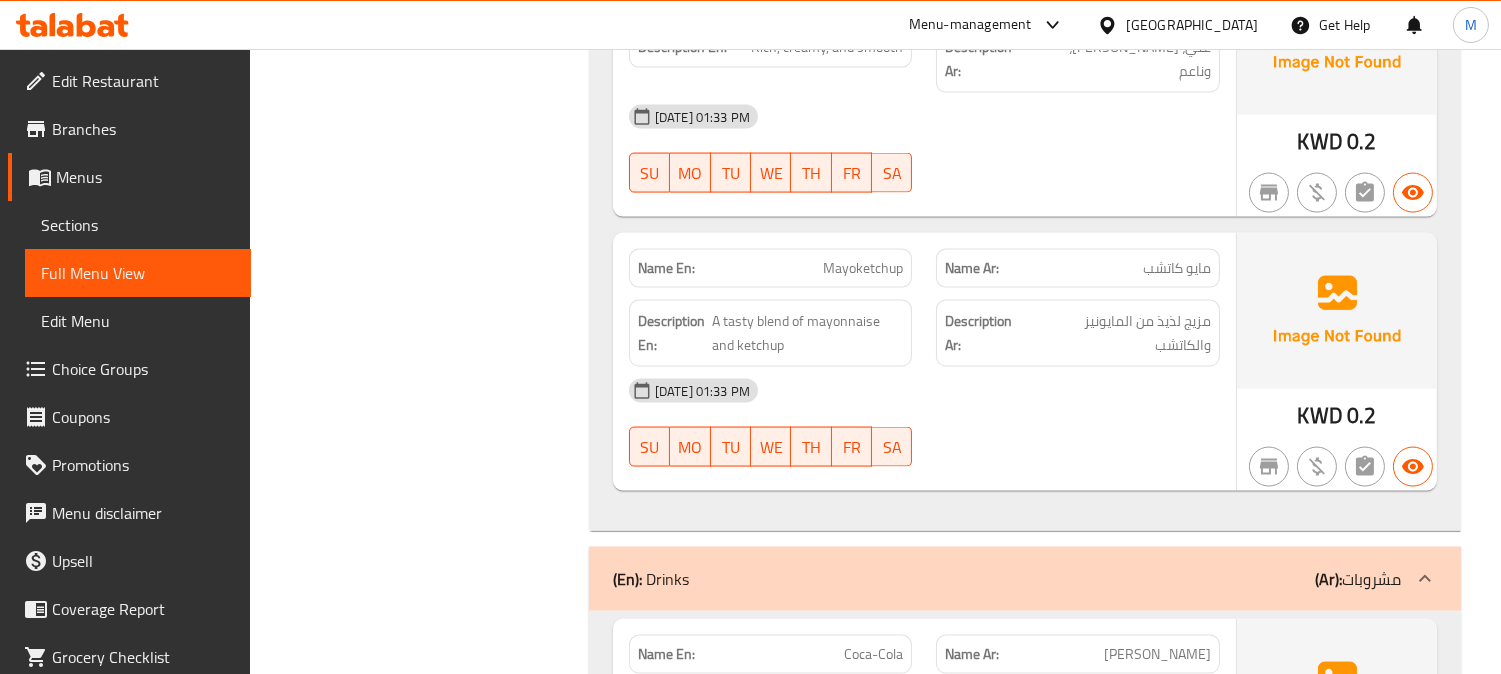 click on "Home / Restaurants management / Menus / Full menu view Export Menu Bulk 1   Active Filter Branches Branches Popular filters Free items Branch specific items Has choices Upsell items Availability filters Available Not available View filters Collapse sections Collapse categories Collapse Choices (En):   Burgers (Ar): البرجر Name En: Emmy Burgers Name Ar: برجر إيمي Description En: Beef patty, emmy sauce, cheddar cheese,grilled onions Description Ar: شريحة لحم بقري، صلصة إيمي، جبنة شيدر، بصل مشوي 15-07-2025 01:33 PM SU MO TU WE TH FR SA KWD 1.75 Name En: Swiss Mushroom Name Ar: فطر سويسري Description En: Beef patty,mushroom sauce and white cheddar Description Ar: شريحة لحم بقري، صوص فطر وجبنة شيدر بيضاء 15-07-2025 01:33 PM SU MO TU WE TH FR SA KWD 1.95 Name En: Roast Beef Name Ar: لحم بقري مشوي Description En: Roast beef , cheese sauce Description Ar: لحم بقري مشوي، صلصة جبن SU MO TU WE TH" at bounding box center (875, -1607) 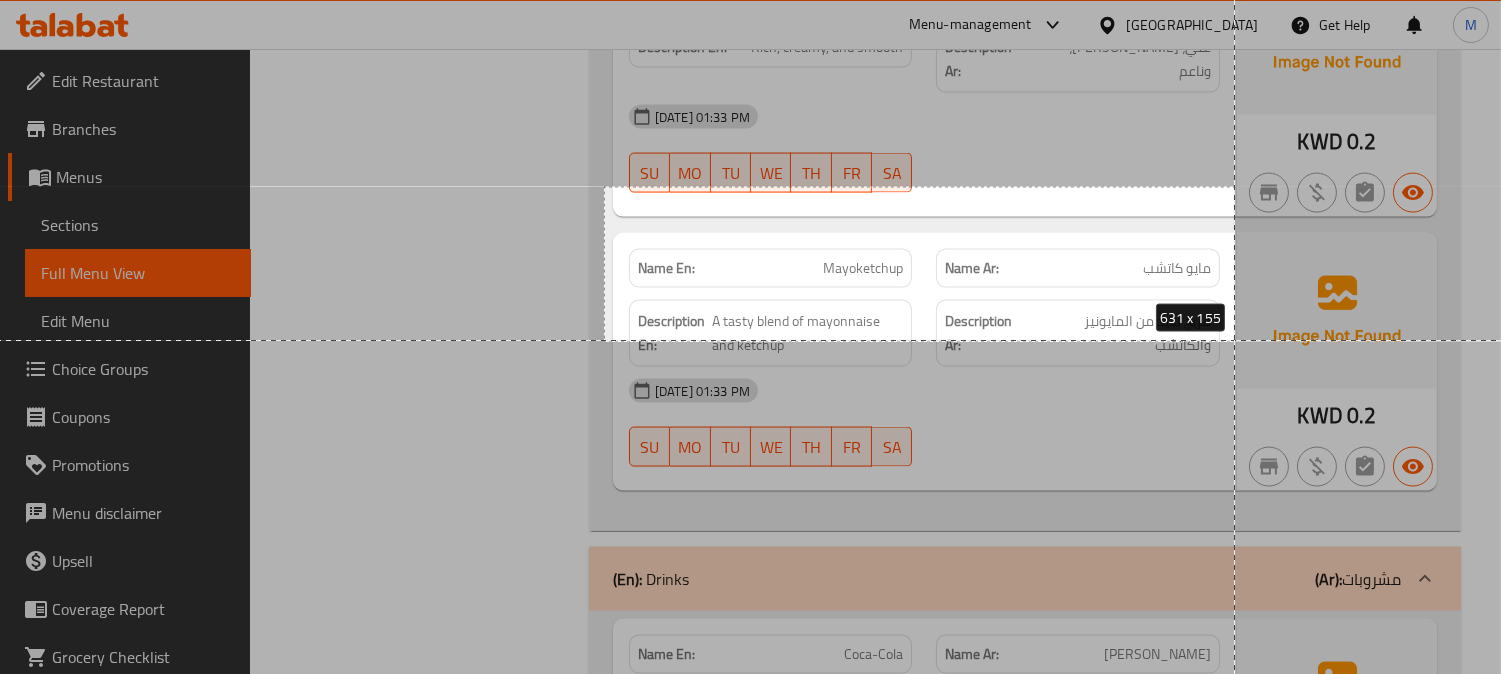drag, startPoint x: 604, startPoint y: 186, endPoint x: 1235, endPoint y: 341, distance: 649.7584 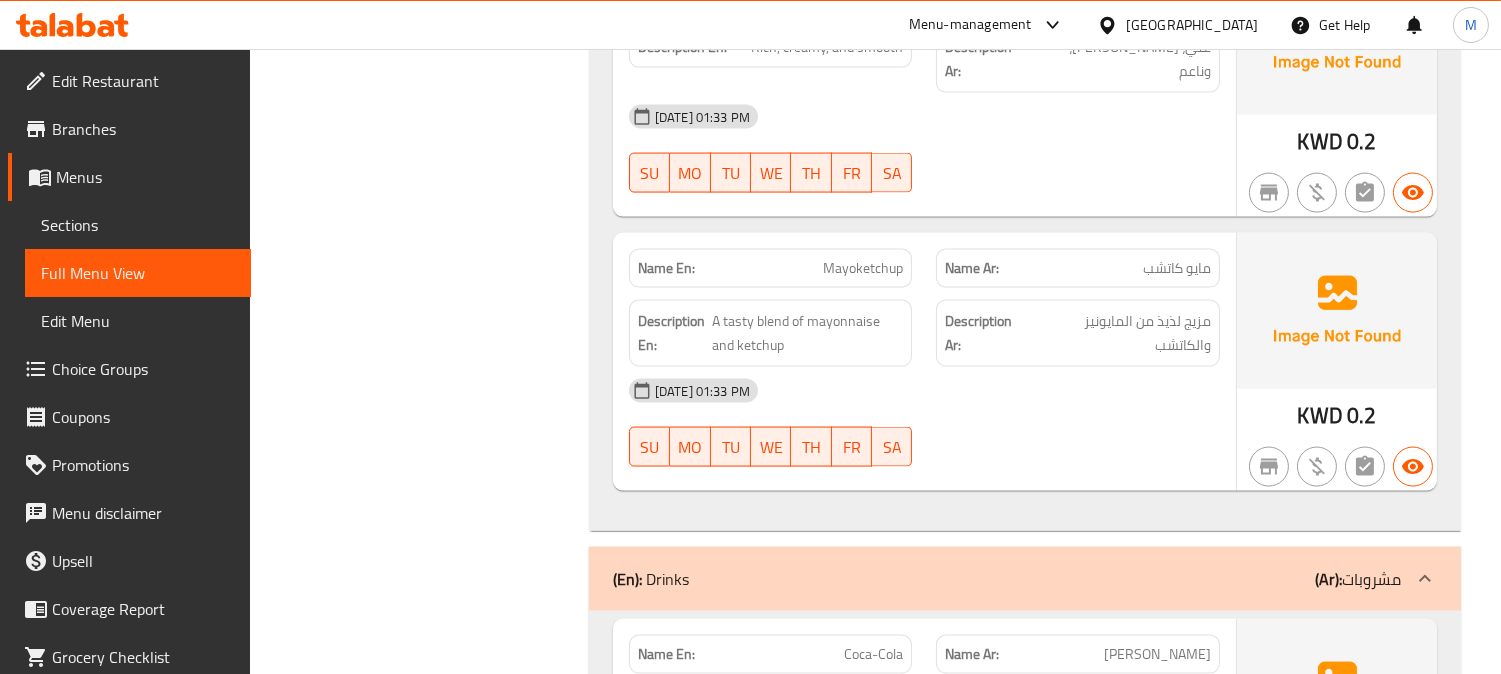 scroll, scrollTop: 5107, scrollLeft: 0, axis: vertical 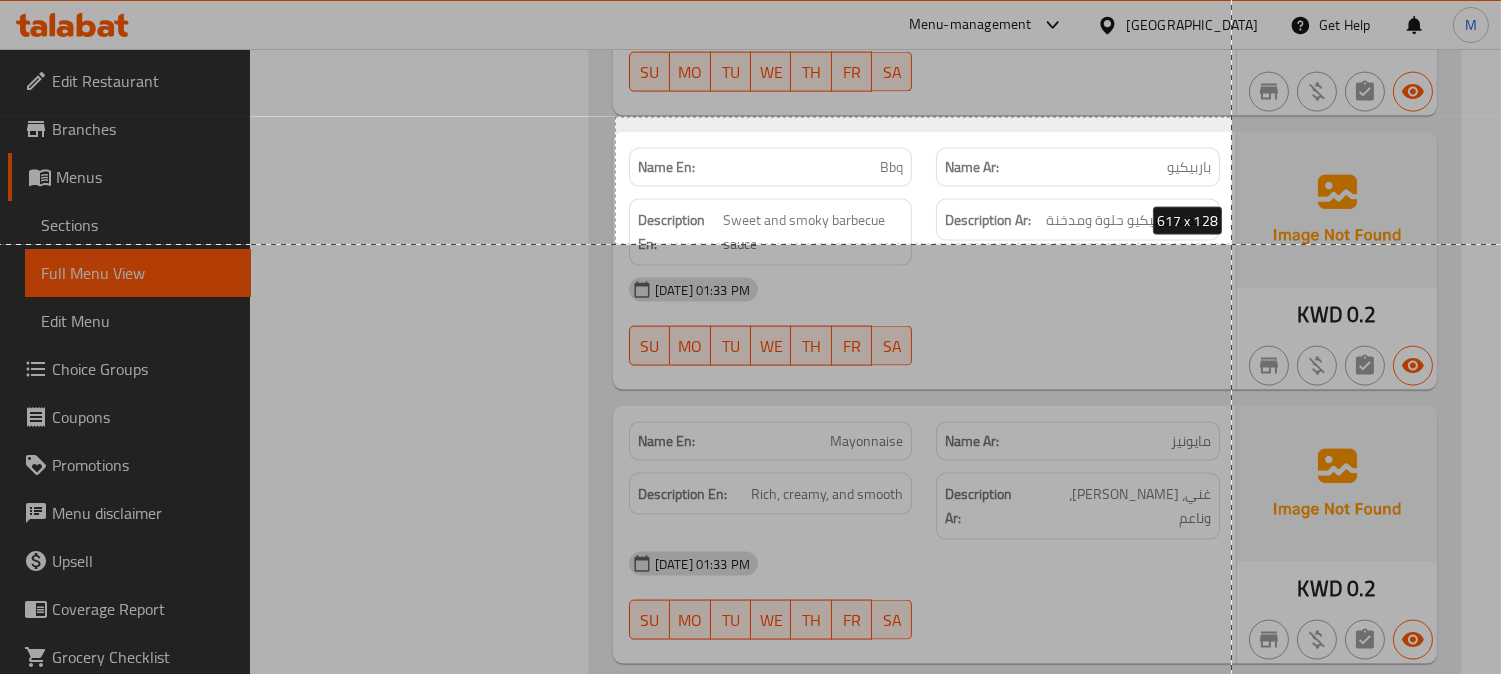drag, startPoint x: 615, startPoint y: 117, endPoint x: 1232, endPoint y: 244, distance: 629.93494 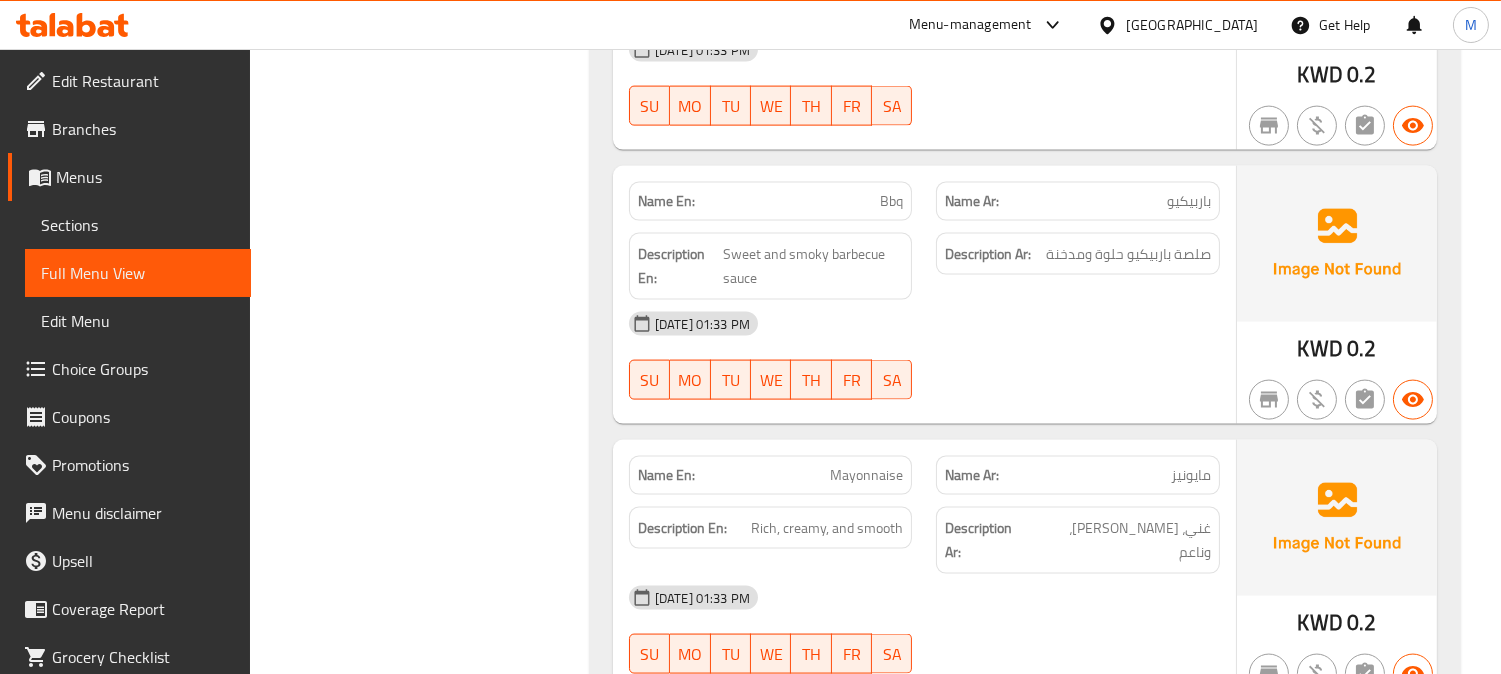 scroll, scrollTop: 5250, scrollLeft: 0, axis: vertical 